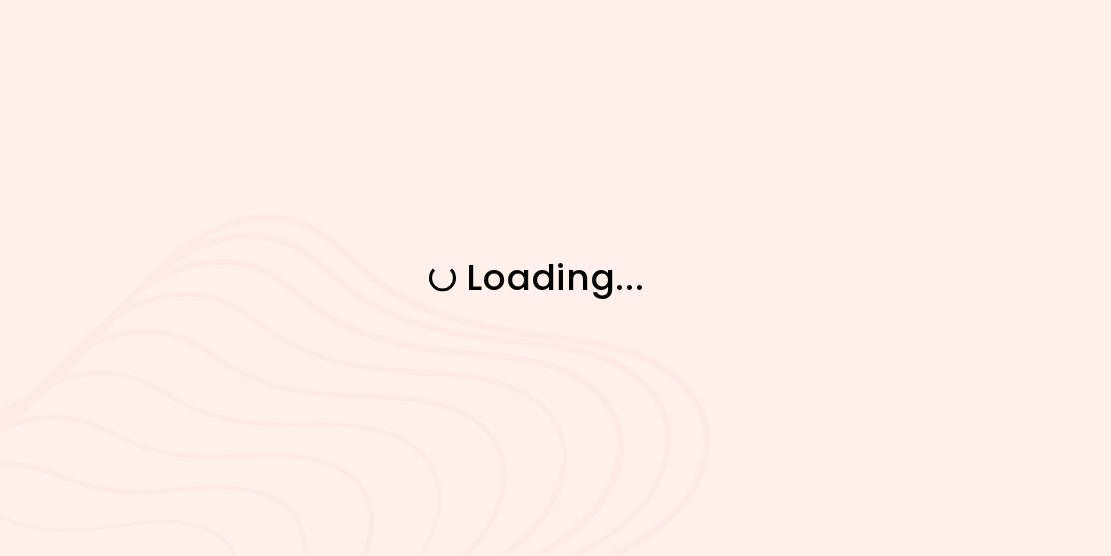 scroll, scrollTop: 0, scrollLeft: 0, axis: both 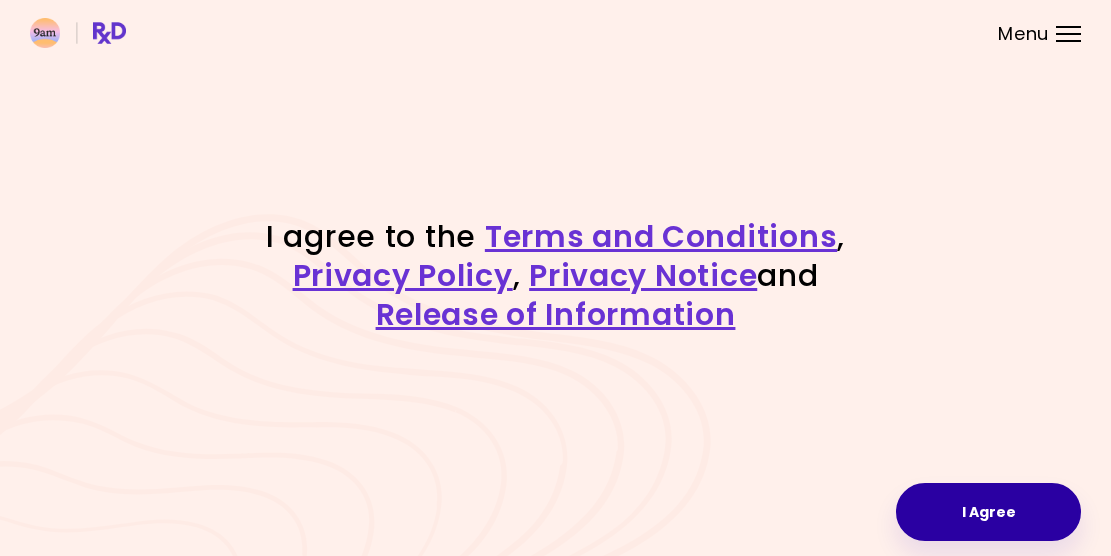 click on "I Agree" at bounding box center [988, 512] 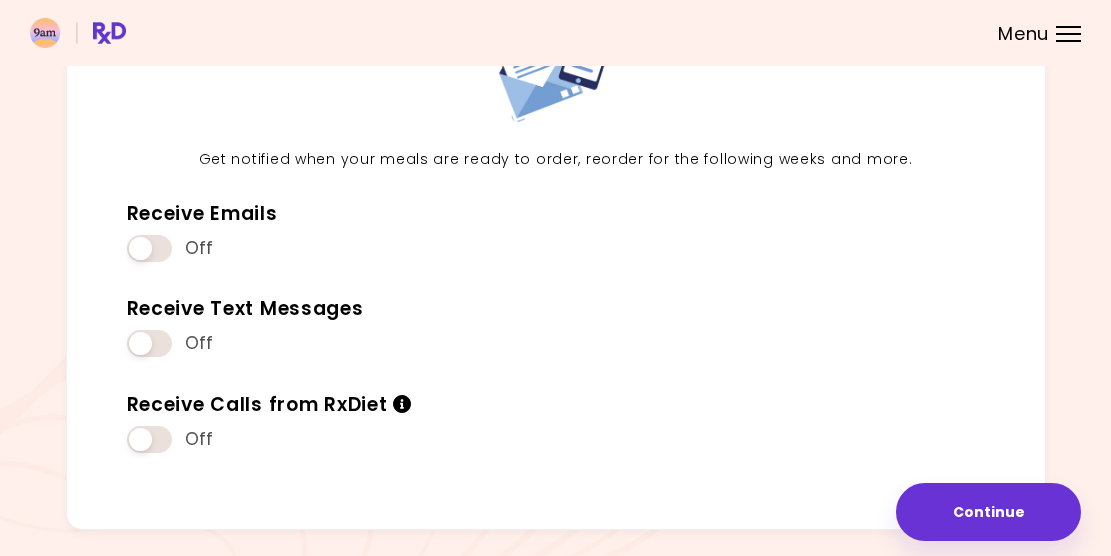 scroll, scrollTop: 164, scrollLeft: 0, axis: vertical 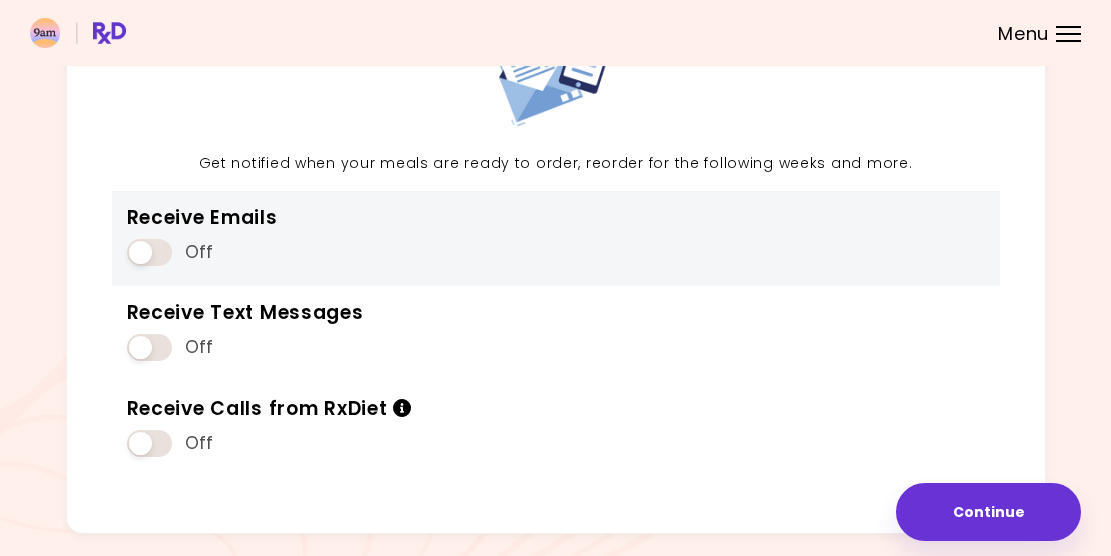 click at bounding box center [149, 252] 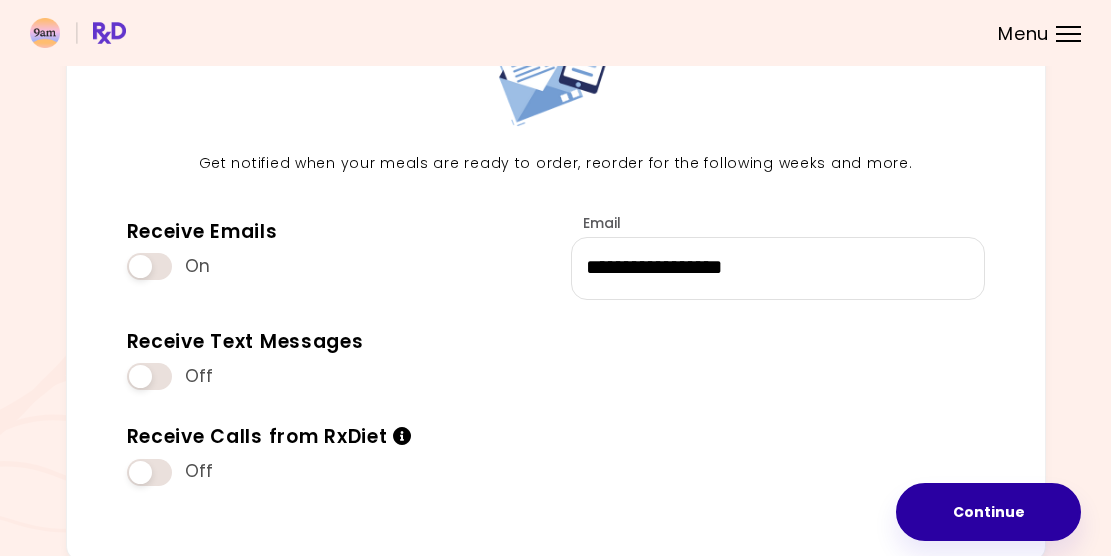 click on "Continue" at bounding box center (988, 512) 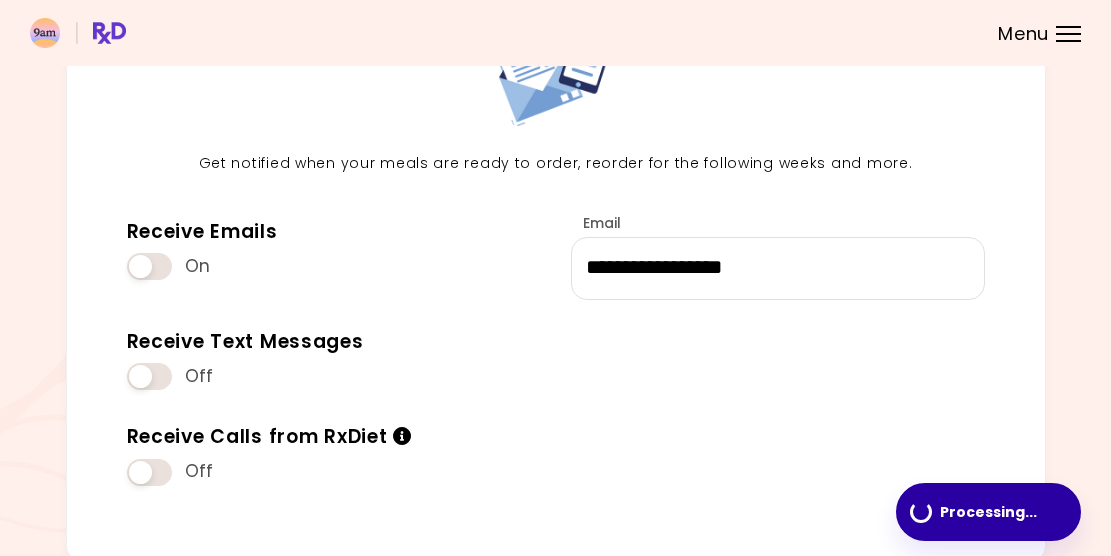 scroll, scrollTop: 0, scrollLeft: 0, axis: both 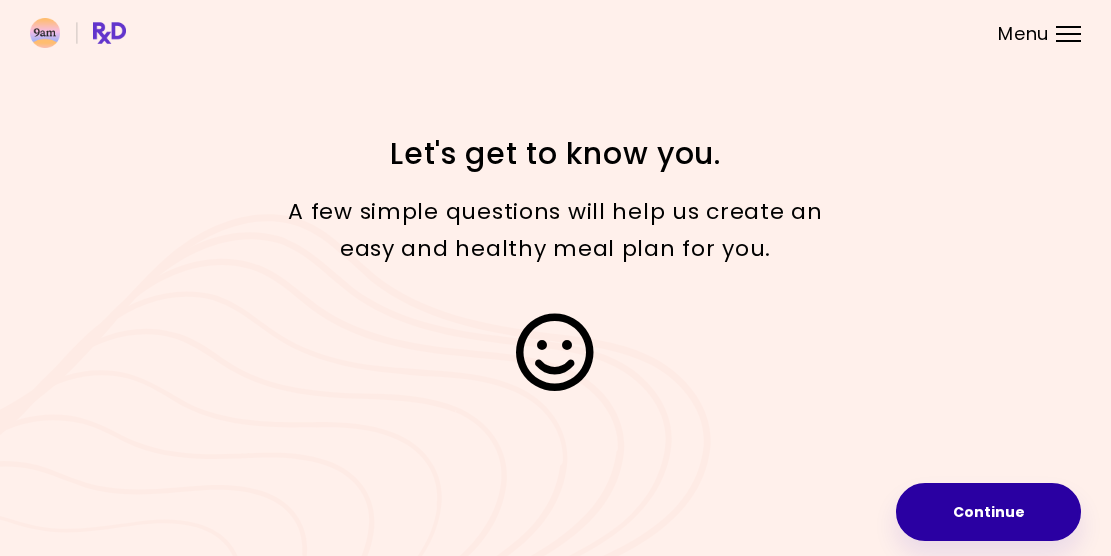 click on "Continue" at bounding box center (988, 512) 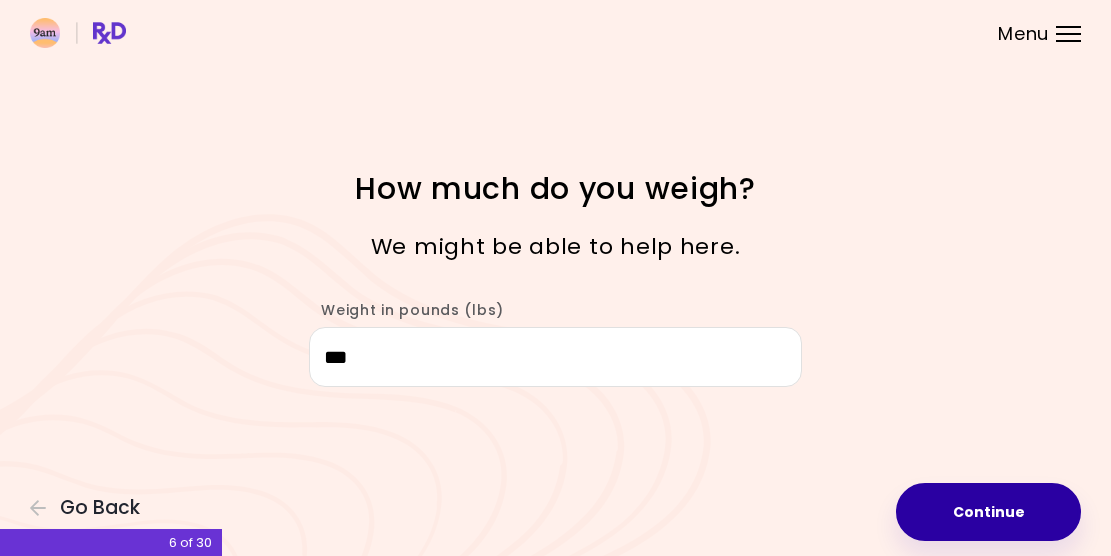 click on "Continue" at bounding box center (988, 512) 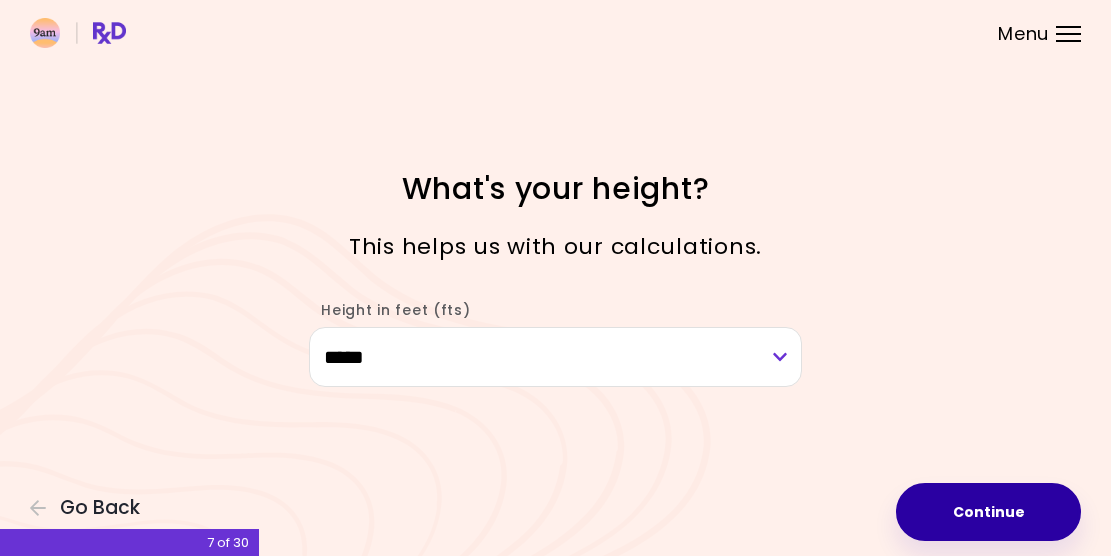click on "Continue" at bounding box center [988, 512] 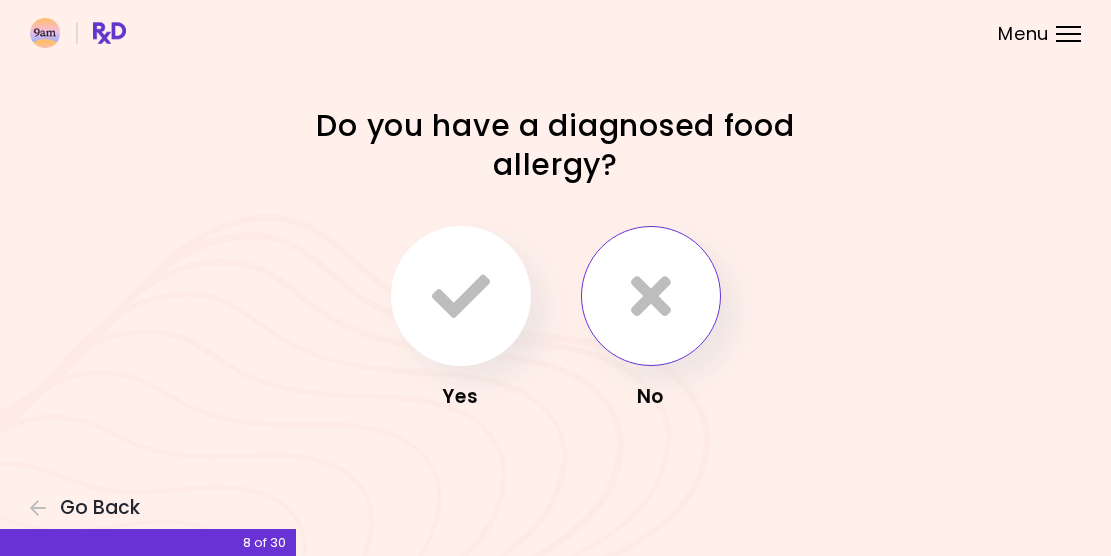 click at bounding box center [651, 296] 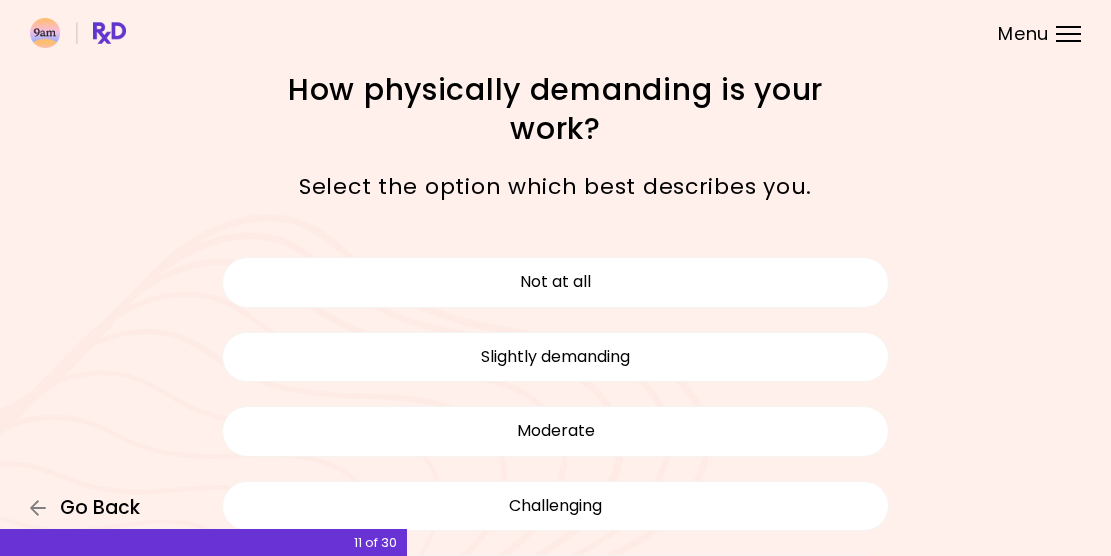 click on "Go Back" at bounding box center [100, 508] 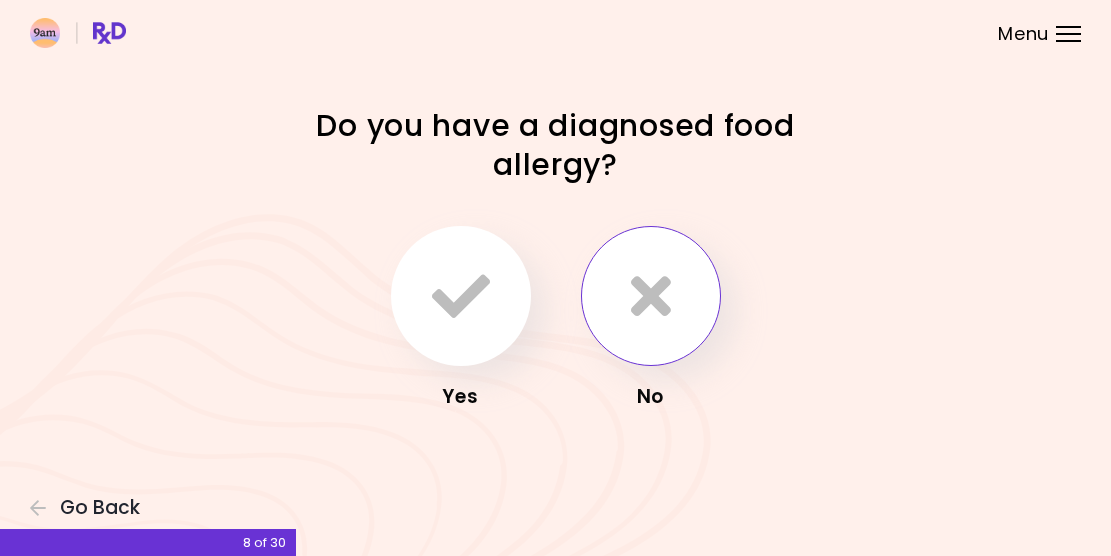 click at bounding box center [651, 296] 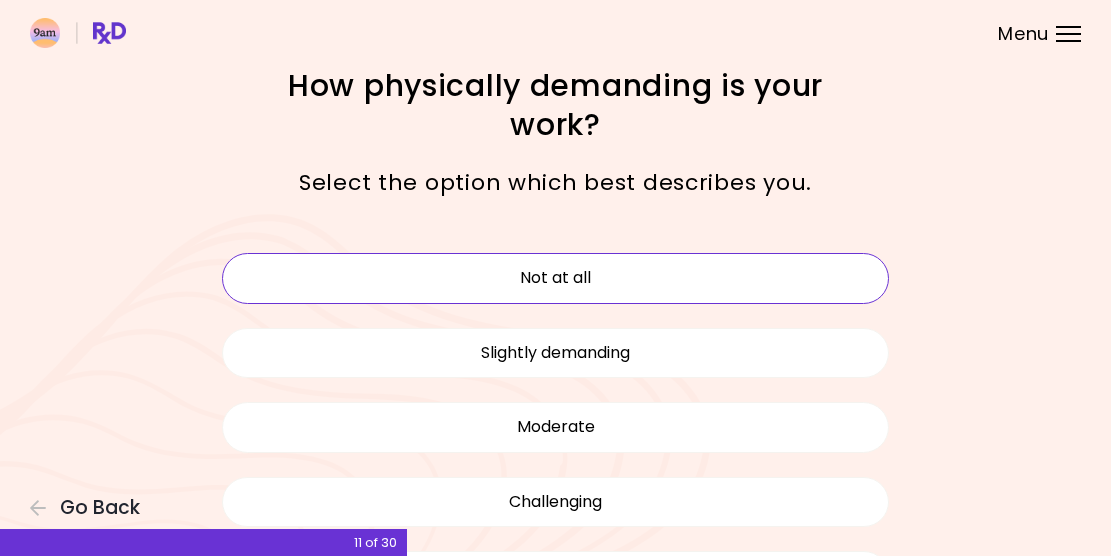scroll, scrollTop: 0, scrollLeft: 0, axis: both 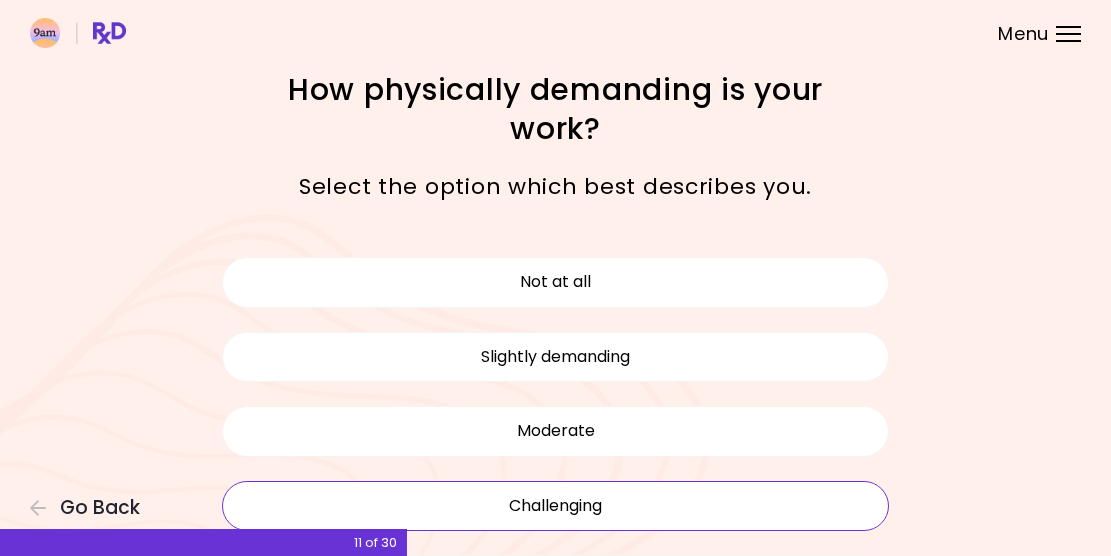 click on "Challenging" at bounding box center [556, 506] 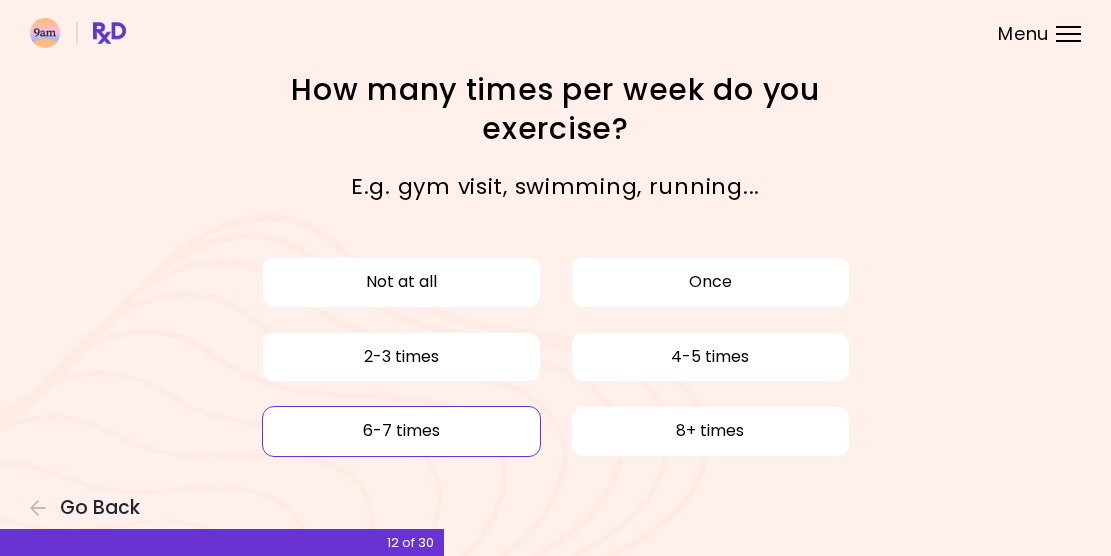 click on "6-7 times" at bounding box center [401, 431] 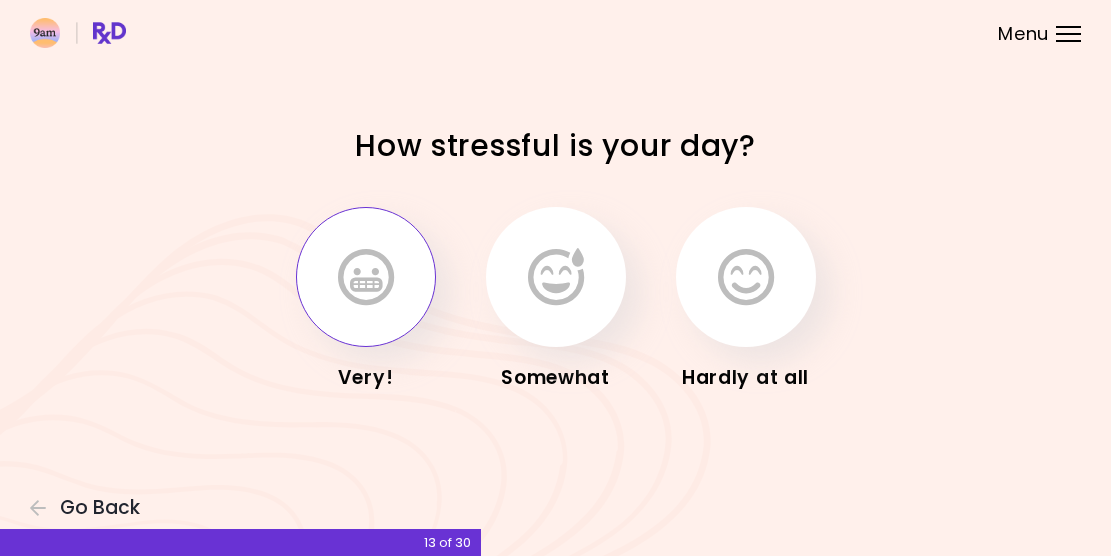 click at bounding box center (366, 277) 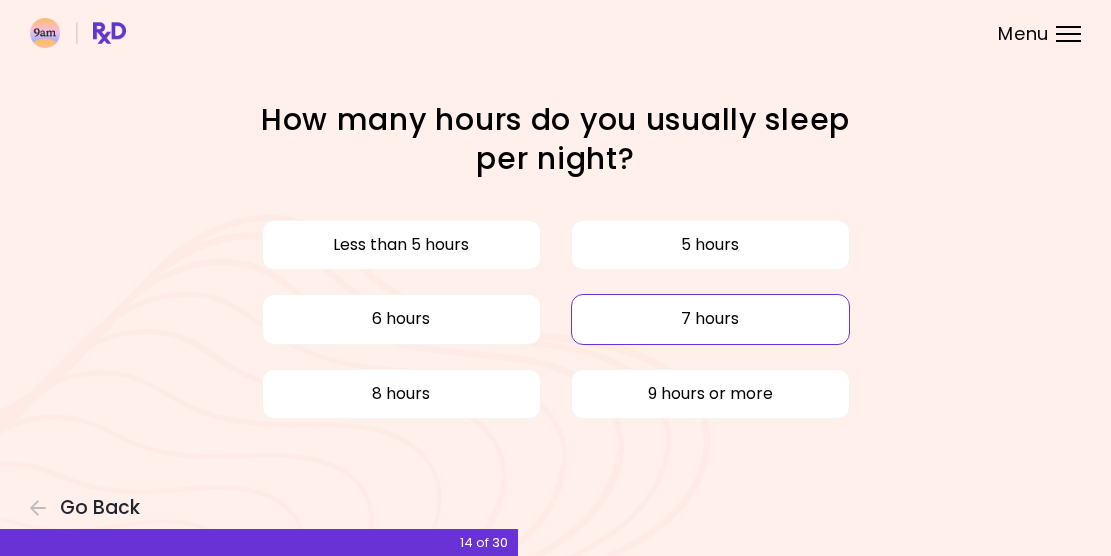 click on "7 hours" at bounding box center (710, 319) 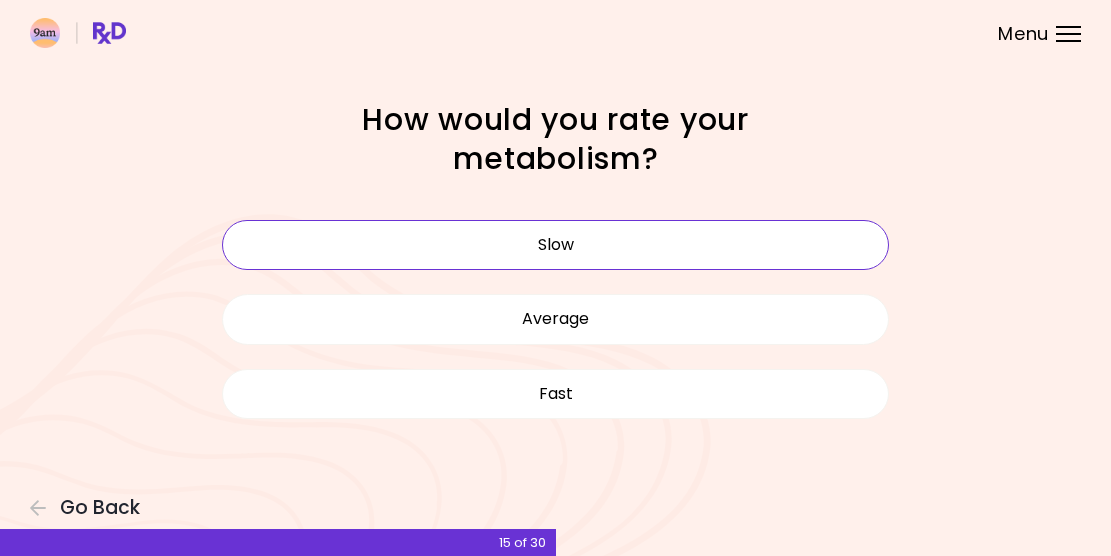 click on "Slow" at bounding box center (556, 245) 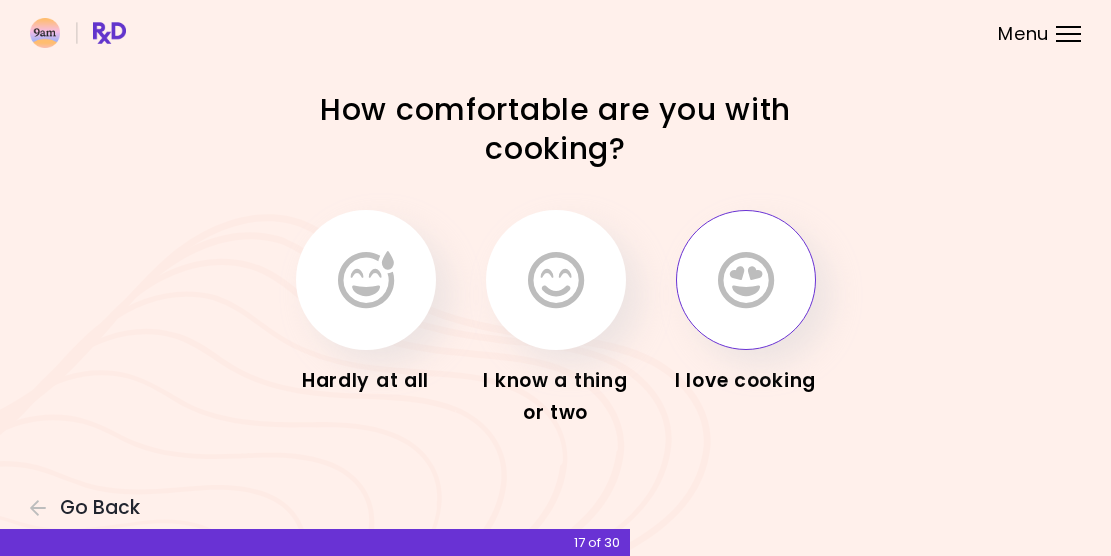click at bounding box center (746, 280) 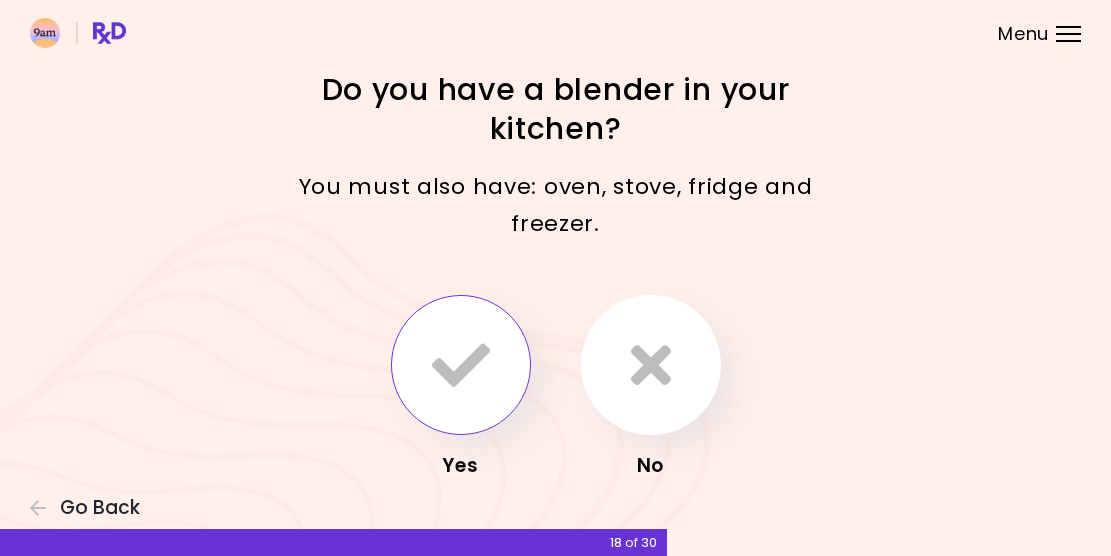 click at bounding box center [461, 365] 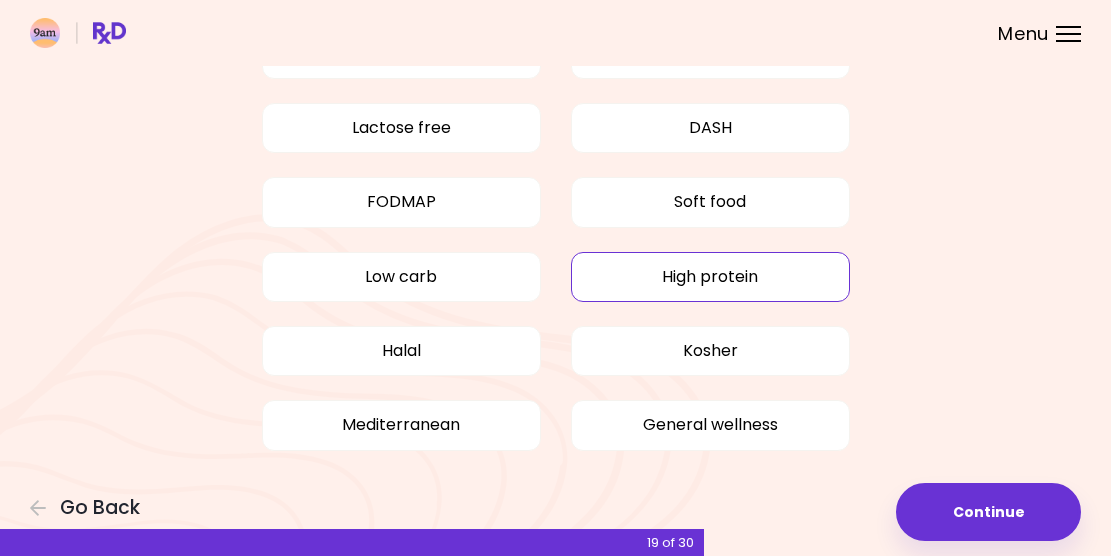 scroll, scrollTop: 196, scrollLeft: 0, axis: vertical 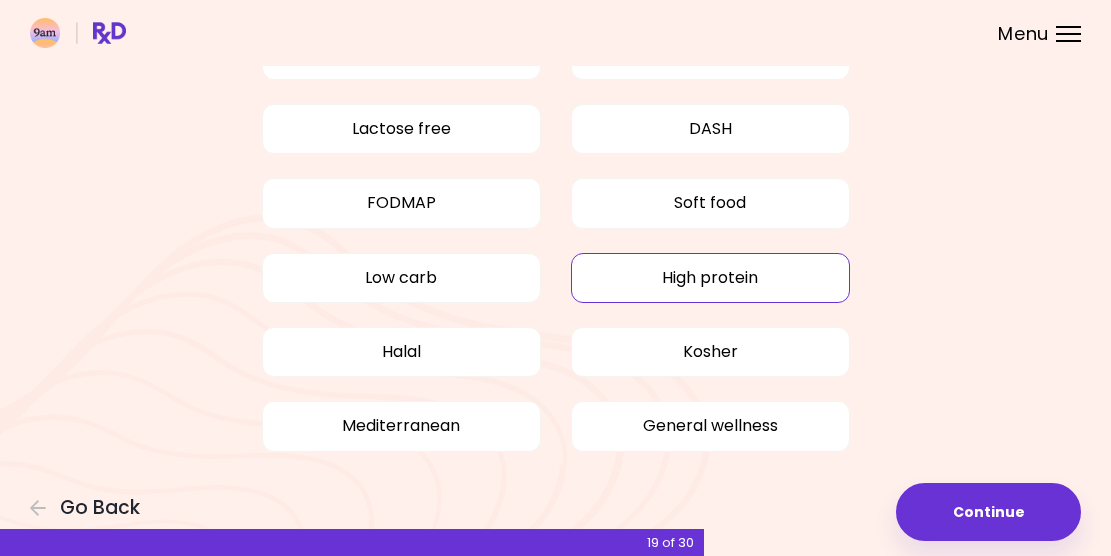 click on "High protein" at bounding box center [710, 278] 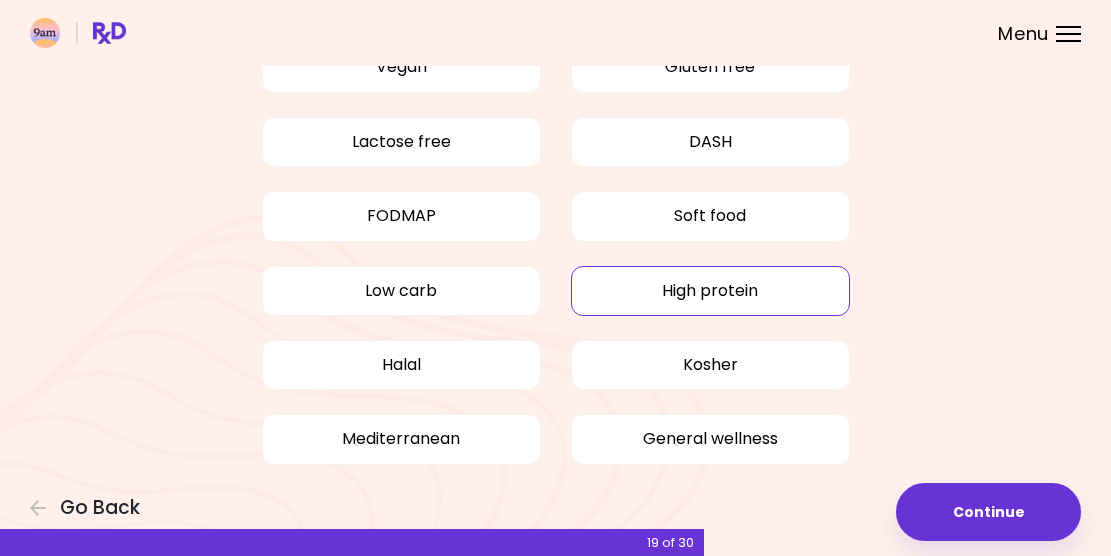 scroll, scrollTop: 186, scrollLeft: 0, axis: vertical 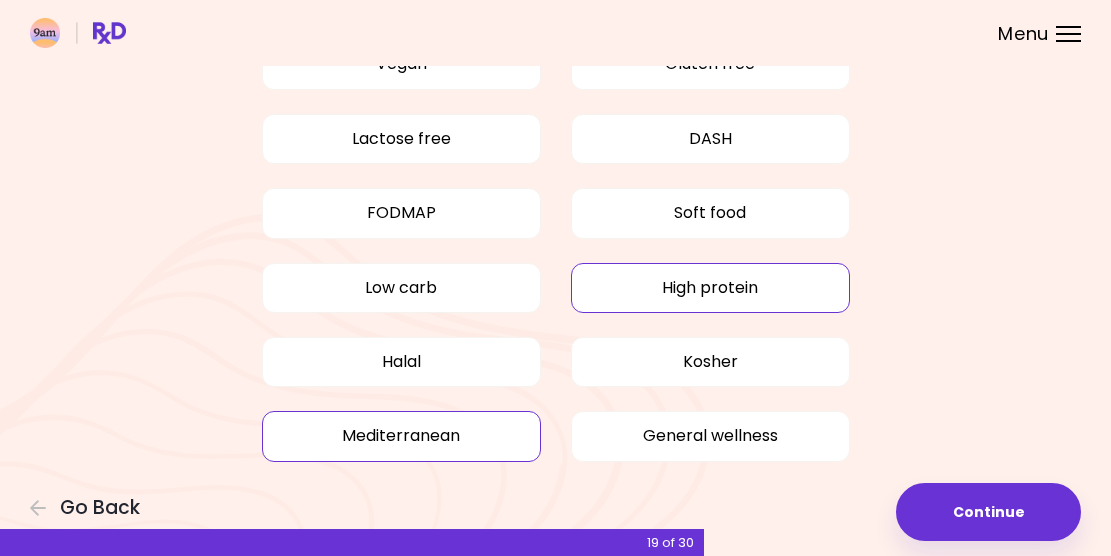 click on "Mediterranean" at bounding box center (401, 436) 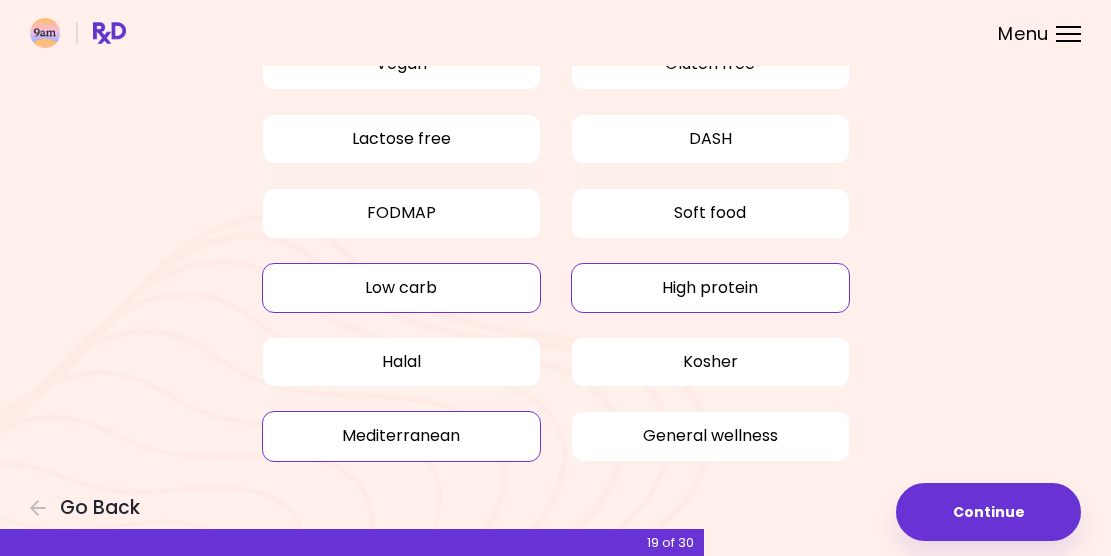 click on "Low carb" at bounding box center [401, 288] 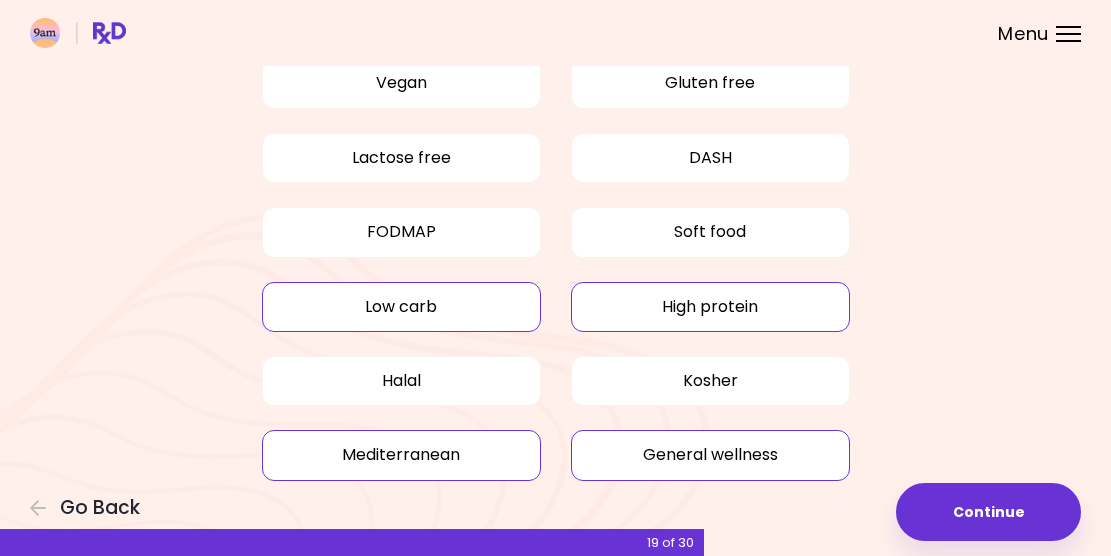 scroll, scrollTop: 168, scrollLeft: 0, axis: vertical 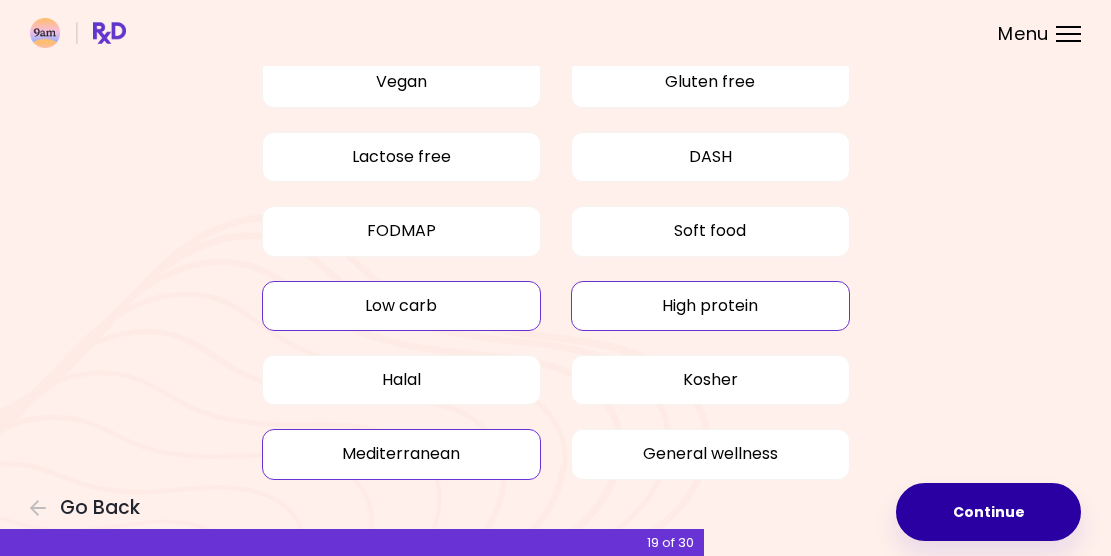 click on "Continue" at bounding box center [988, 512] 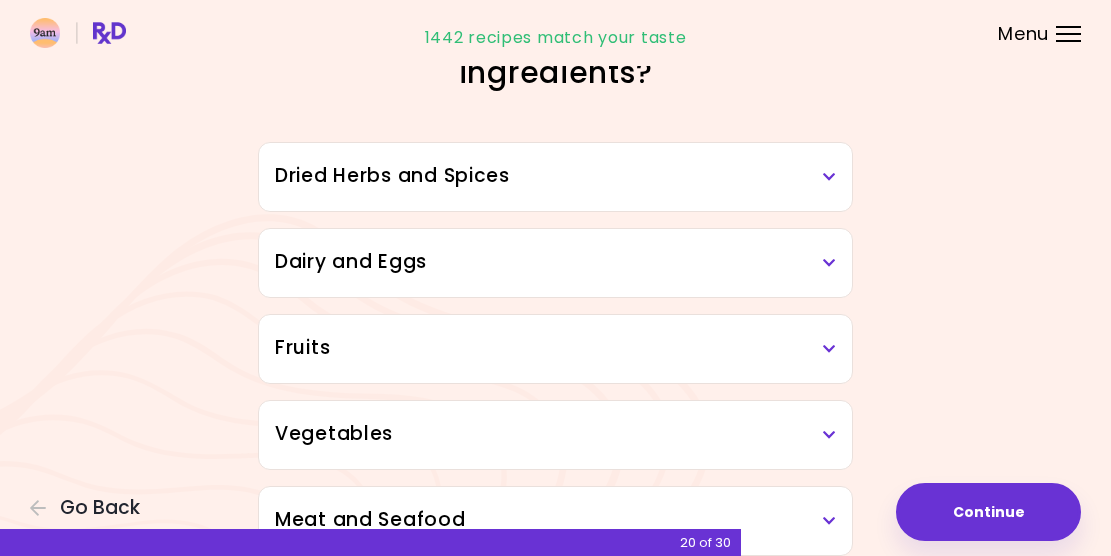 scroll, scrollTop: 57, scrollLeft: 0, axis: vertical 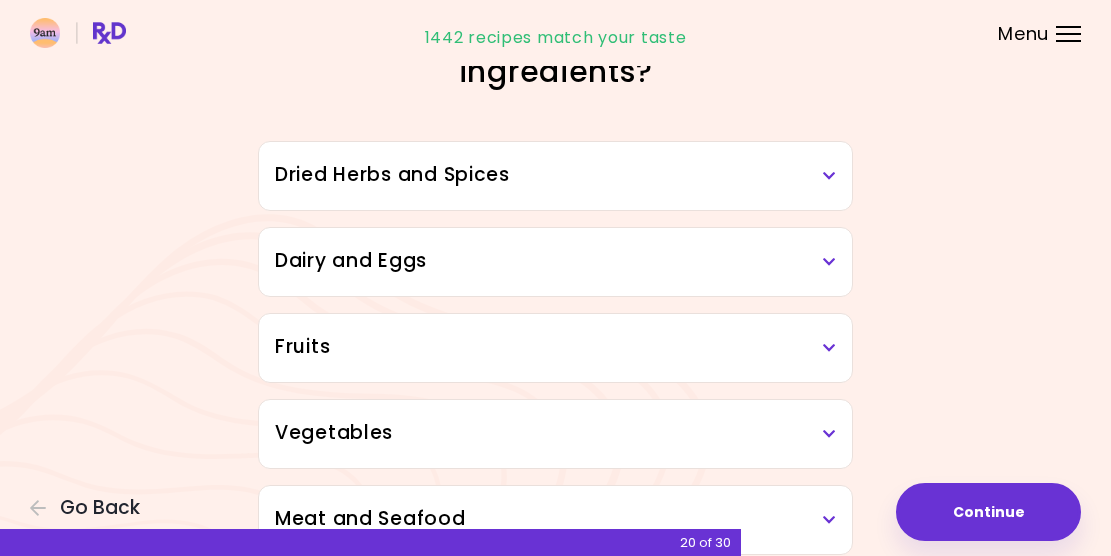 click on "Dried Herbs and Spices" at bounding box center (555, 175) 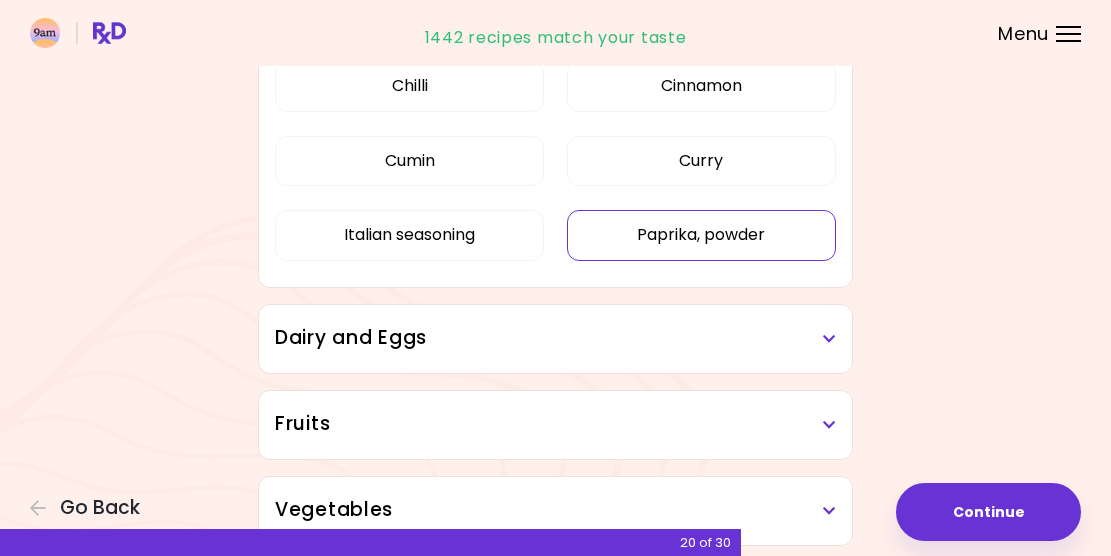 scroll, scrollTop: 302, scrollLeft: 0, axis: vertical 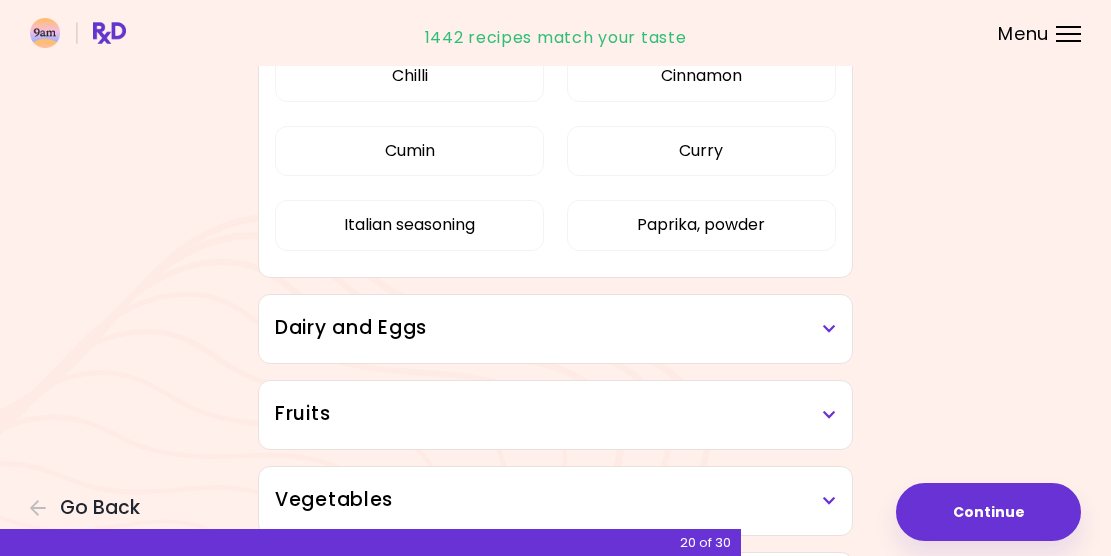 click on "Dairy and Eggs" at bounding box center (555, 328) 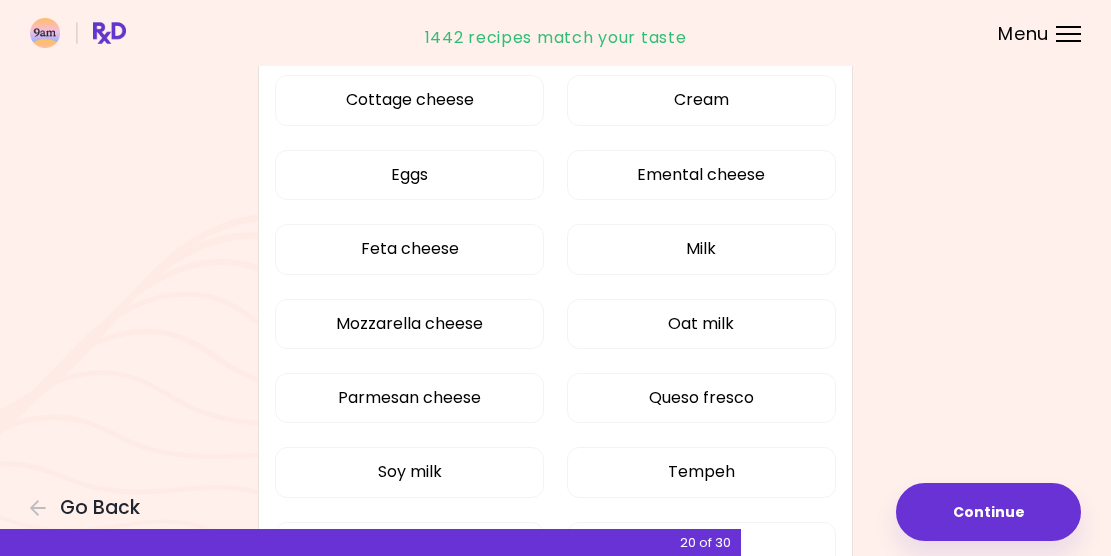 scroll, scrollTop: 685, scrollLeft: 0, axis: vertical 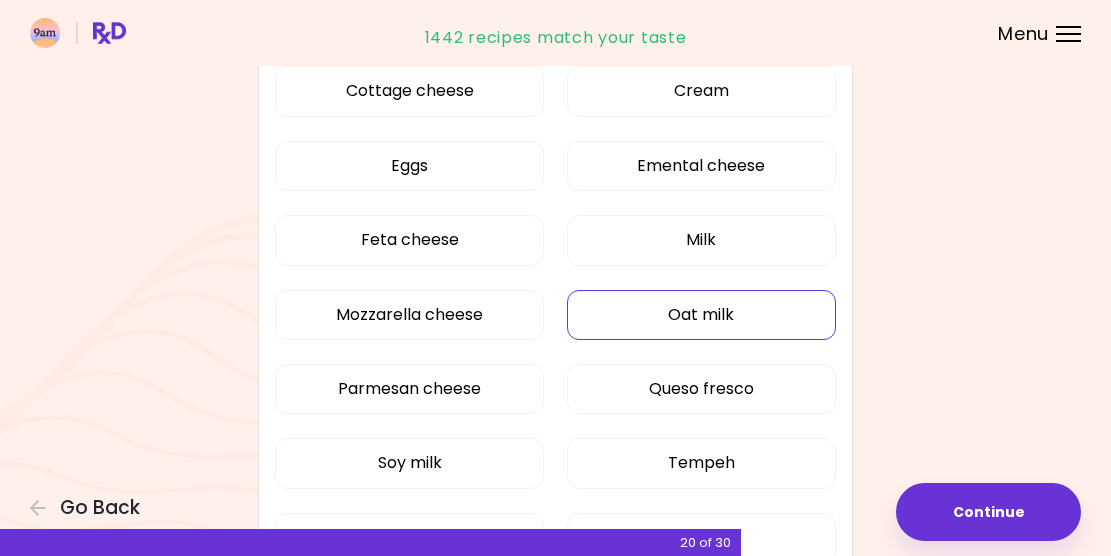 click on "Oat milk" at bounding box center [701, 315] 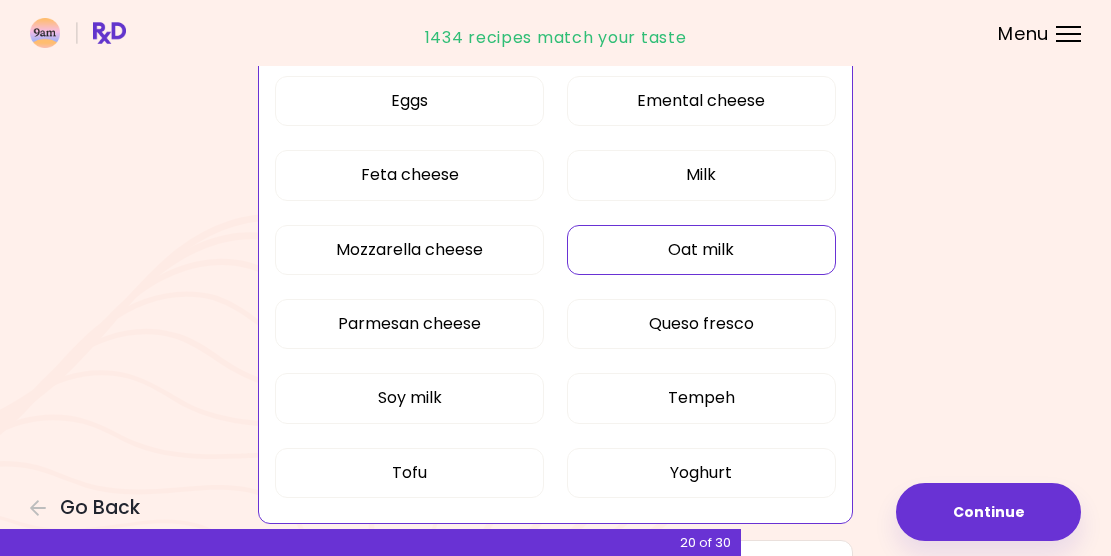 scroll, scrollTop: 754, scrollLeft: 0, axis: vertical 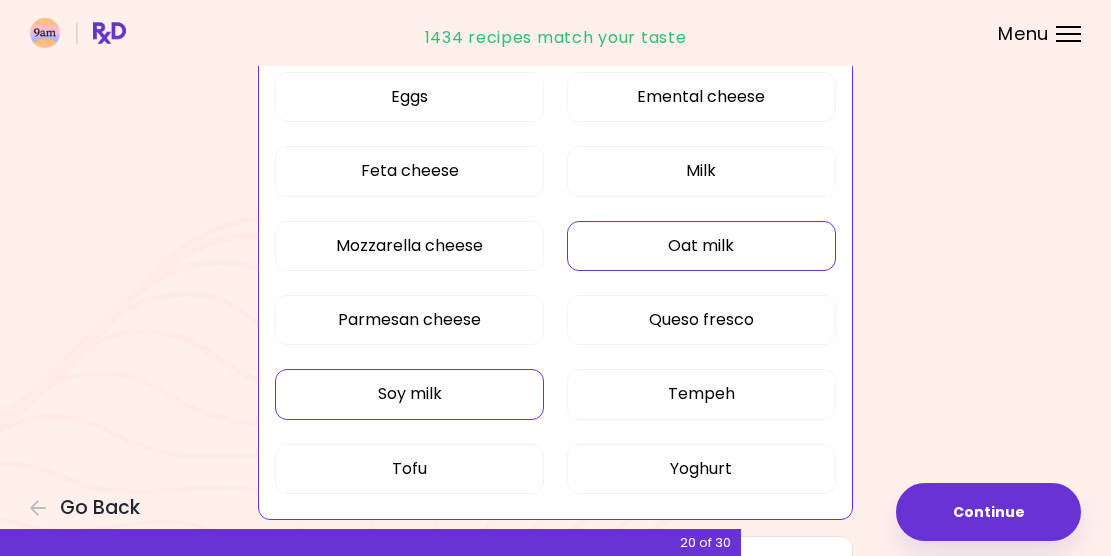 click on "Soy milk" at bounding box center [409, 394] 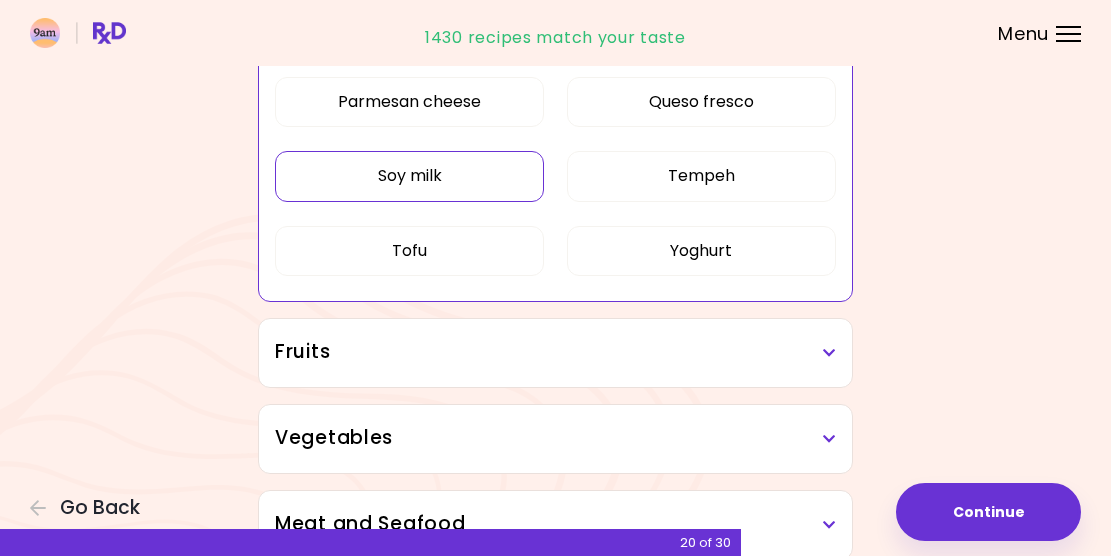 scroll, scrollTop: 1012, scrollLeft: 0, axis: vertical 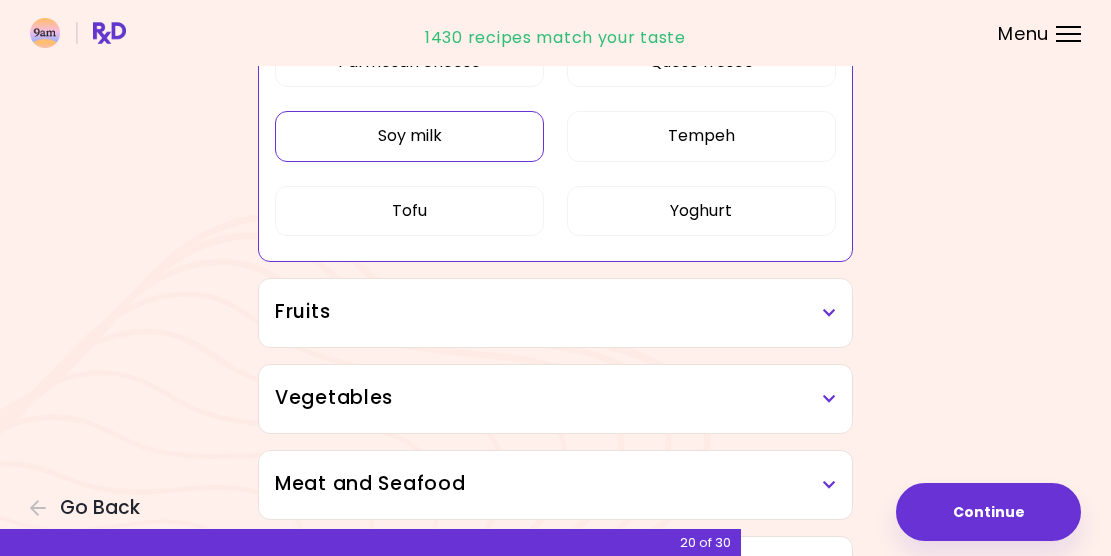 click on "Fruits" at bounding box center (555, 312) 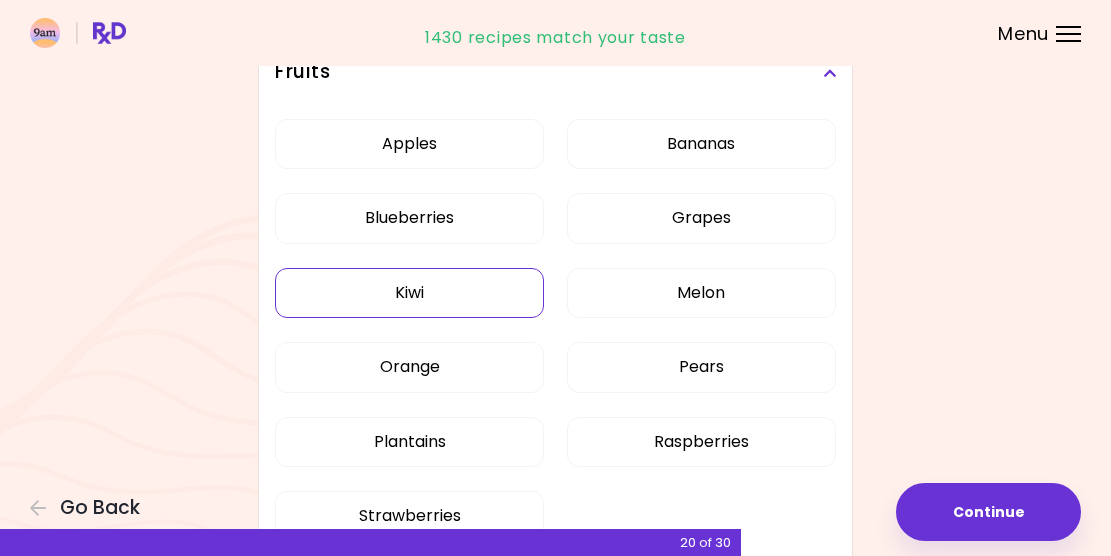 scroll, scrollTop: 1254, scrollLeft: 0, axis: vertical 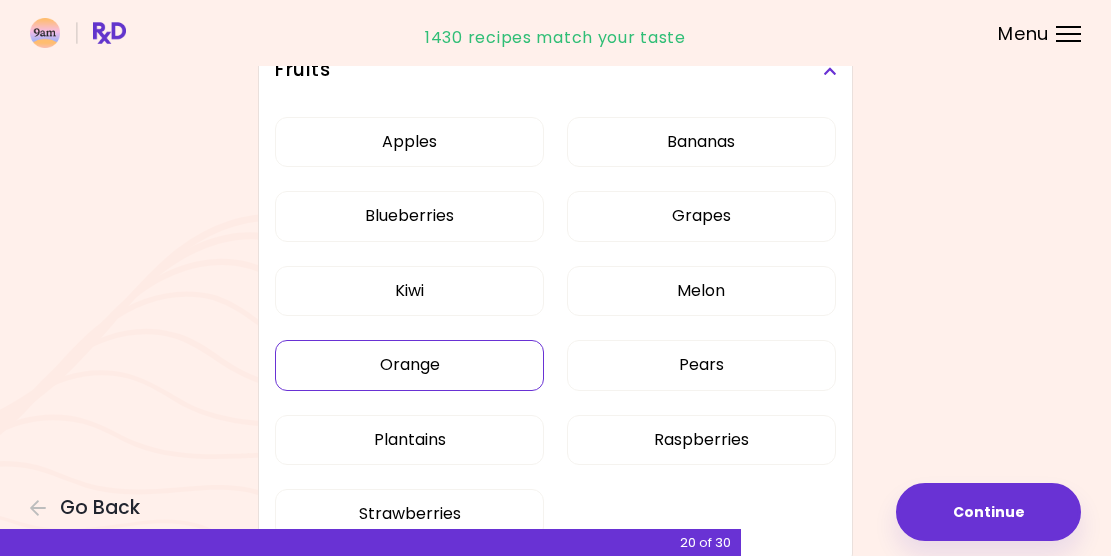 click on "Orange" at bounding box center (409, 365) 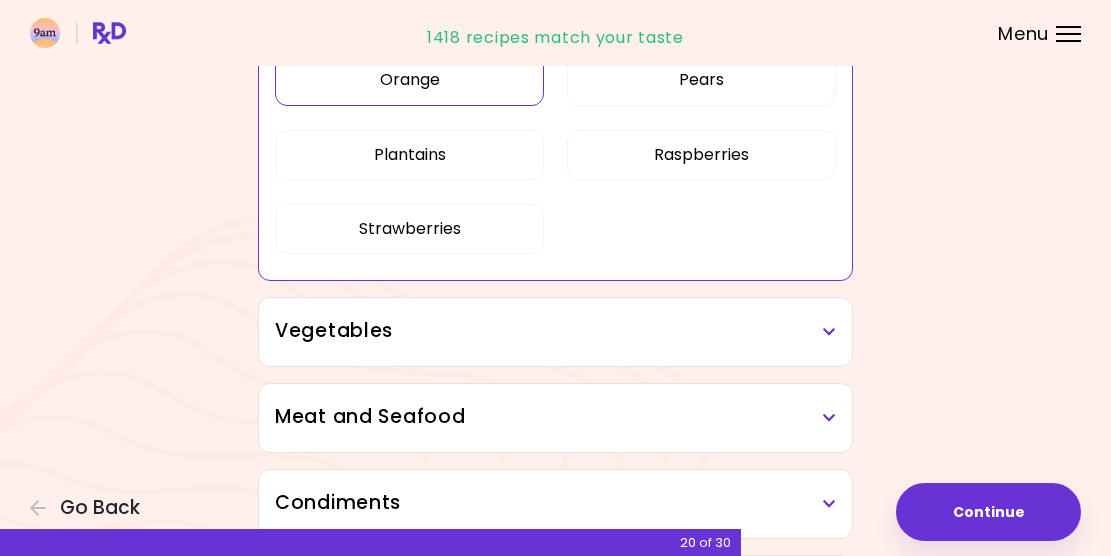 scroll, scrollTop: 1540, scrollLeft: 0, axis: vertical 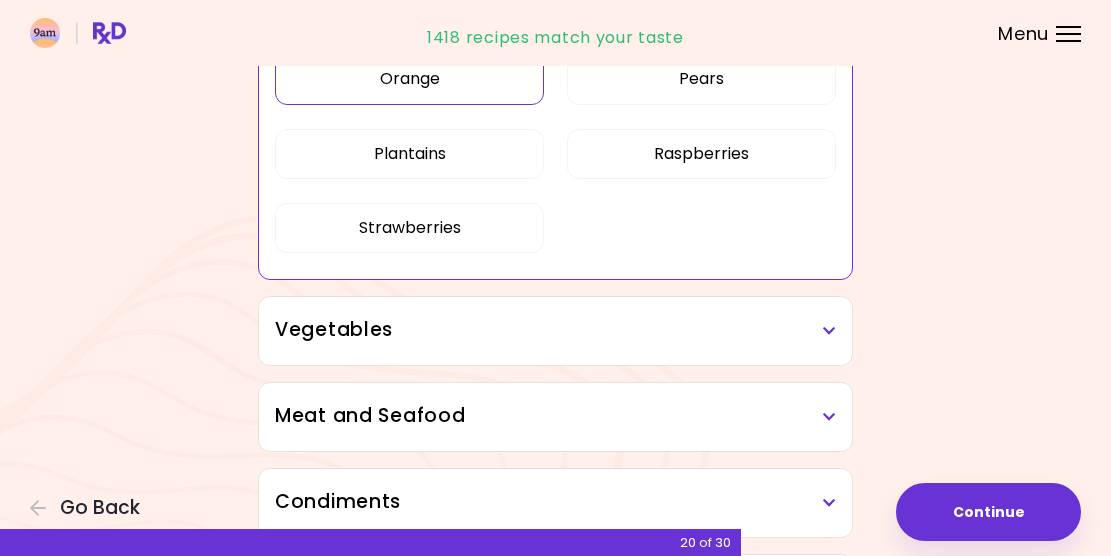 click on "Vegetables" at bounding box center (555, 330) 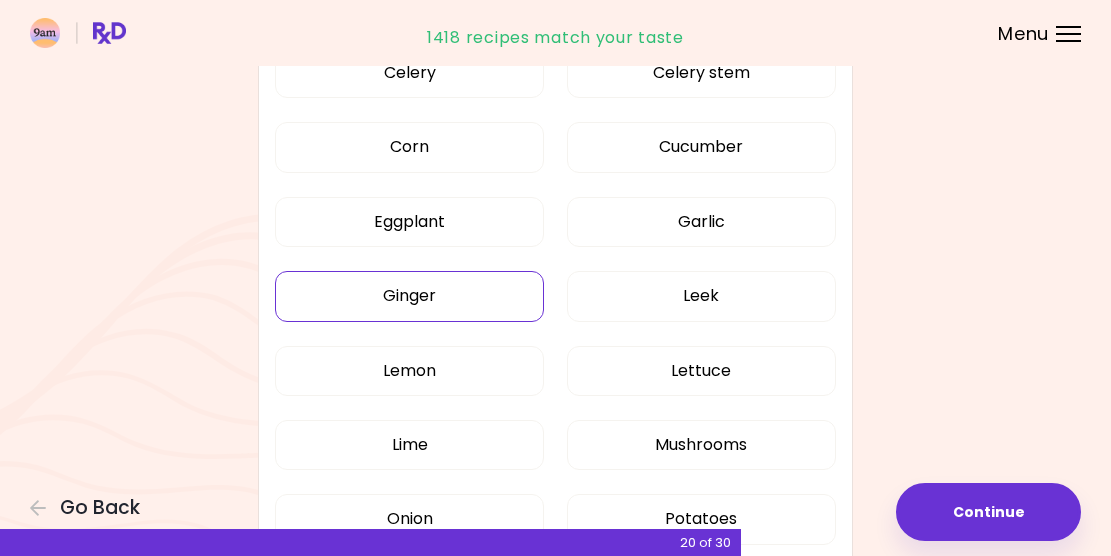 scroll, scrollTop: 2251, scrollLeft: 0, axis: vertical 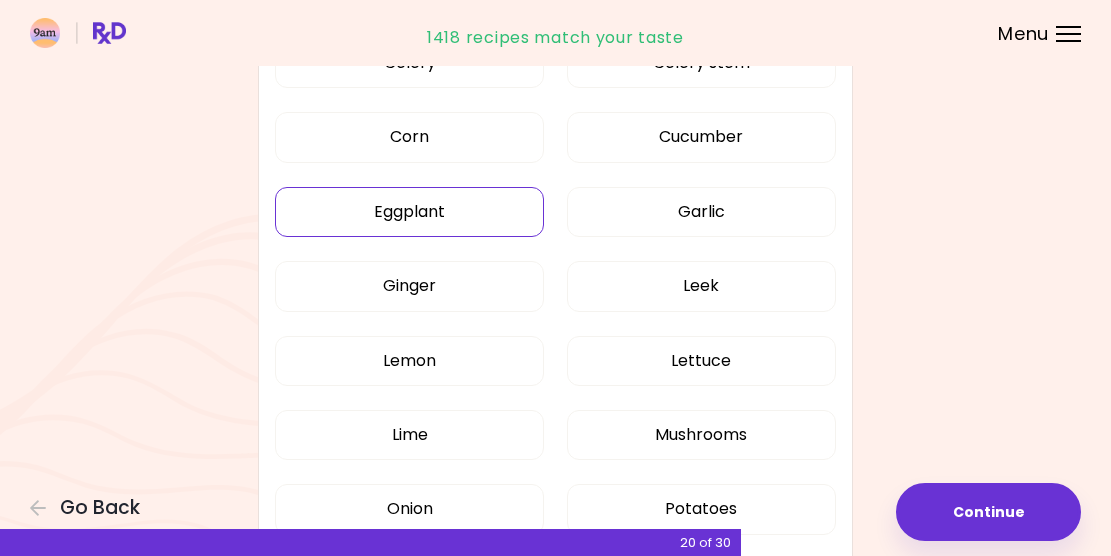 click on "Eggplant" at bounding box center [409, 212] 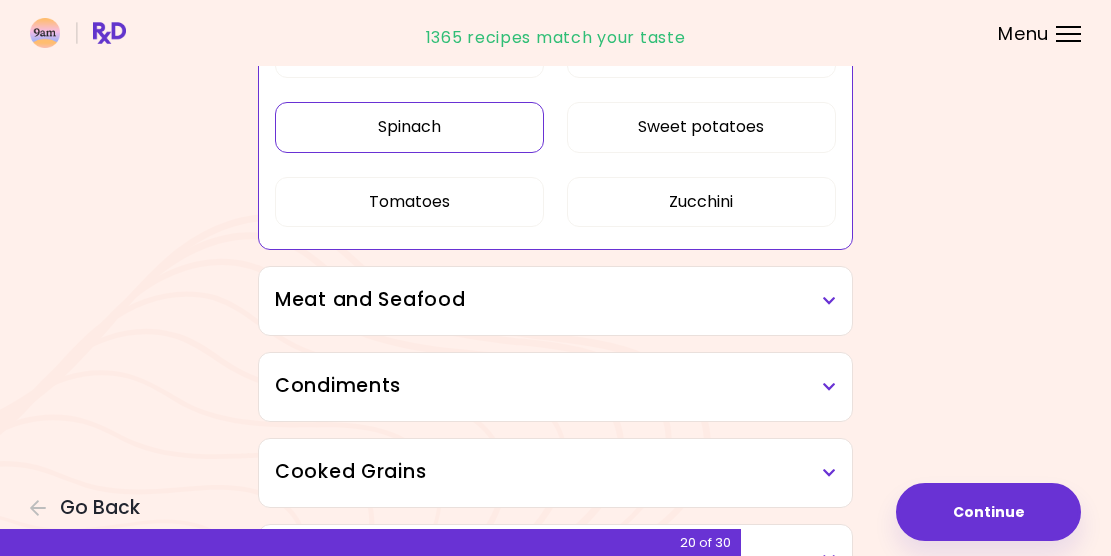scroll, scrollTop: 2795, scrollLeft: 0, axis: vertical 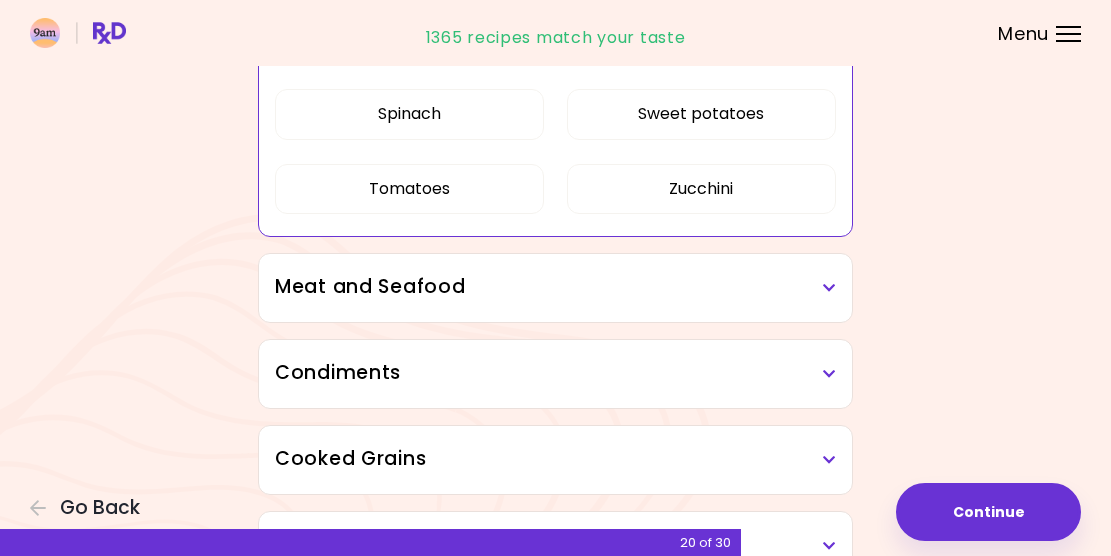 click on "Meat and Seafood" at bounding box center (555, 287) 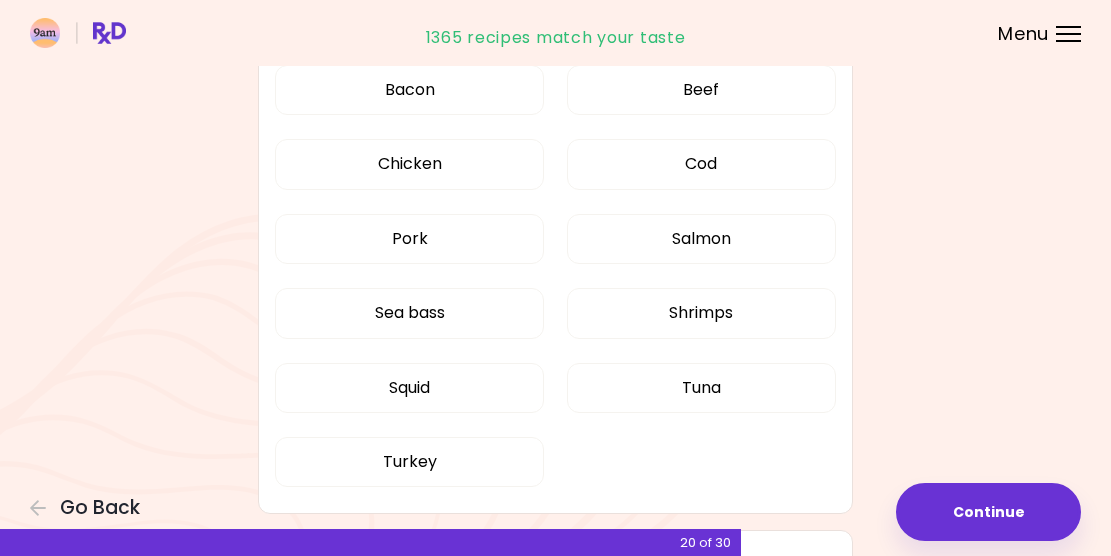 scroll, scrollTop: 3073, scrollLeft: 0, axis: vertical 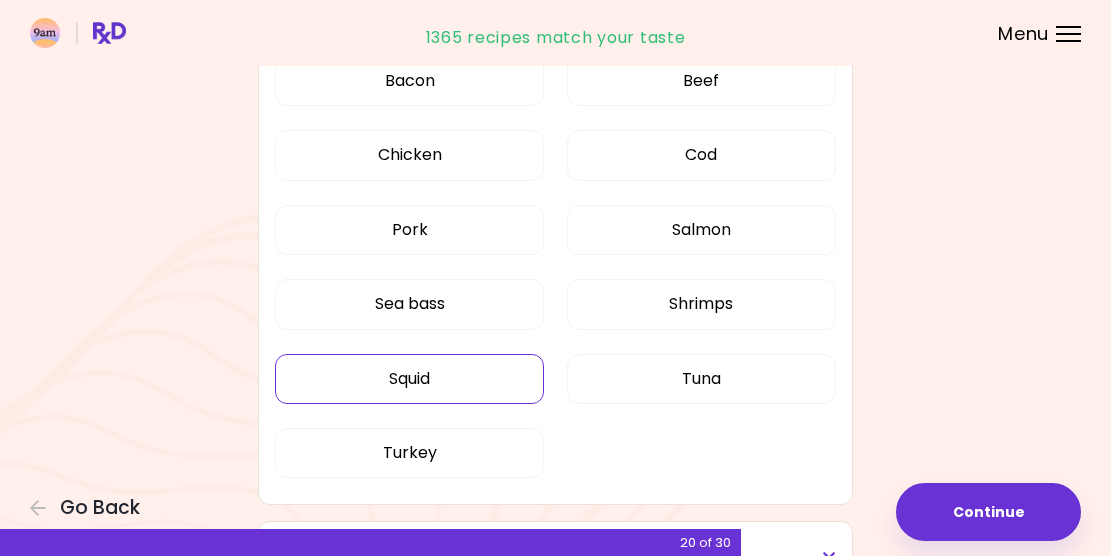 click on "Squid" at bounding box center (409, 379) 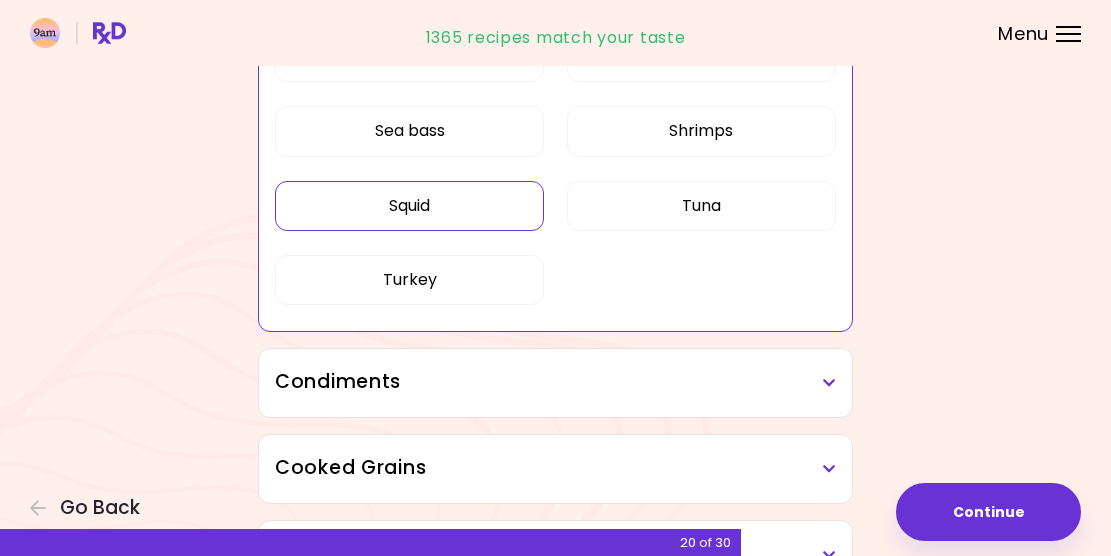 scroll, scrollTop: 3257, scrollLeft: 0, axis: vertical 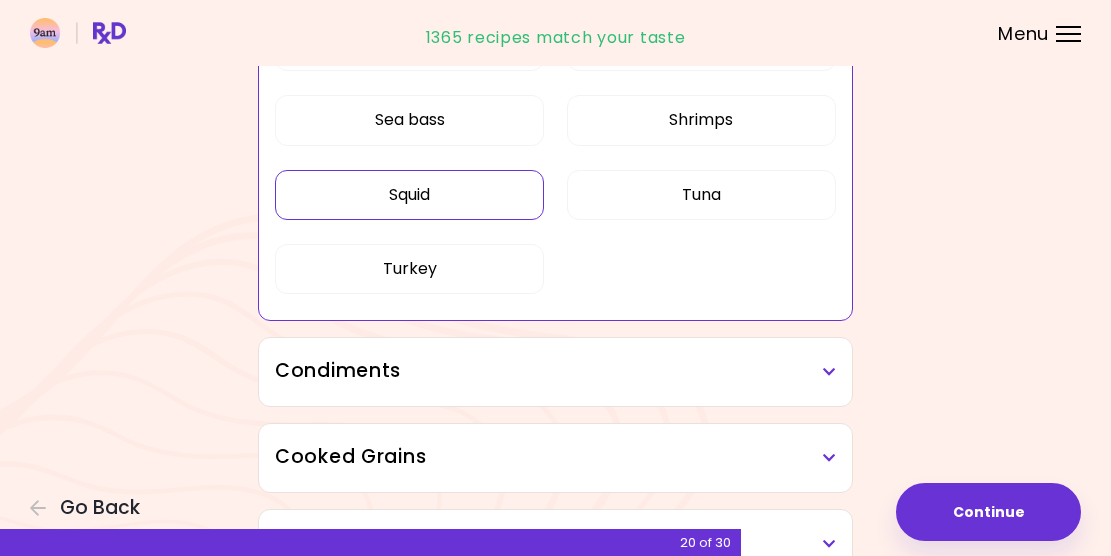 click on "Condiments" at bounding box center (555, 371) 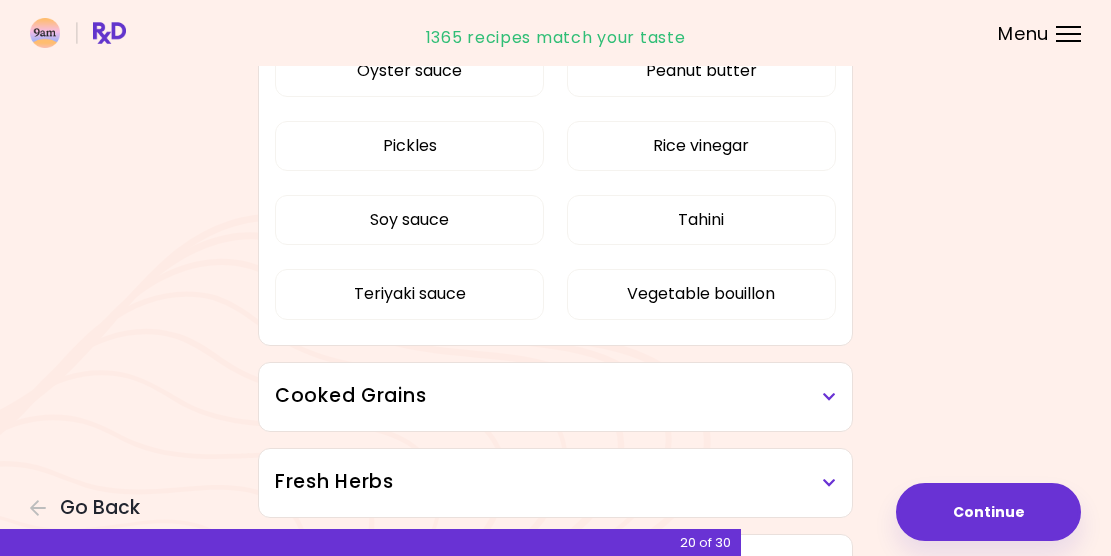 scroll, scrollTop: 3885, scrollLeft: 0, axis: vertical 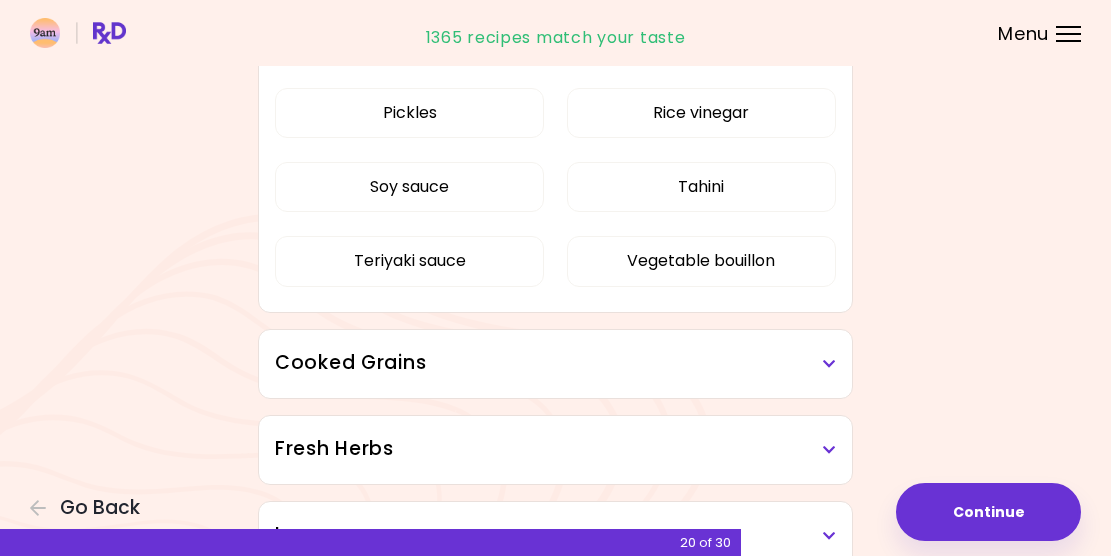 click on "Cooked Grains" at bounding box center (555, 363) 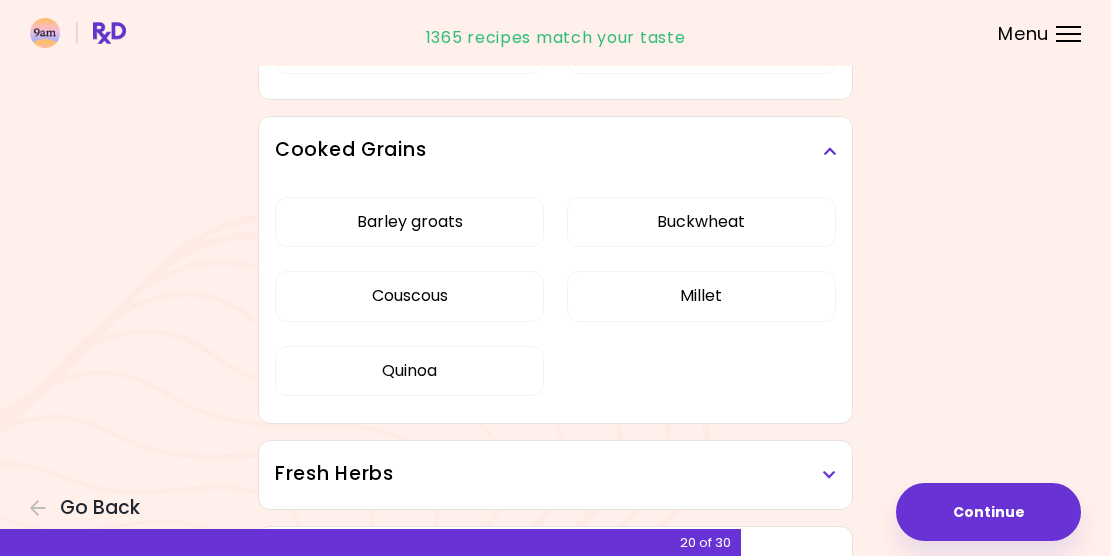 scroll, scrollTop: 4103, scrollLeft: 0, axis: vertical 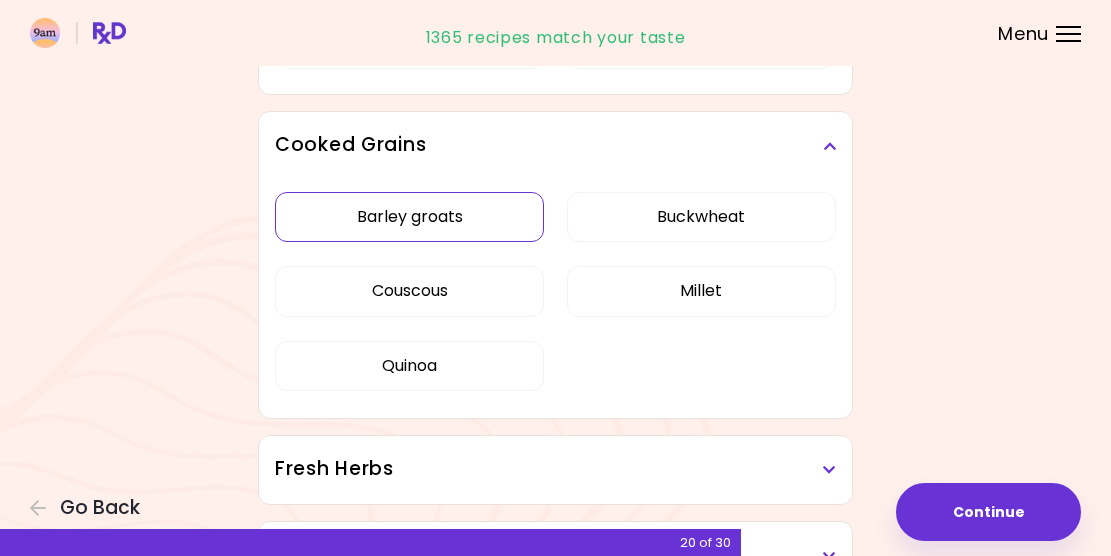 click on "Barley groats" at bounding box center (409, 217) 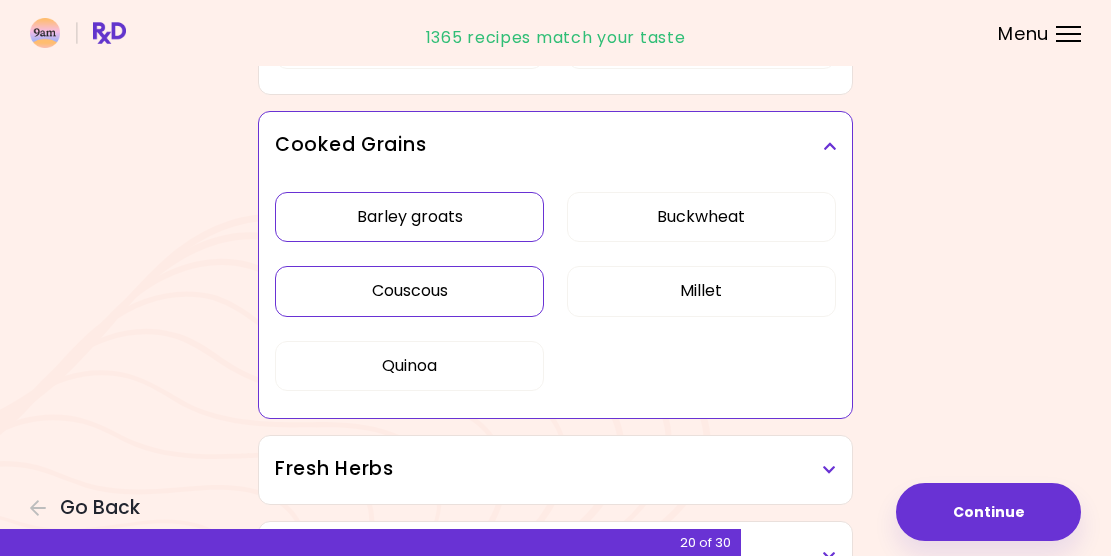 click on "Couscous" at bounding box center [409, 291] 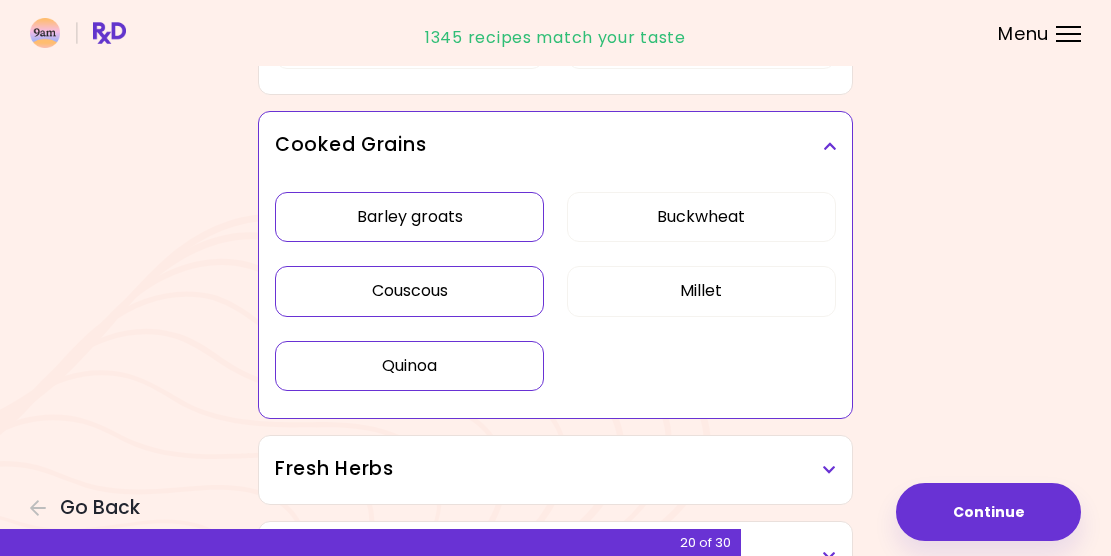 click on "Quinoa" at bounding box center (409, 366) 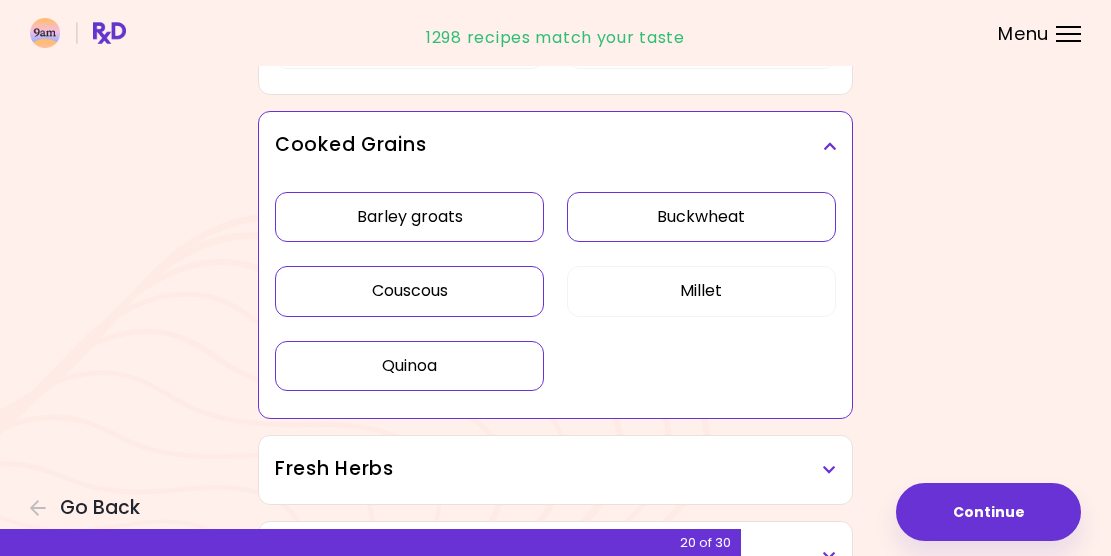 click on "Buckwheat" at bounding box center [701, 217] 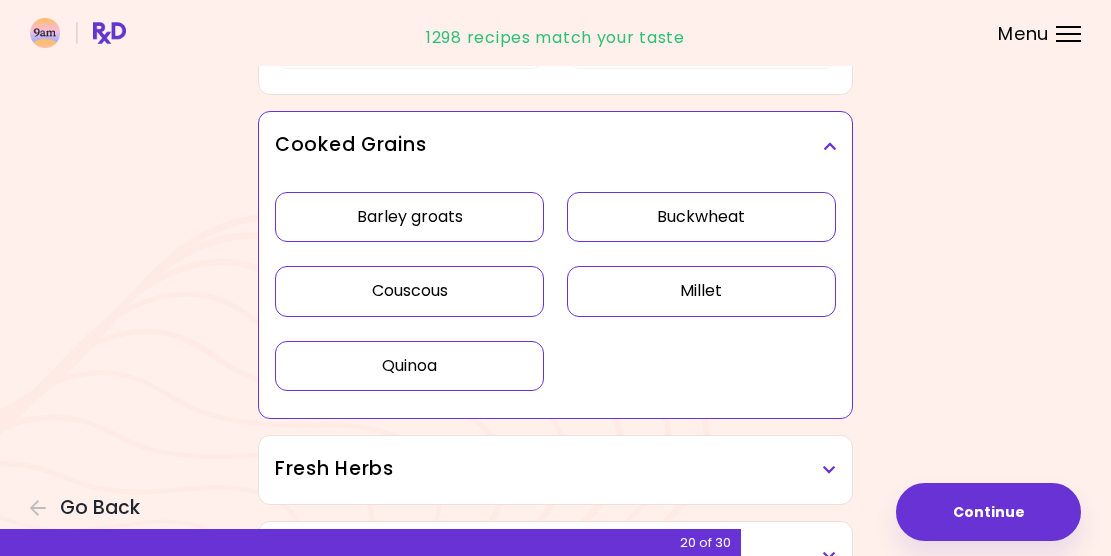 click on "Millet" at bounding box center (701, 291) 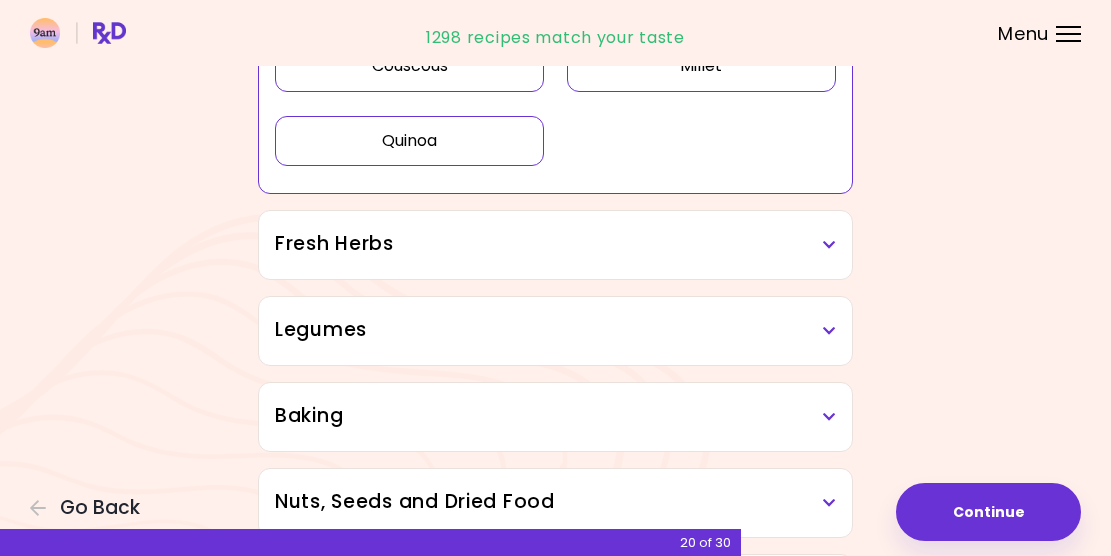scroll, scrollTop: 4331, scrollLeft: 0, axis: vertical 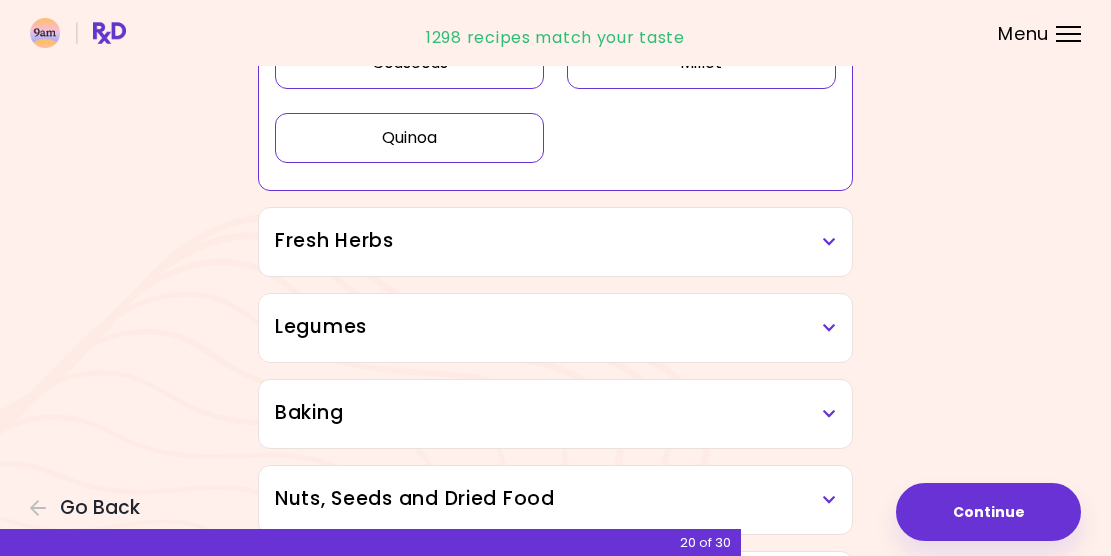 click on "Fresh Herbs" at bounding box center [555, 241] 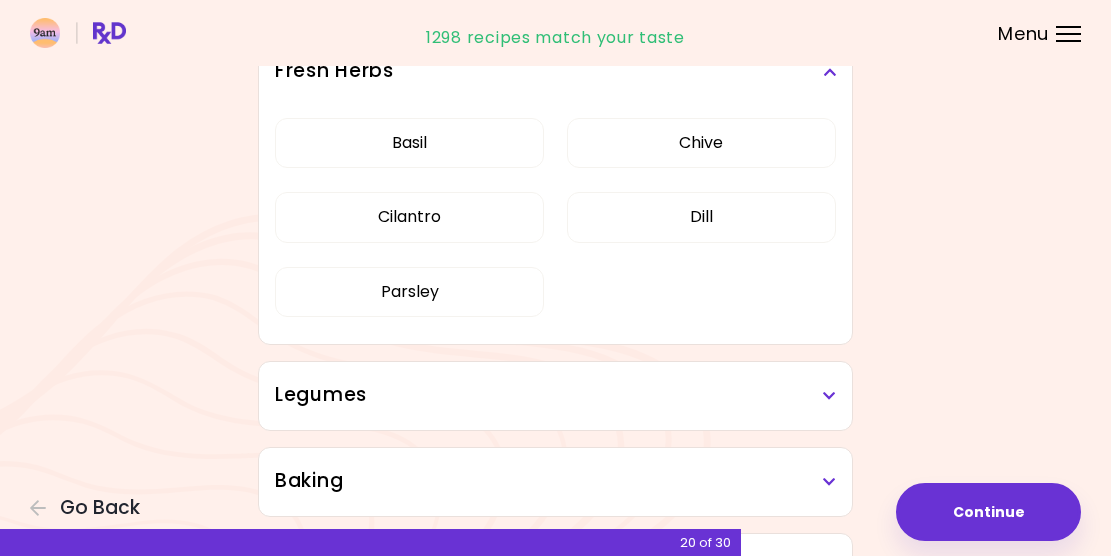scroll, scrollTop: 4535, scrollLeft: 0, axis: vertical 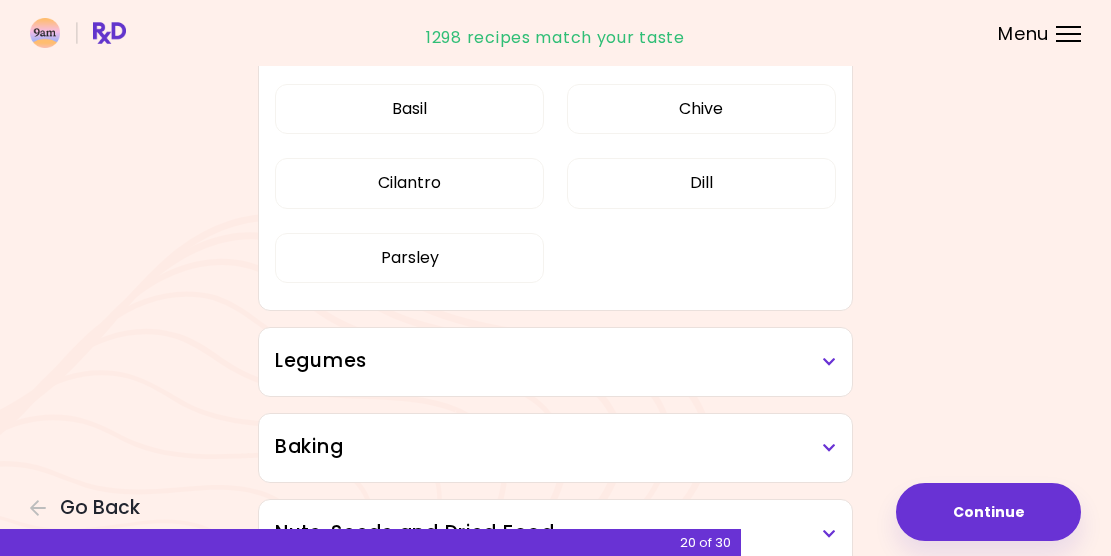 click on "Legumes" at bounding box center [555, 361] 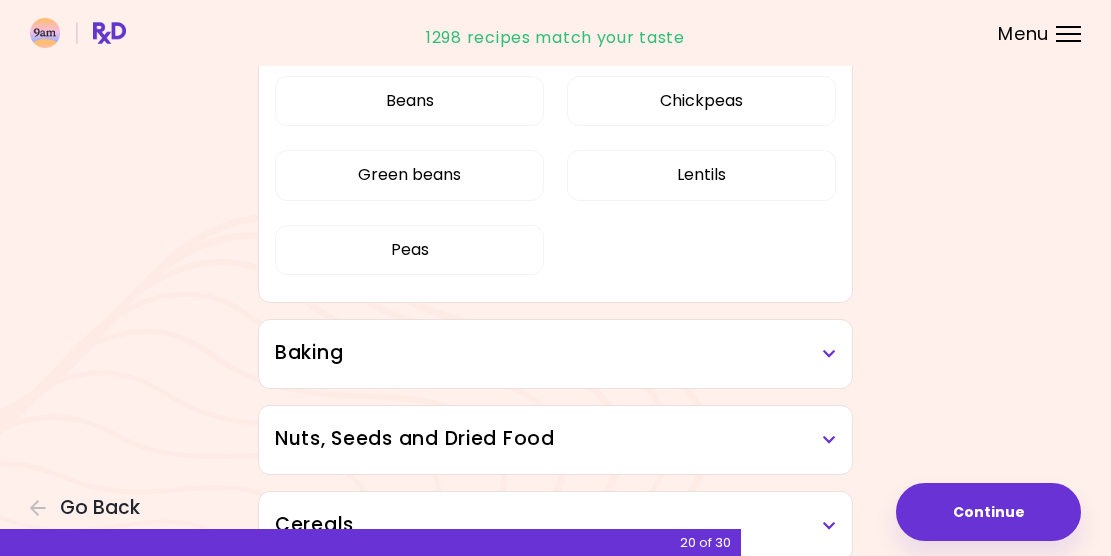 scroll, scrollTop: 4899, scrollLeft: 0, axis: vertical 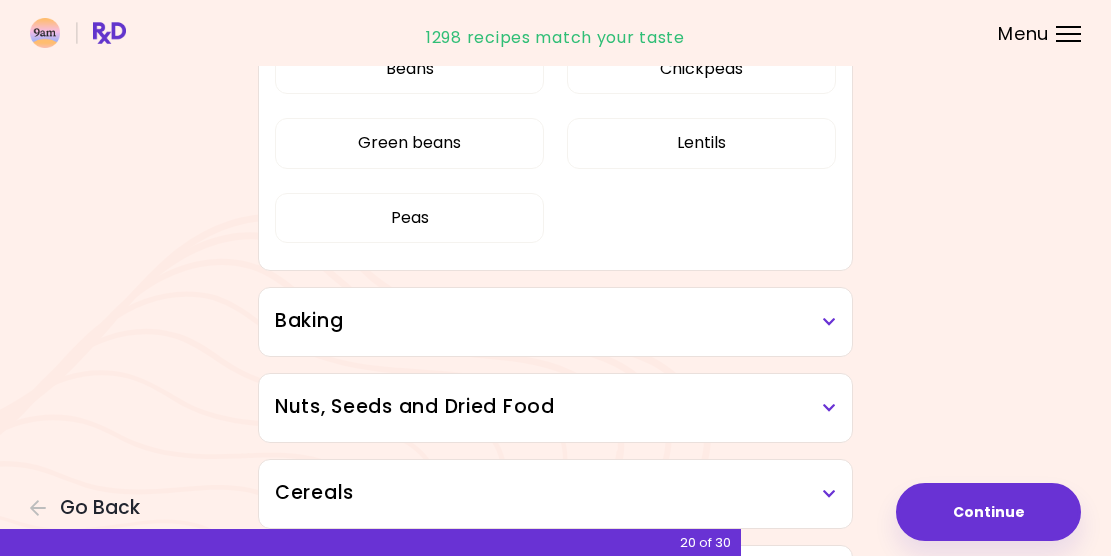 click on "Baking" at bounding box center (555, 321) 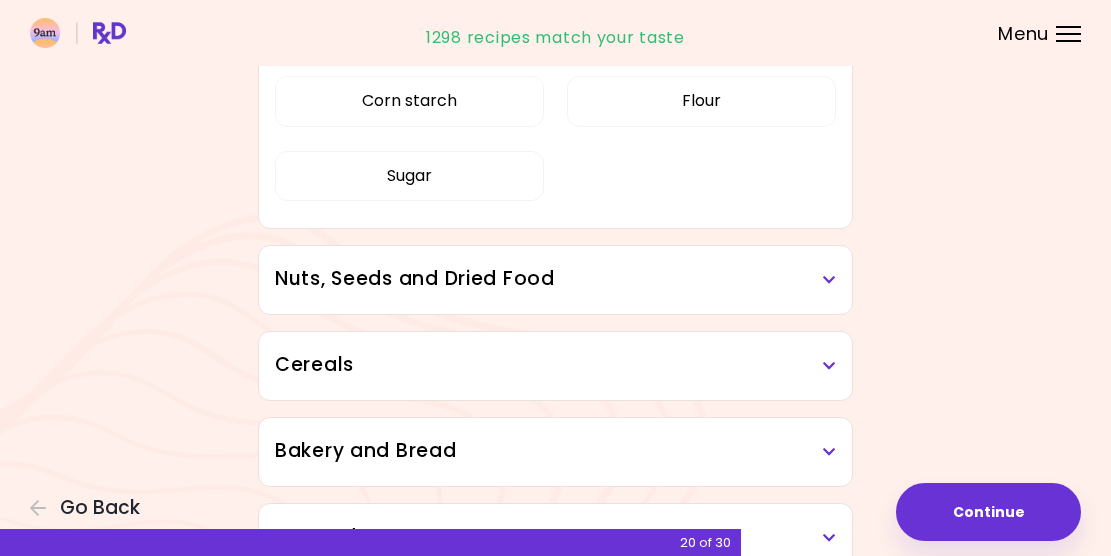 scroll, scrollTop: 5272, scrollLeft: 0, axis: vertical 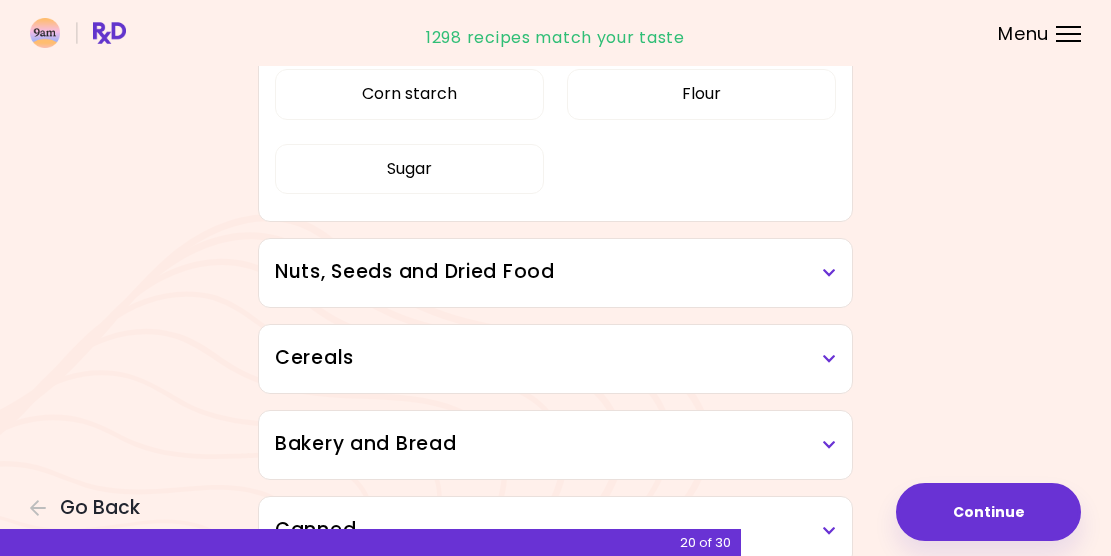 click on "Nuts, Seeds and Dried Food" at bounding box center (555, 272) 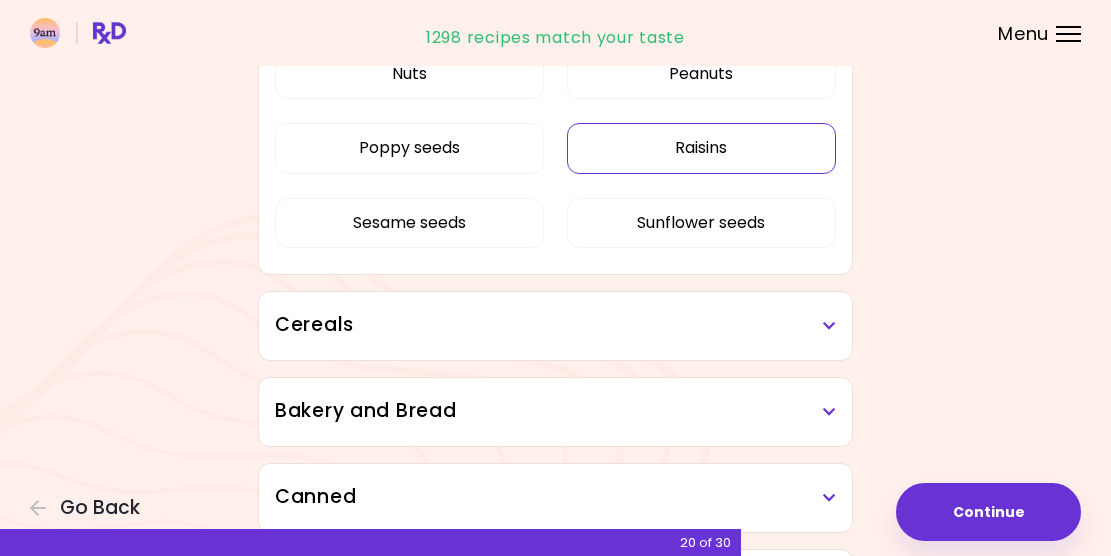 scroll, scrollTop: 5703, scrollLeft: 0, axis: vertical 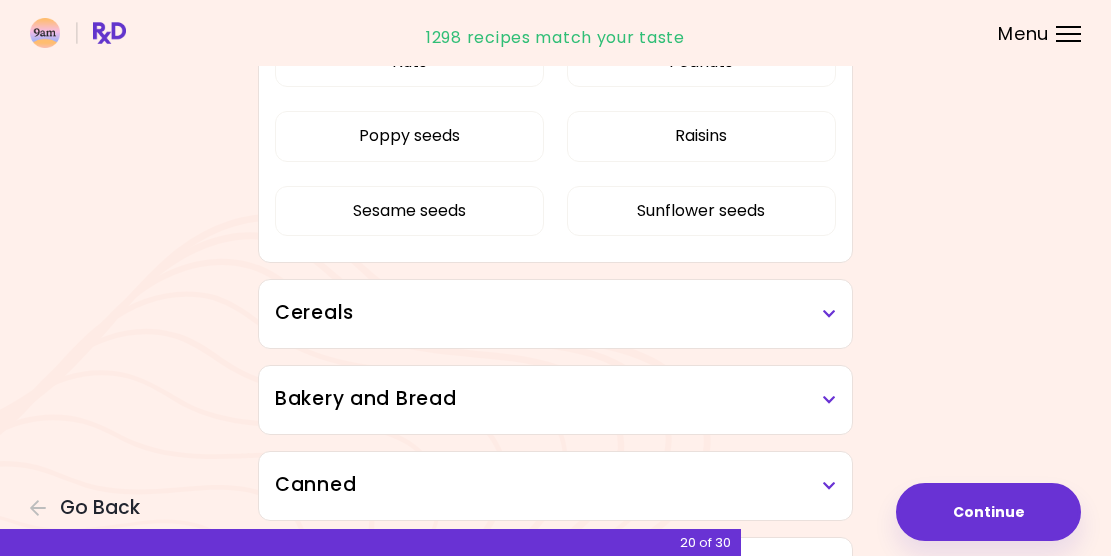click on "Cereals" at bounding box center (555, 313) 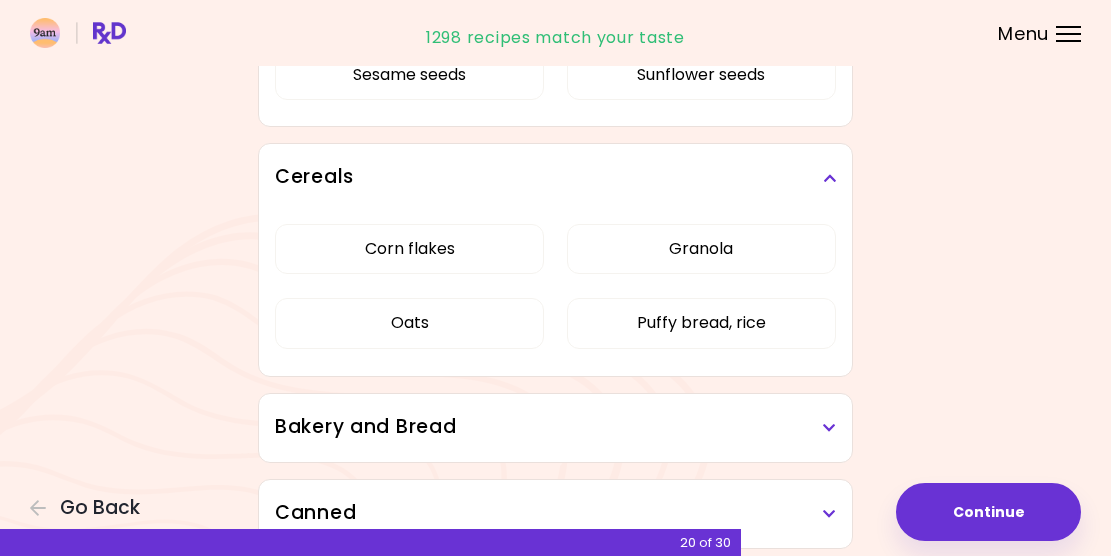 scroll, scrollTop: 5844, scrollLeft: 0, axis: vertical 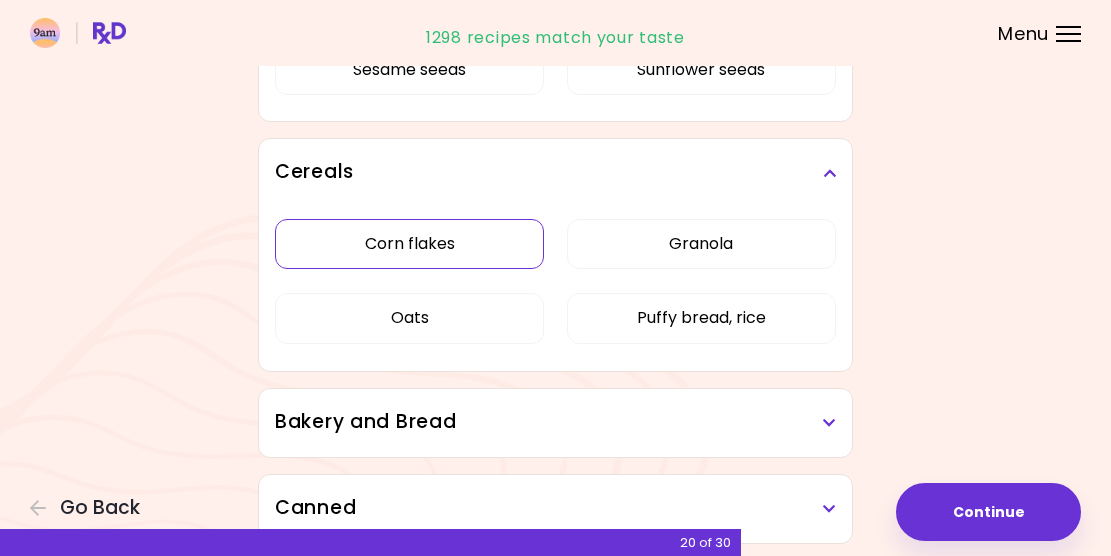 click on "Corn flakes" at bounding box center (409, 244) 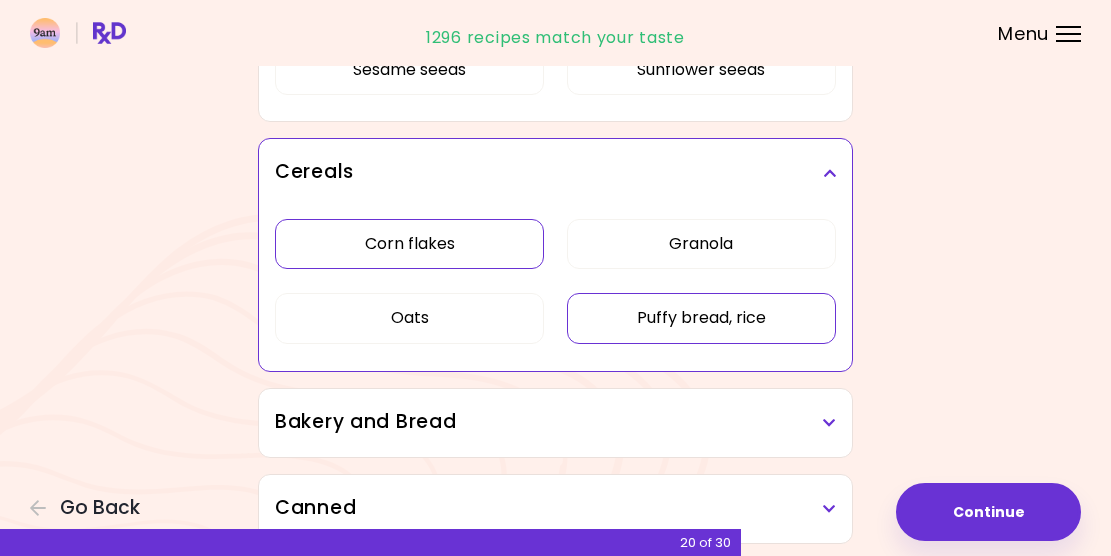 click on "Puffy bread, rice" at bounding box center [701, 318] 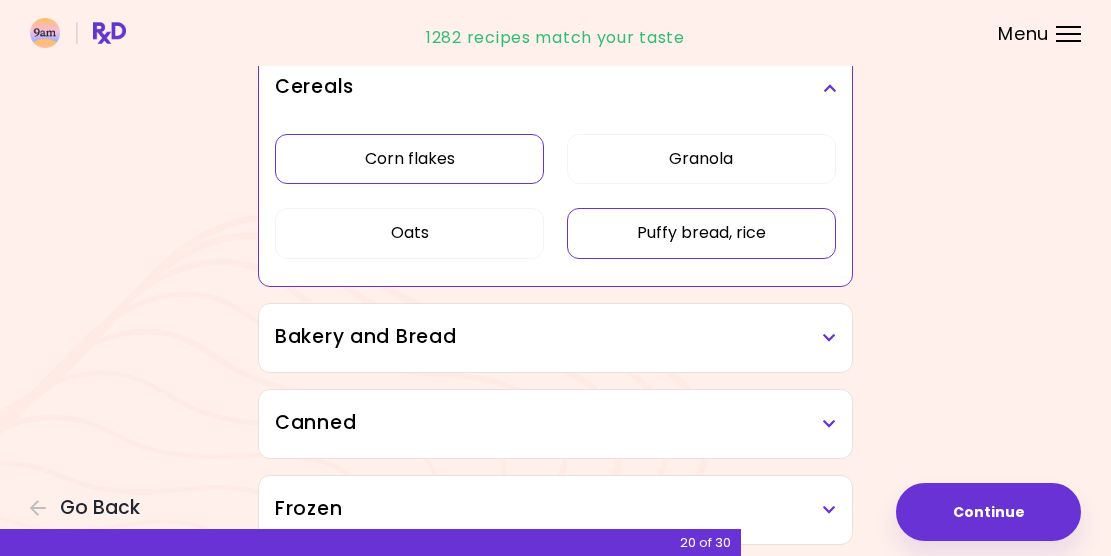 scroll, scrollTop: 5991, scrollLeft: 0, axis: vertical 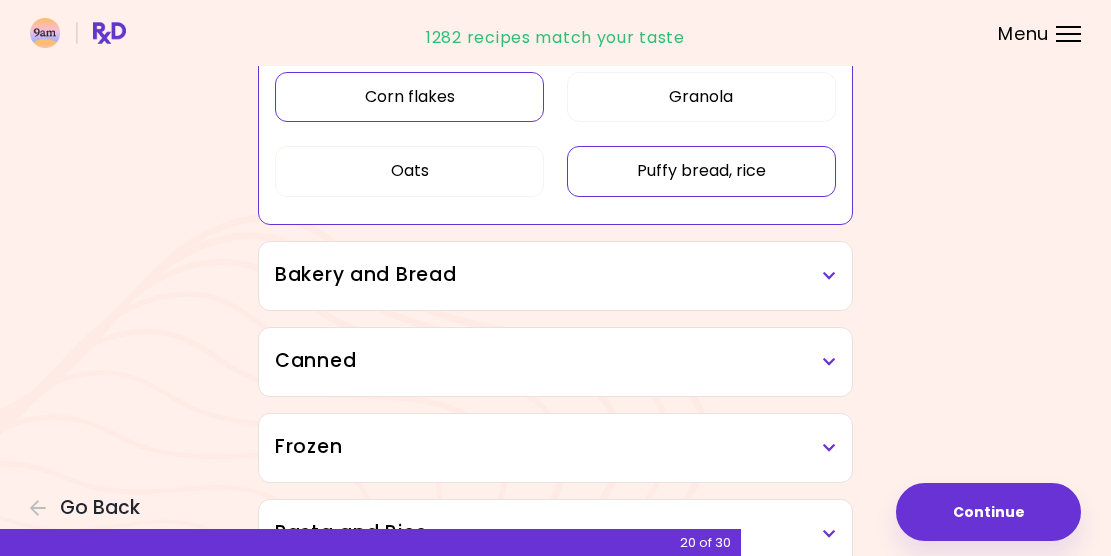 click on "Bakery and Bread" at bounding box center (555, 275) 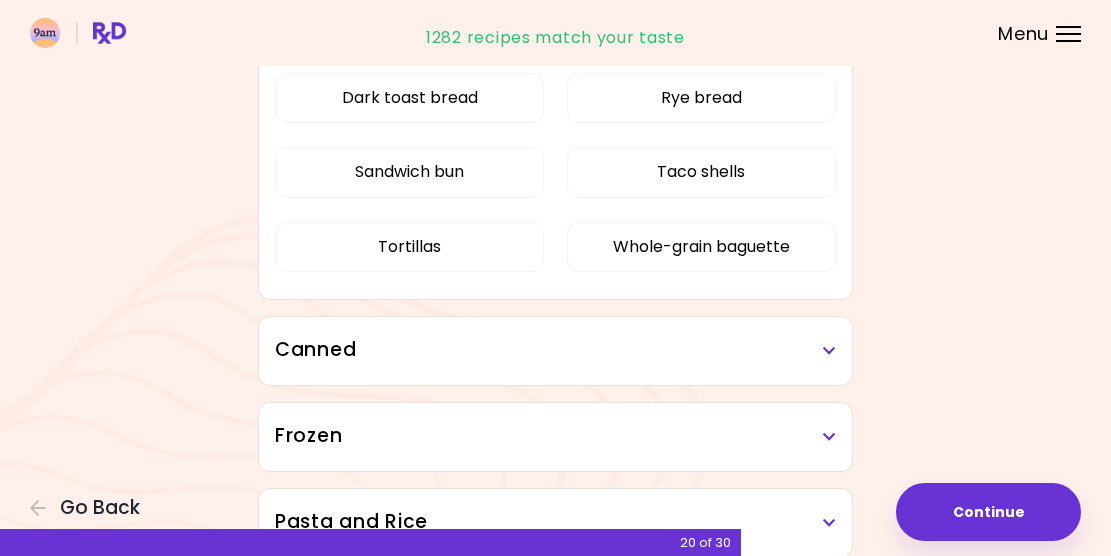 scroll, scrollTop: 6298, scrollLeft: 0, axis: vertical 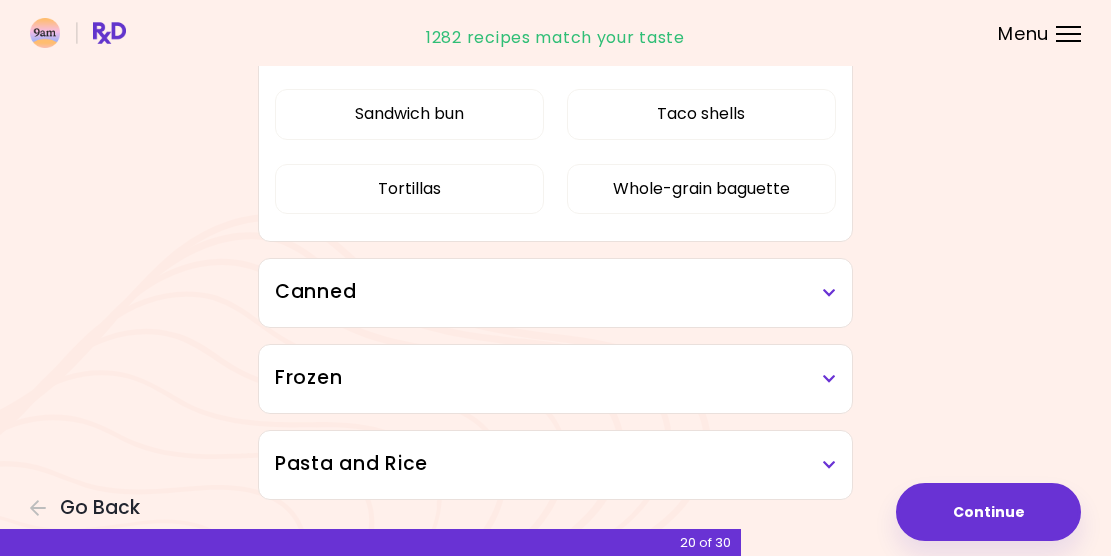 click on "Canned" at bounding box center [555, 292] 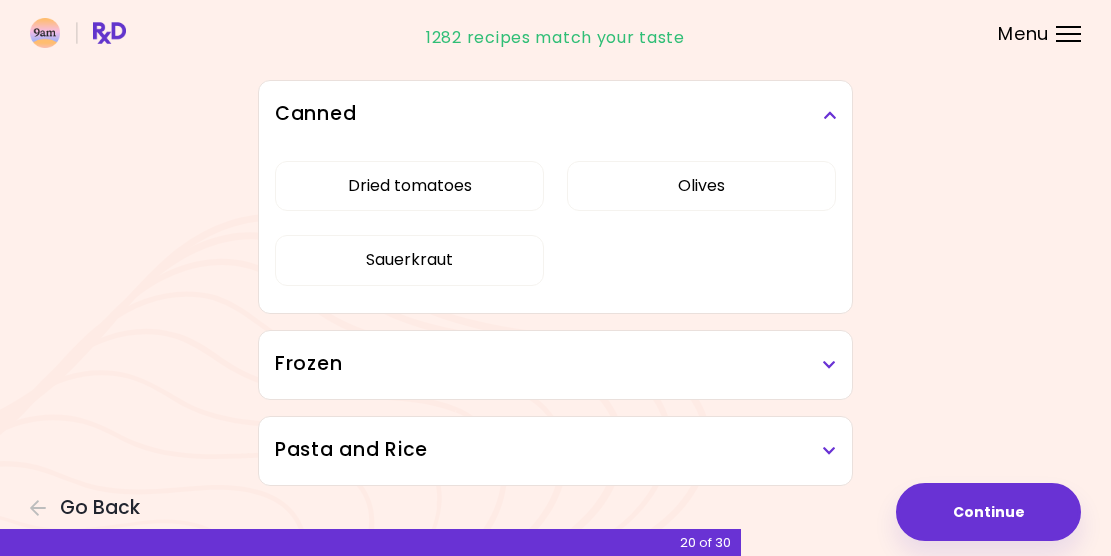 click on "Frozen" at bounding box center (555, 364) 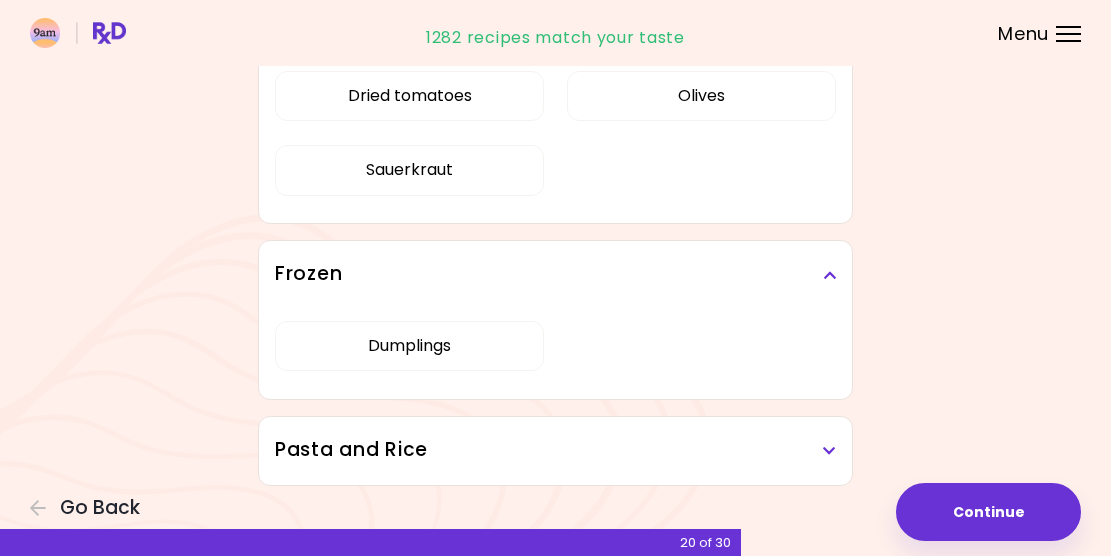 scroll, scrollTop: 6566, scrollLeft: 0, axis: vertical 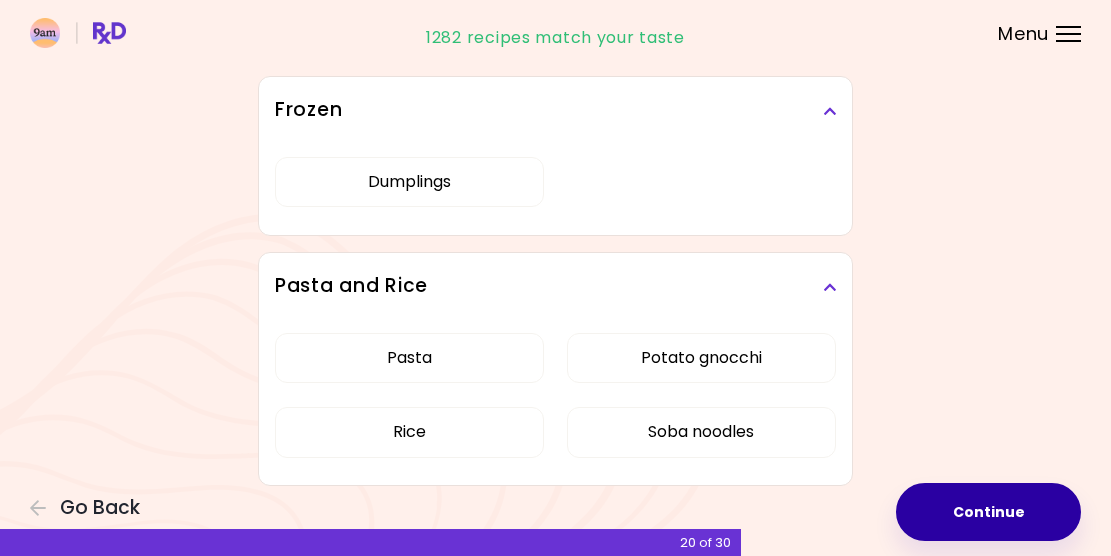 click on "Continue" at bounding box center [988, 512] 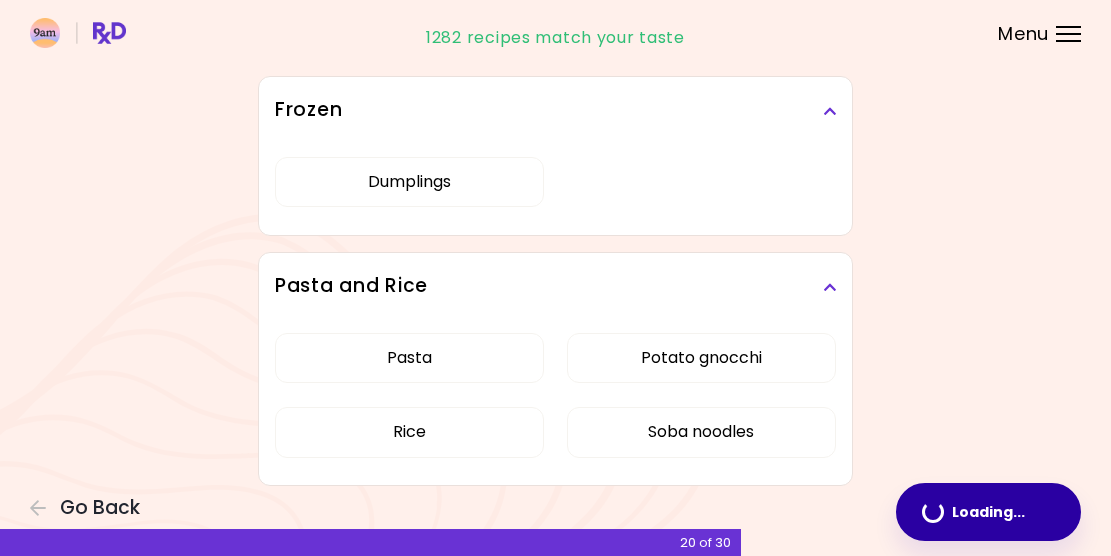 scroll, scrollTop: 0, scrollLeft: 0, axis: both 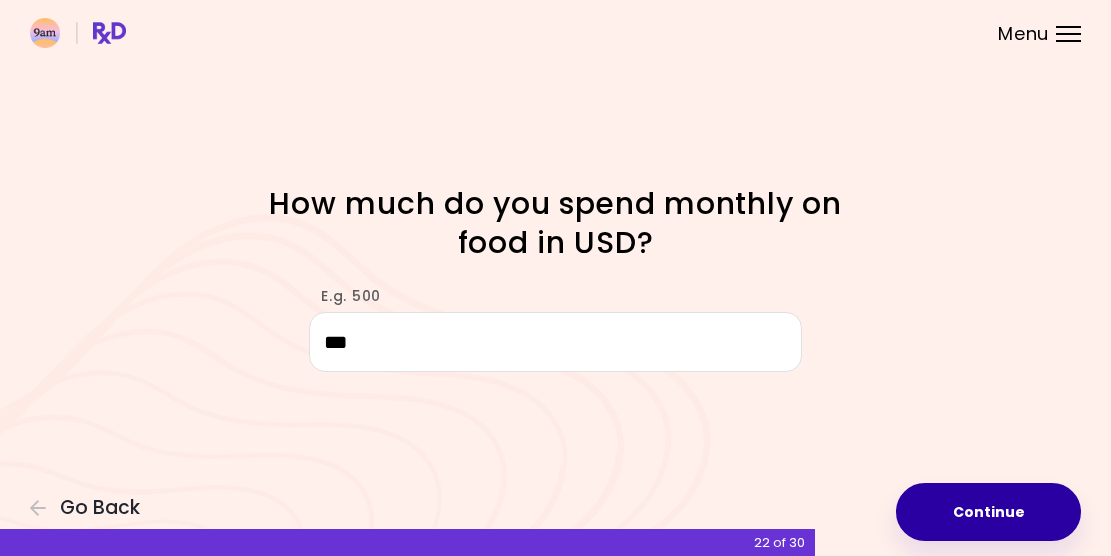 type on "***" 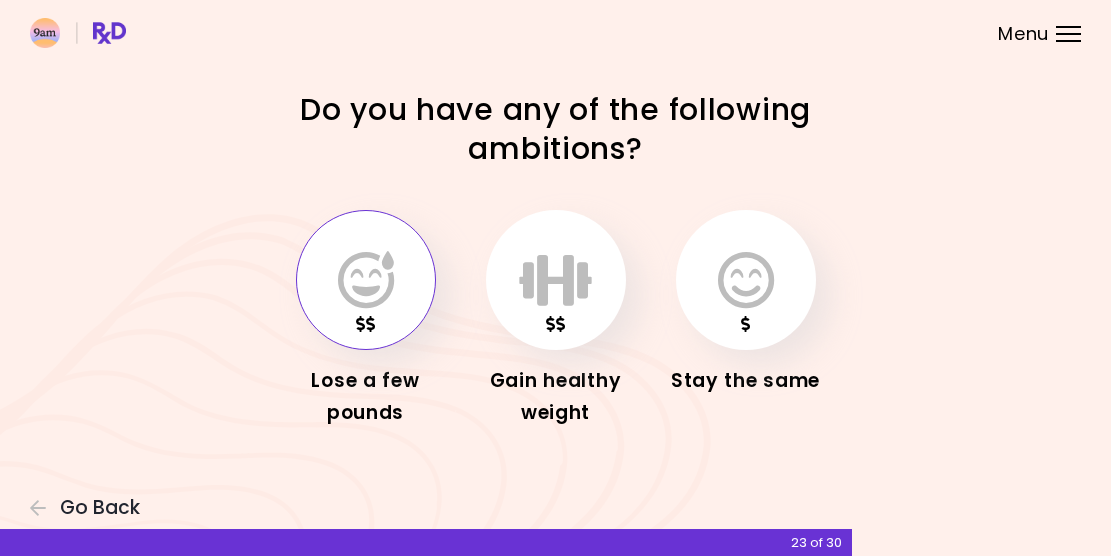 click at bounding box center (366, 280) 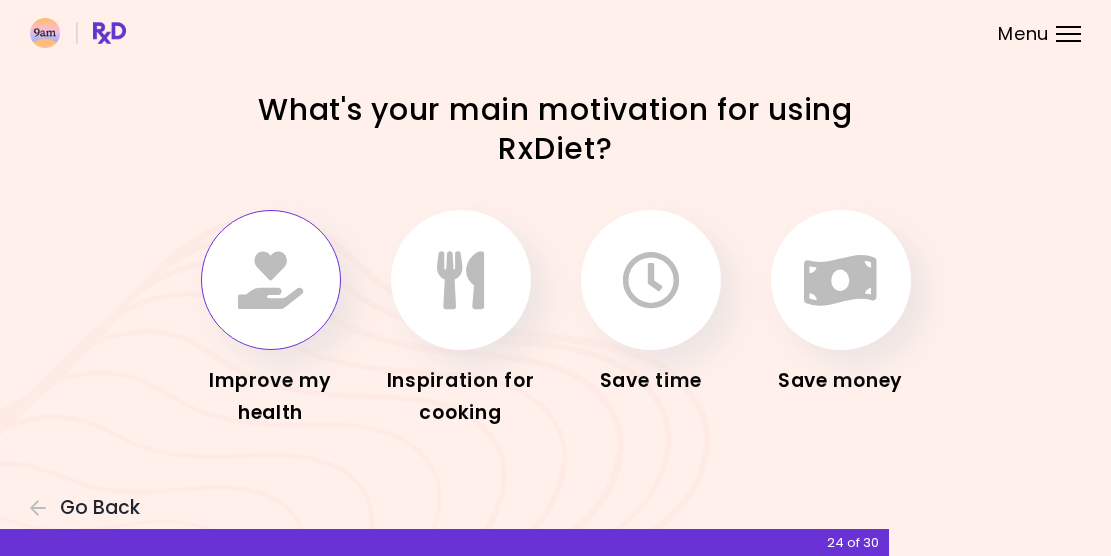 click at bounding box center [270, 280] 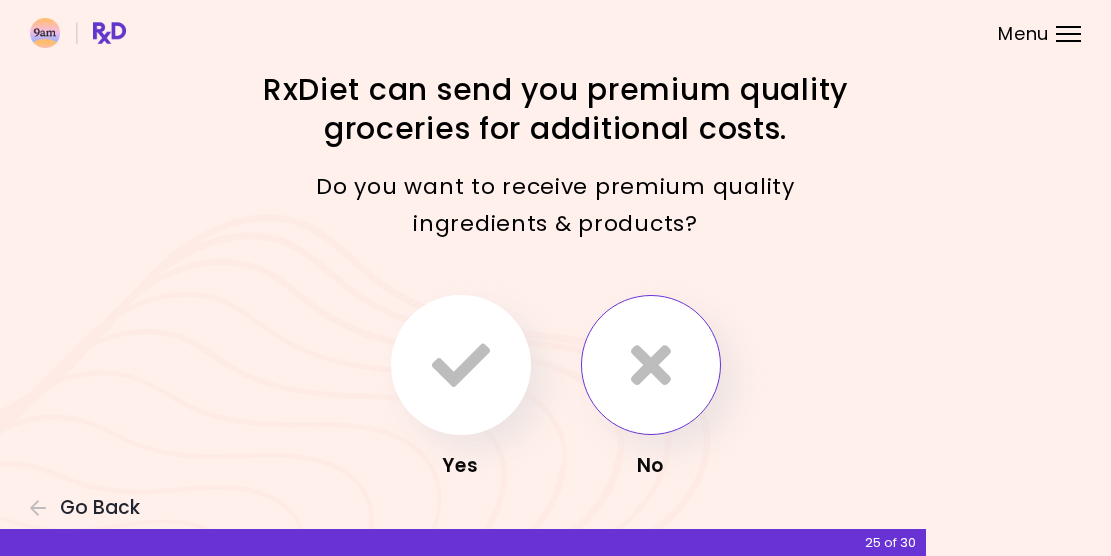click at bounding box center (651, 365) 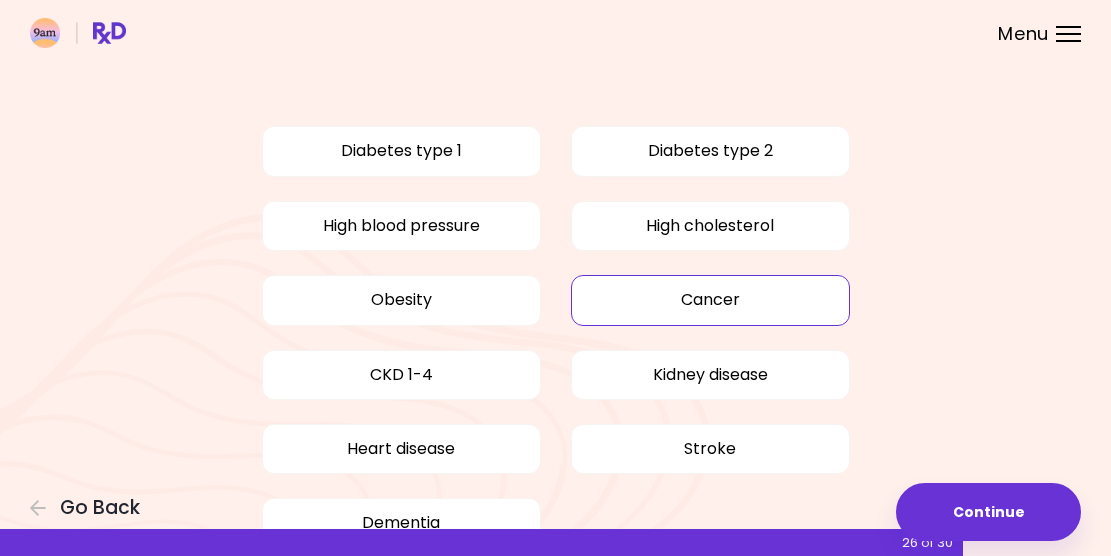 scroll, scrollTop: 135, scrollLeft: 0, axis: vertical 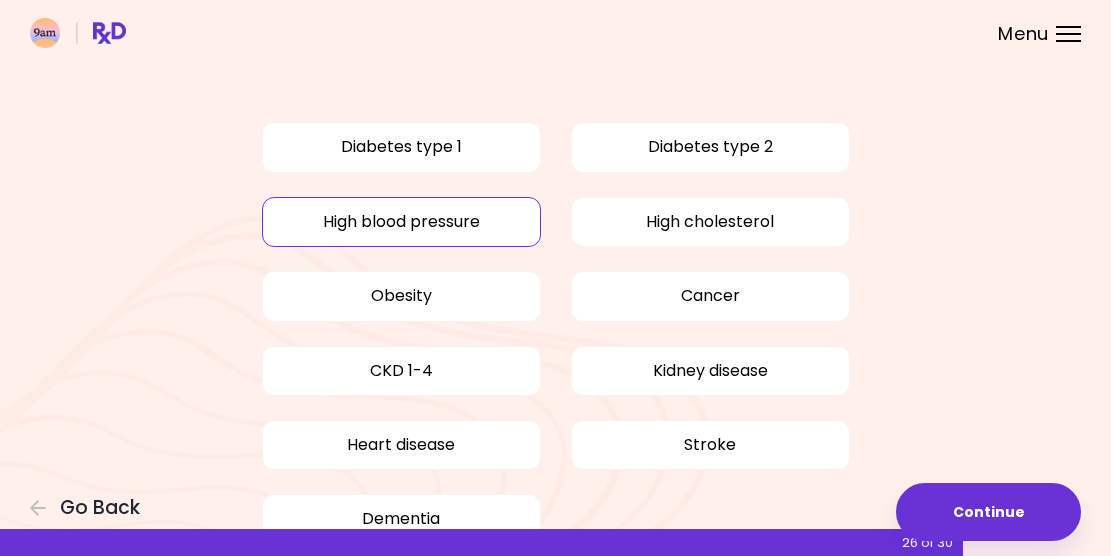 click on "High blood pressure" at bounding box center [401, 222] 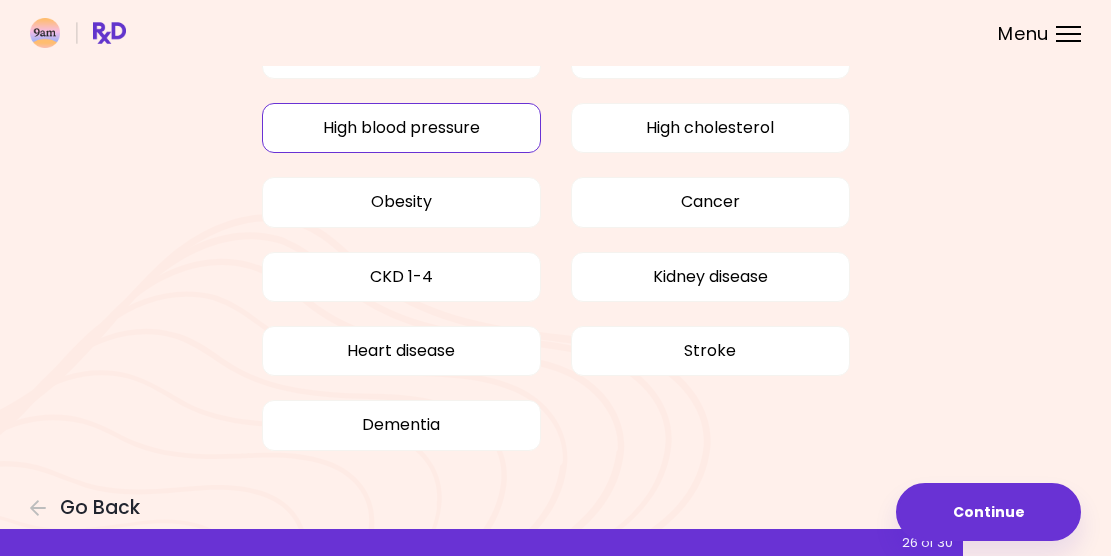scroll, scrollTop: 228, scrollLeft: 0, axis: vertical 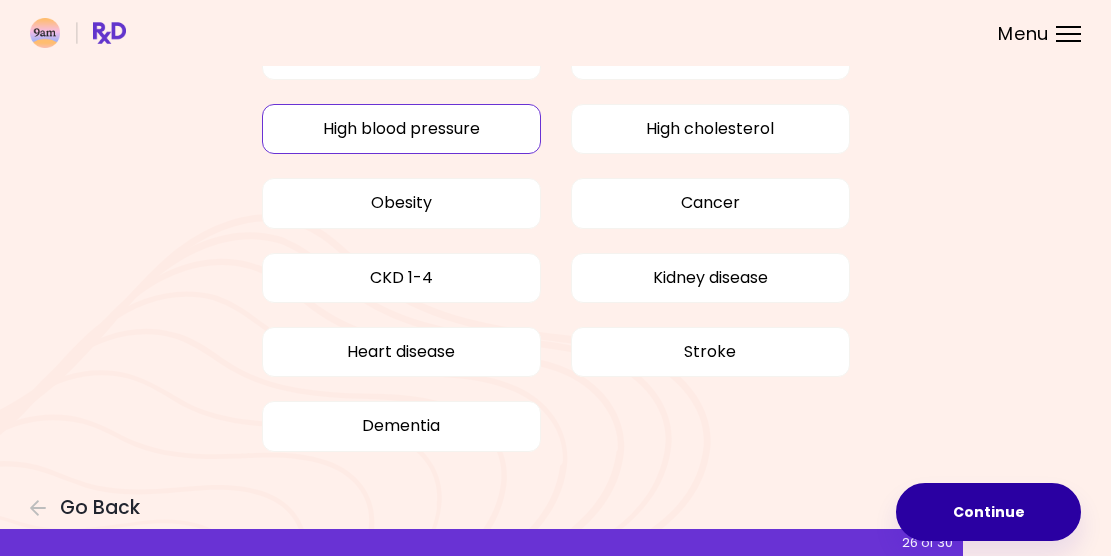 click on "Continue" at bounding box center [988, 512] 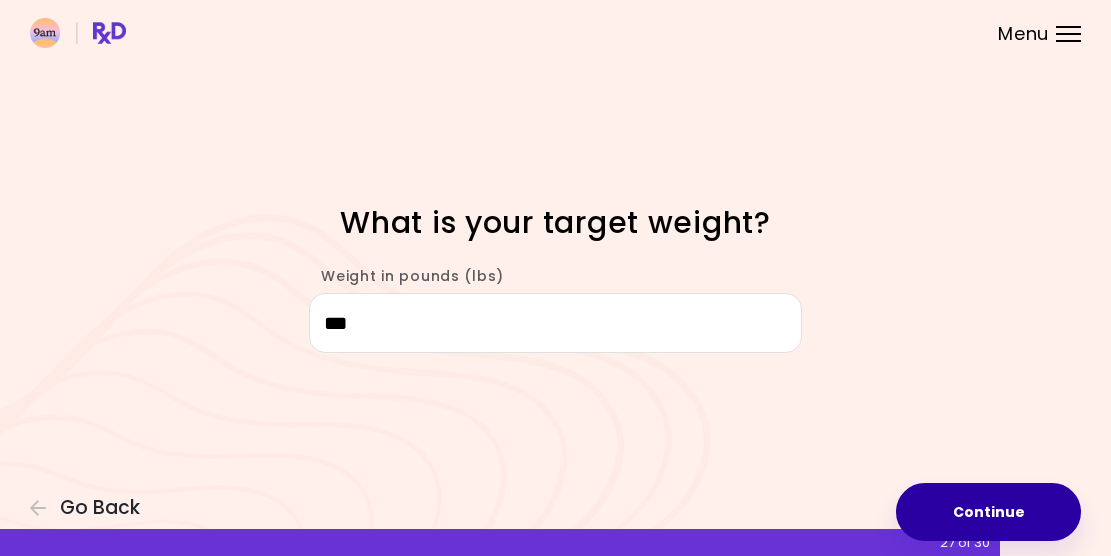 type on "***" 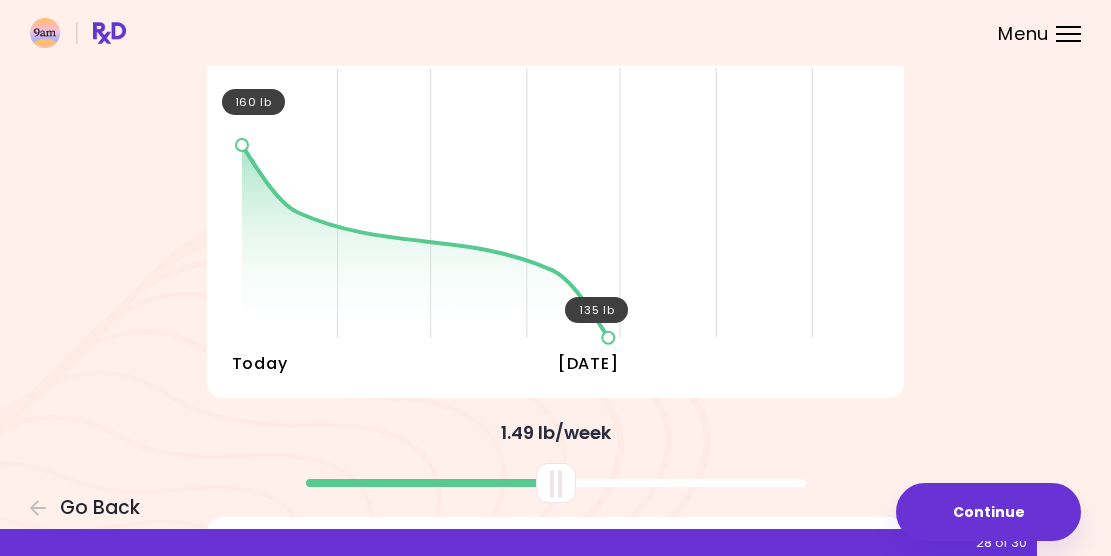 scroll, scrollTop: 251, scrollLeft: 0, axis: vertical 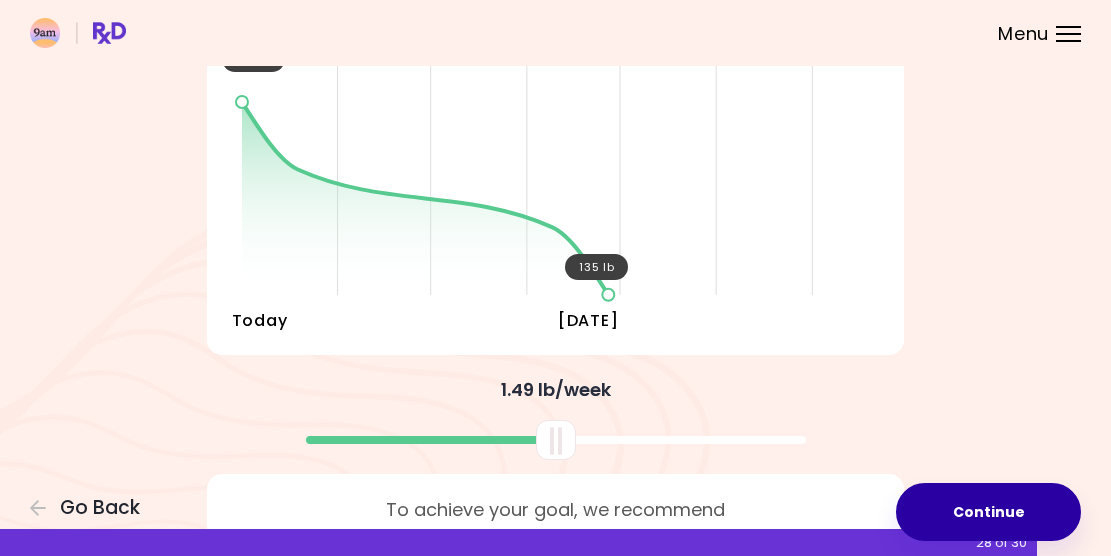 click on "Continue" at bounding box center (988, 512) 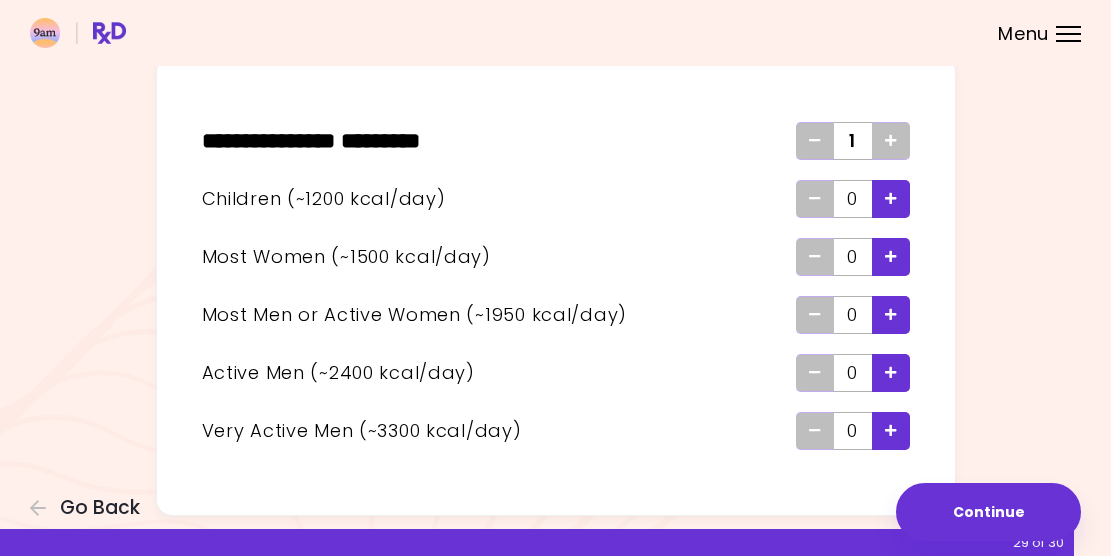 scroll, scrollTop: 115, scrollLeft: 0, axis: vertical 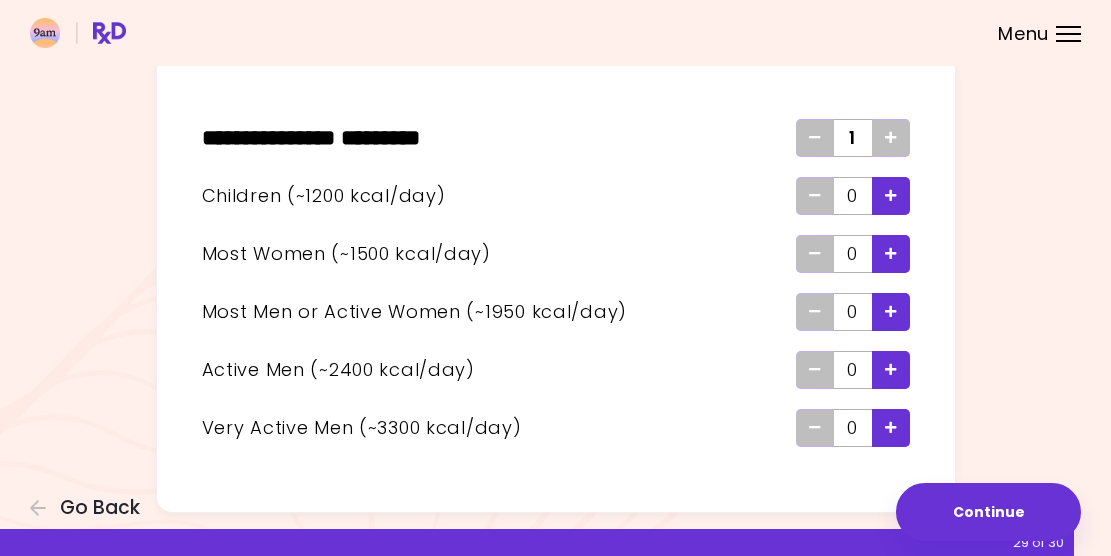 click at bounding box center (891, 311) 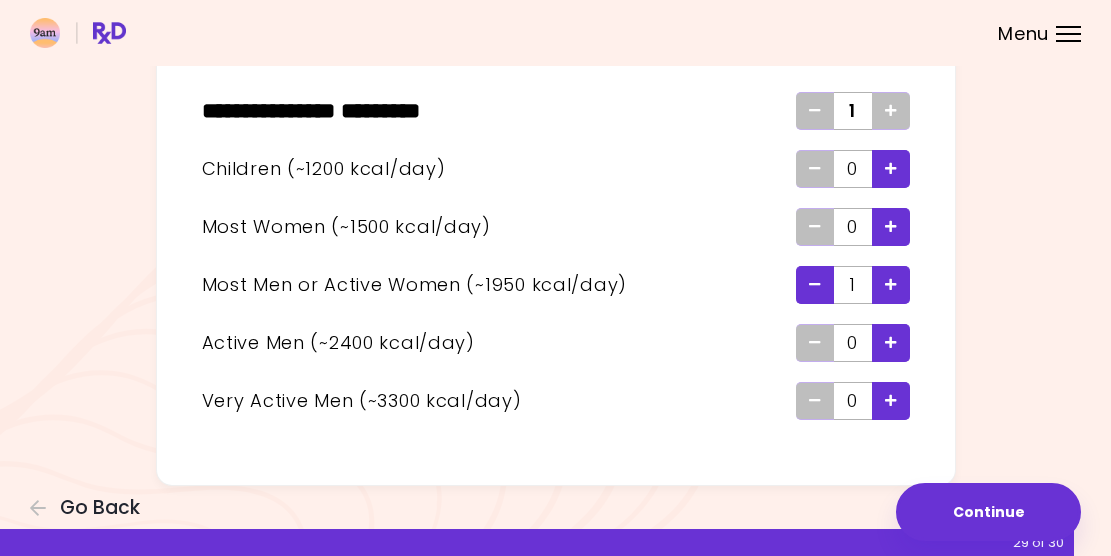 scroll, scrollTop: 142, scrollLeft: 0, axis: vertical 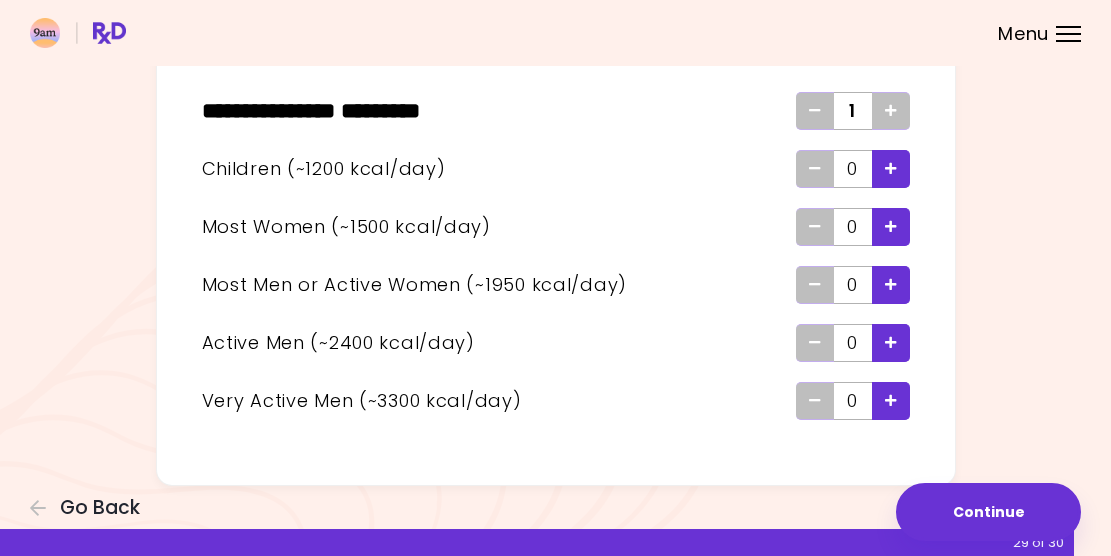 click at bounding box center [891, 342] 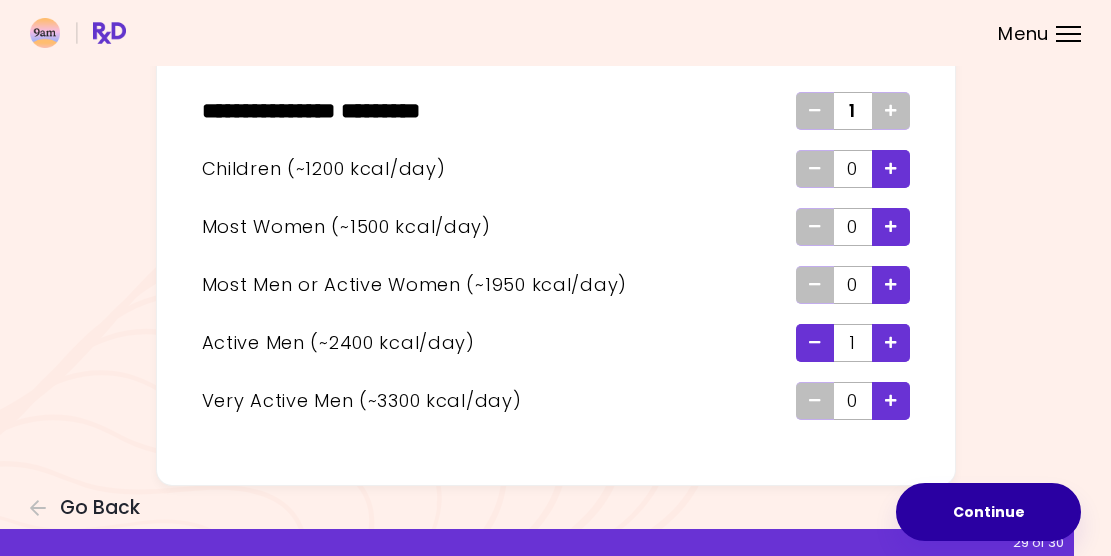 click on "Continue" at bounding box center (988, 512) 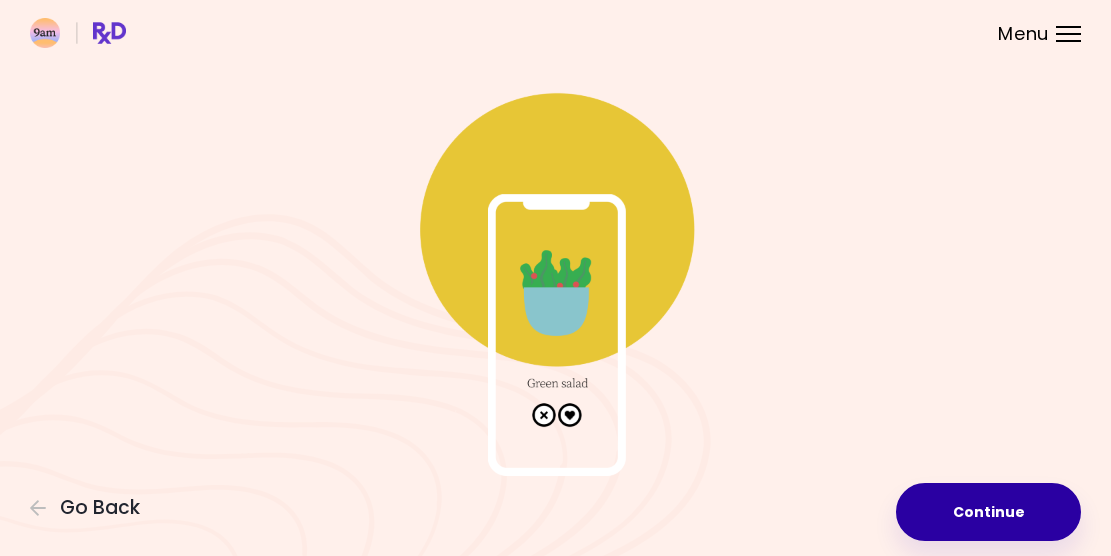 scroll, scrollTop: 57, scrollLeft: 0, axis: vertical 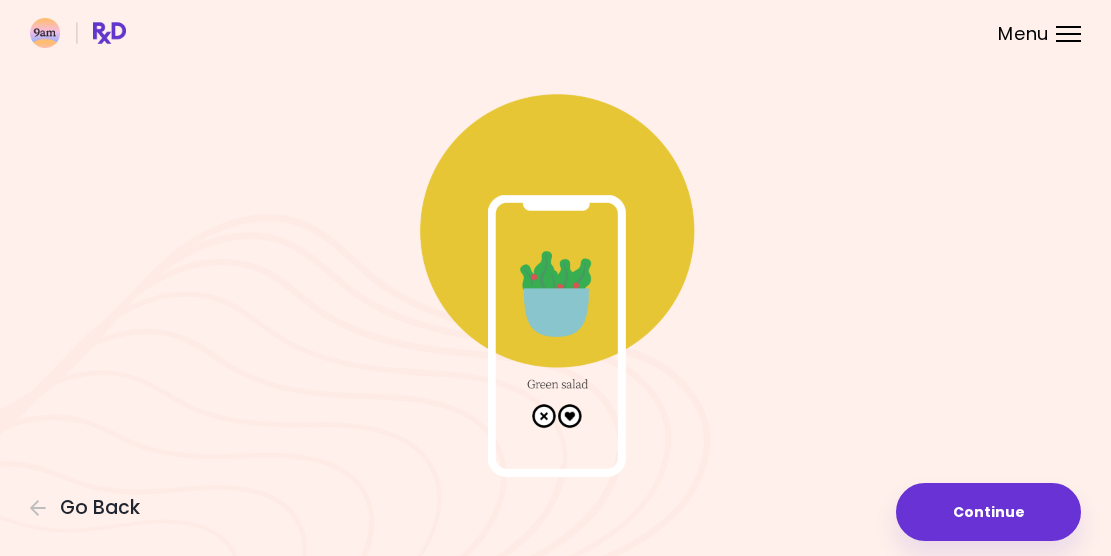 click at bounding box center (556, 277) 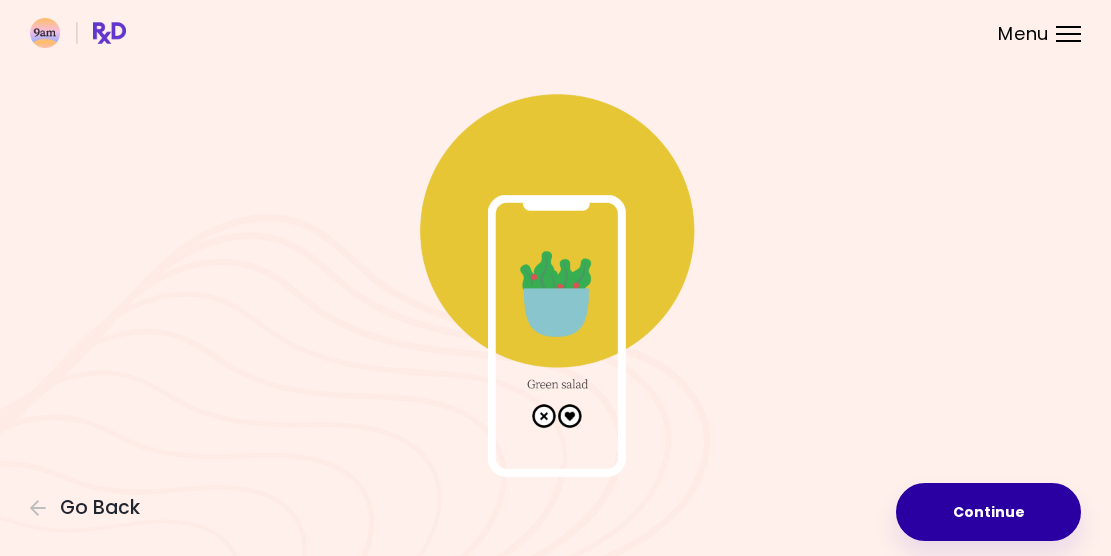 click on "Continue" at bounding box center (988, 512) 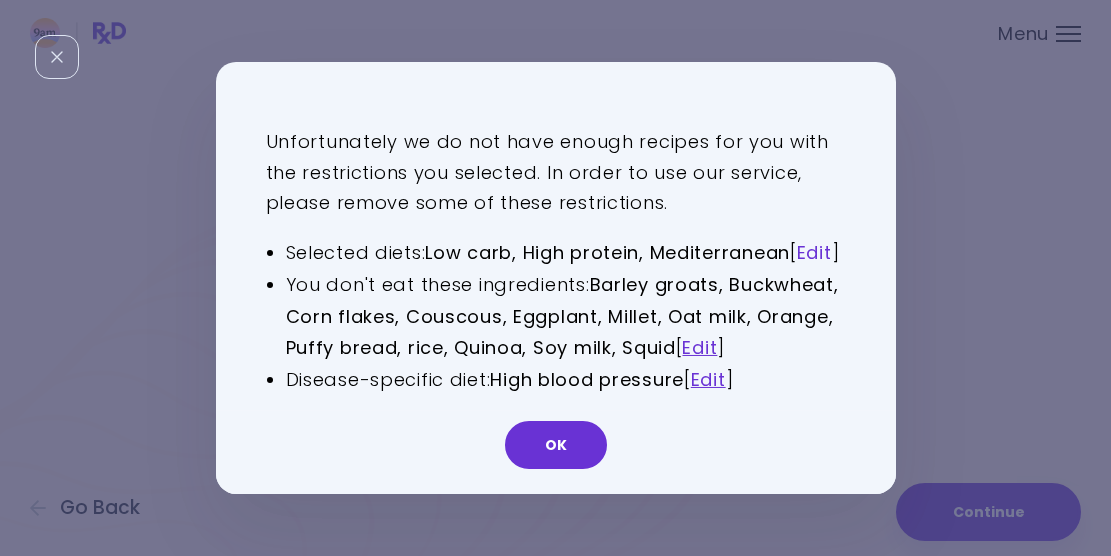click on "Edit" at bounding box center [814, 252] 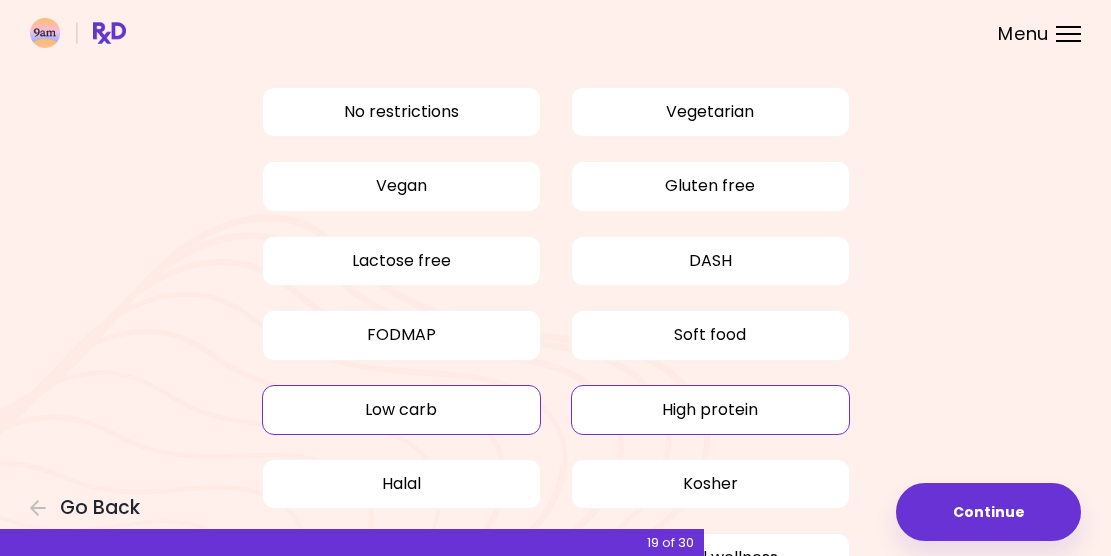 scroll, scrollTop: 84, scrollLeft: 0, axis: vertical 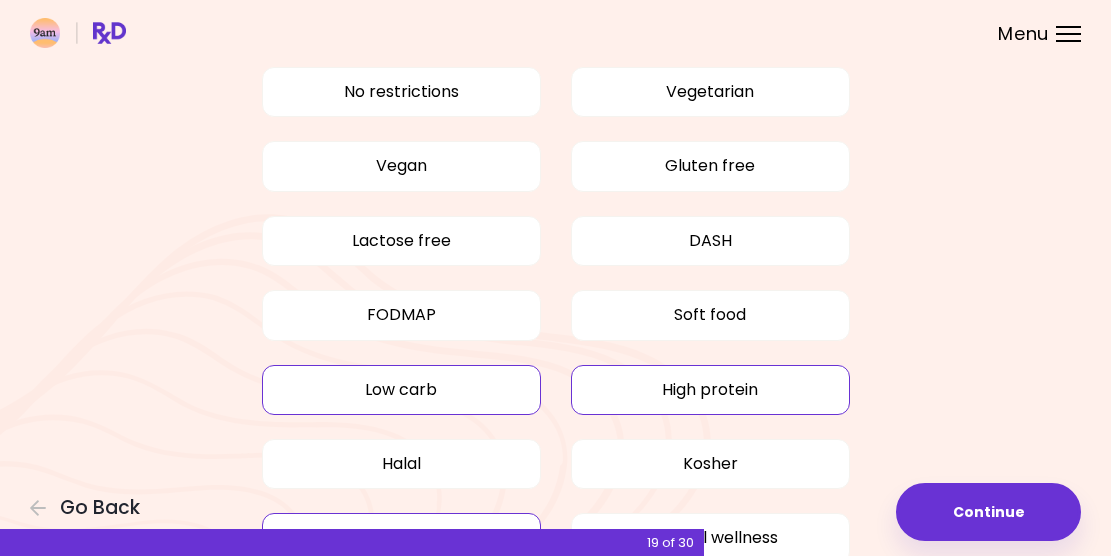 click on "Low carb" at bounding box center [401, 390] 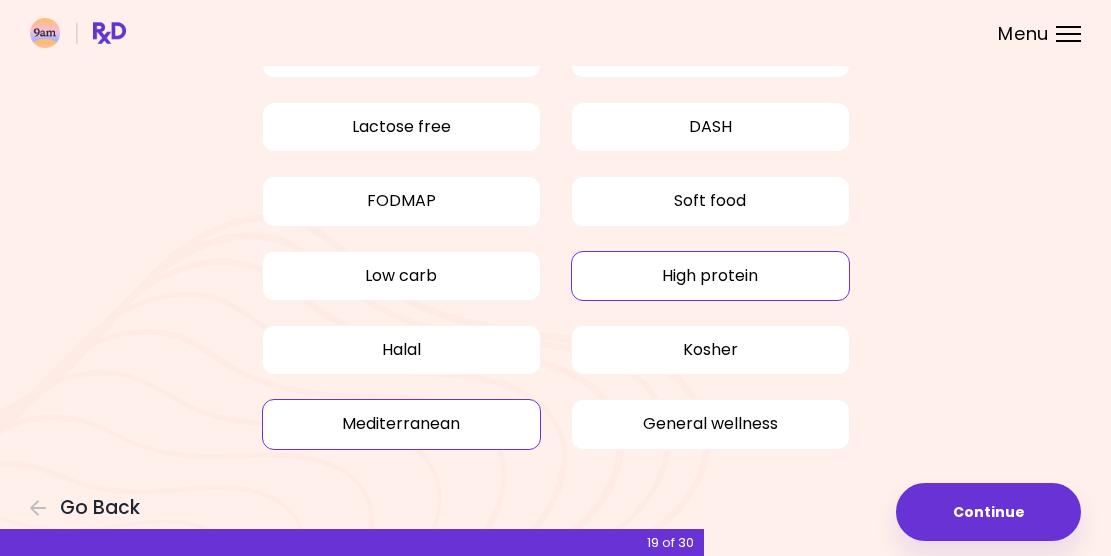 scroll, scrollTop: 196, scrollLeft: 0, axis: vertical 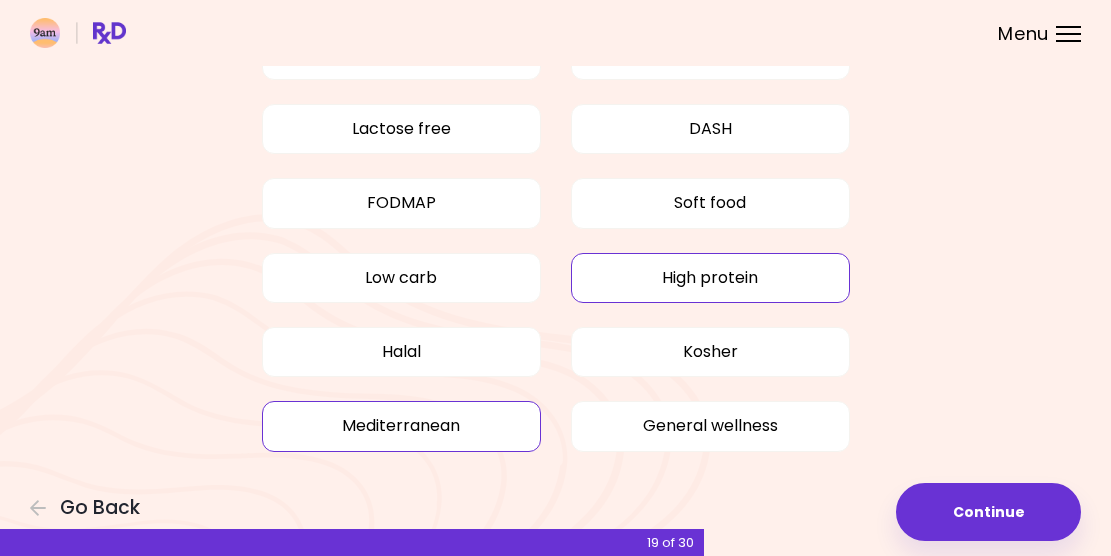 click on "Mediterranean" at bounding box center (401, 426) 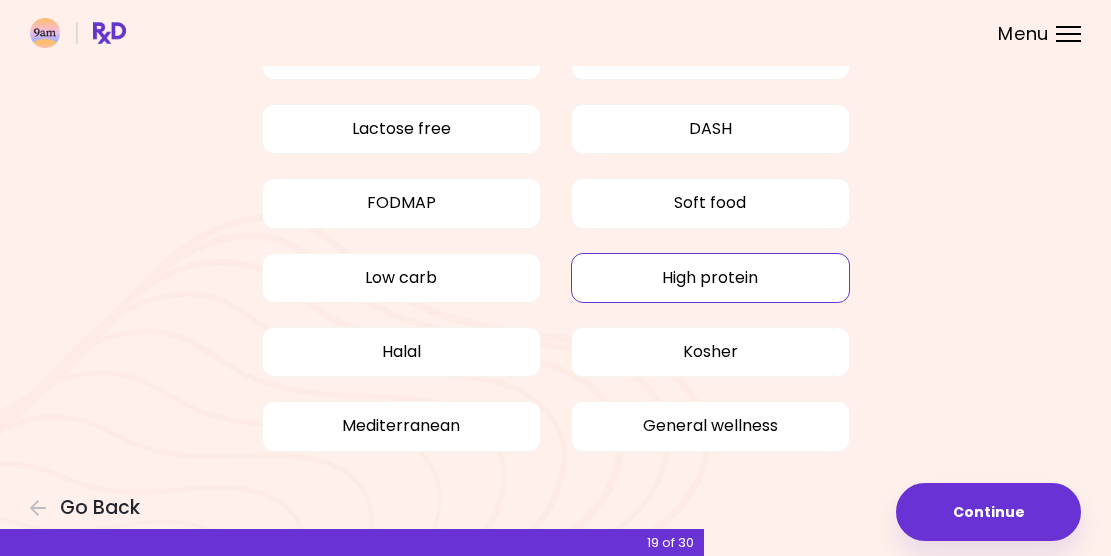 click on "High protein" at bounding box center (710, 278) 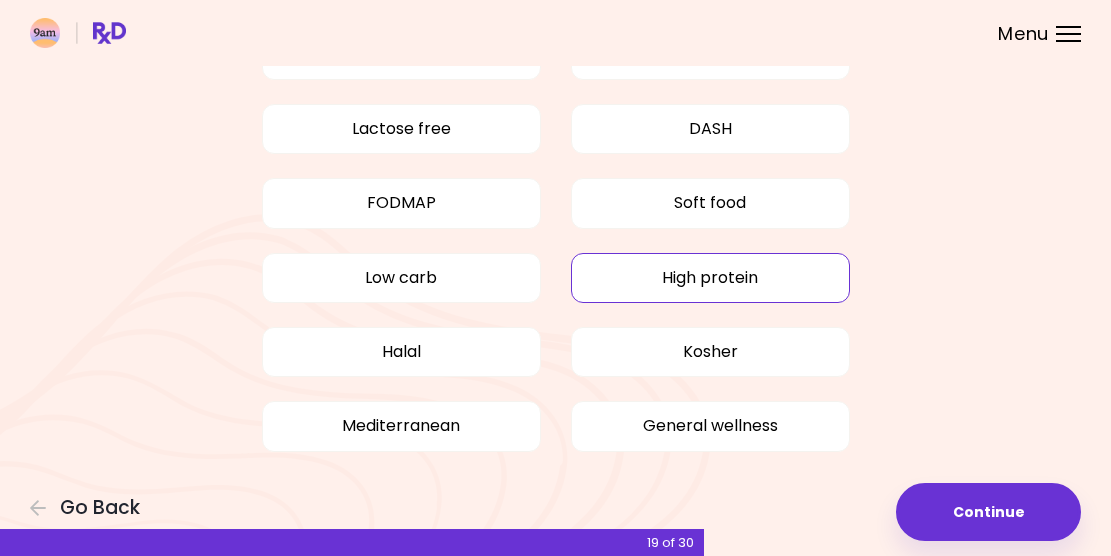 click on "High protein" at bounding box center (710, 278) 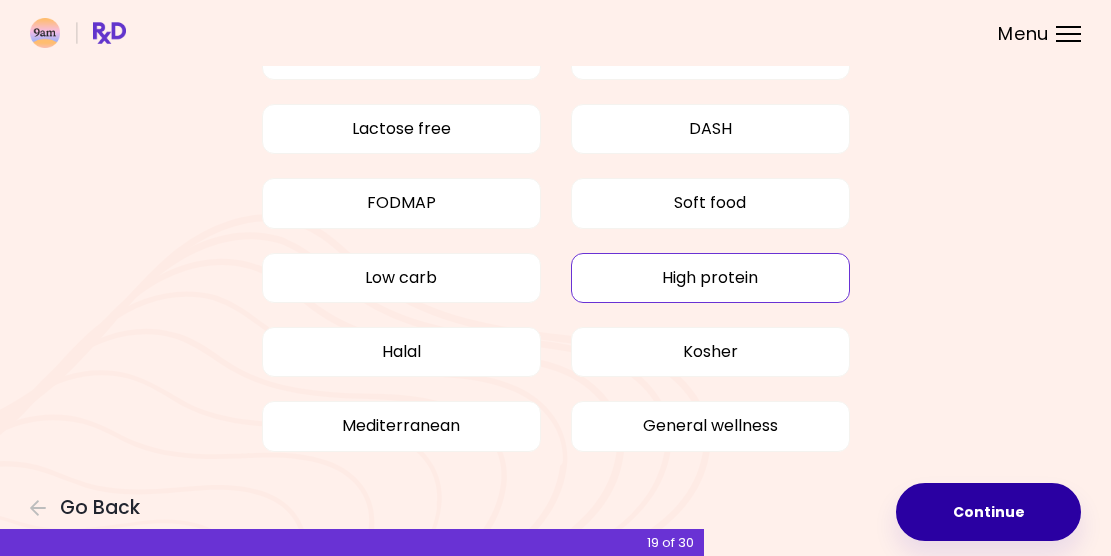 click on "Continue" at bounding box center (988, 512) 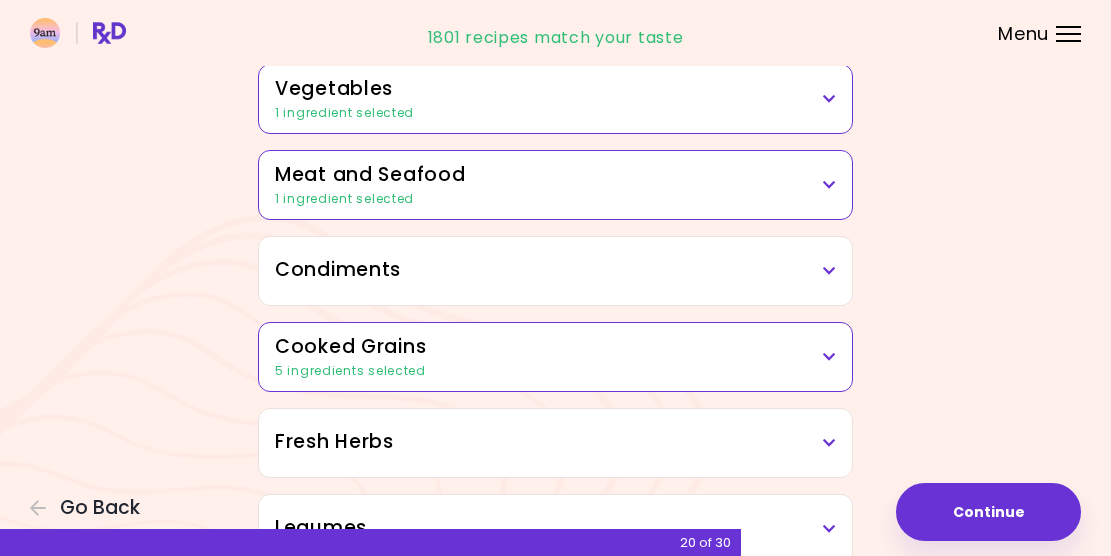 scroll, scrollTop: 397, scrollLeft: 0, axis: vertical 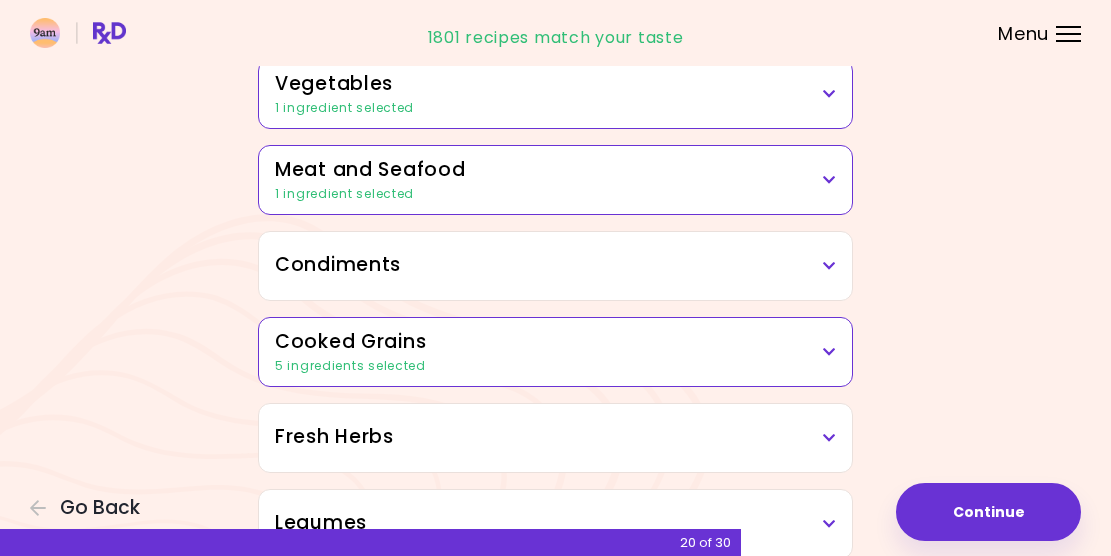 click on "5 ingredients selected" at bounding box center (555, 366) 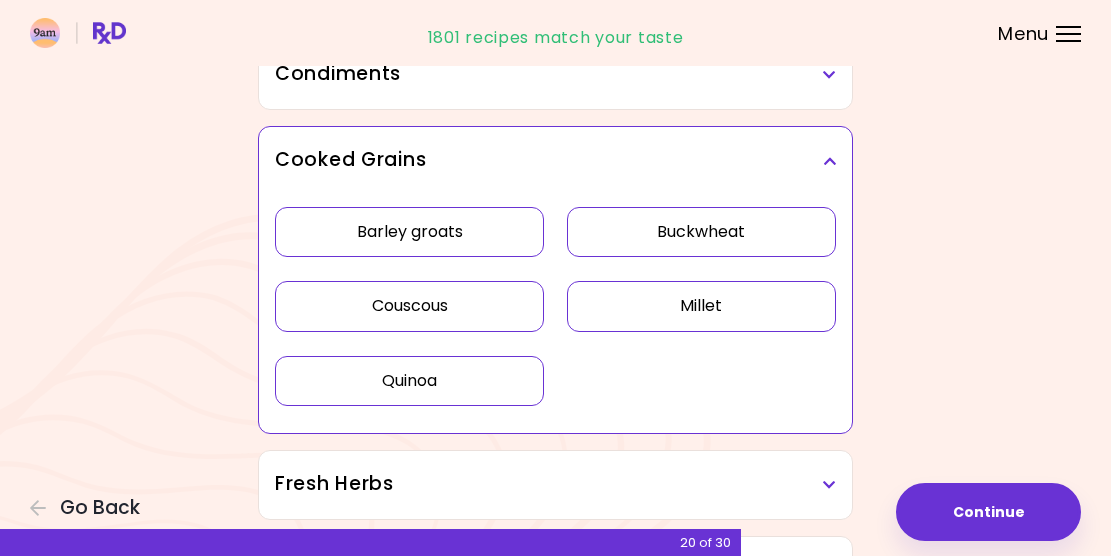 scroll, scrollTop: 597, scrollLeft: 0, axis: vertical 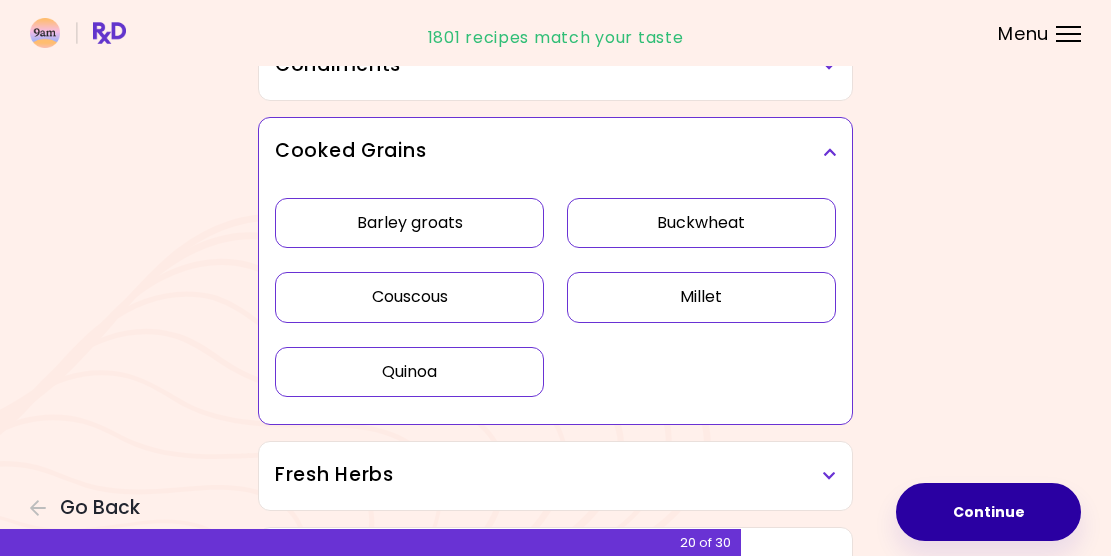 click on "Continue" at bounding box center [988, 512] 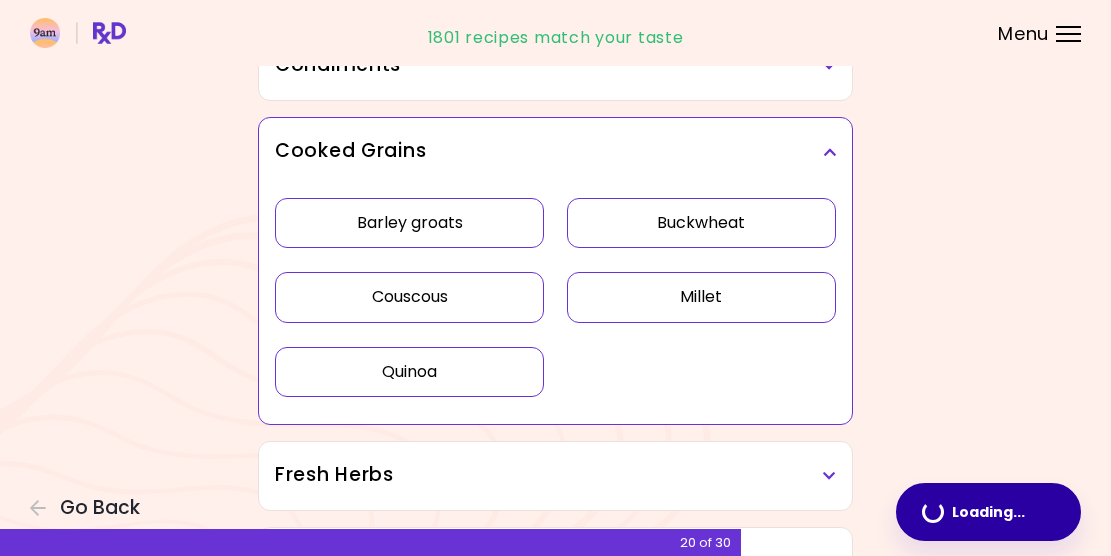 scroll, scrollTop: 0, scrollLeft: 0, axis: both 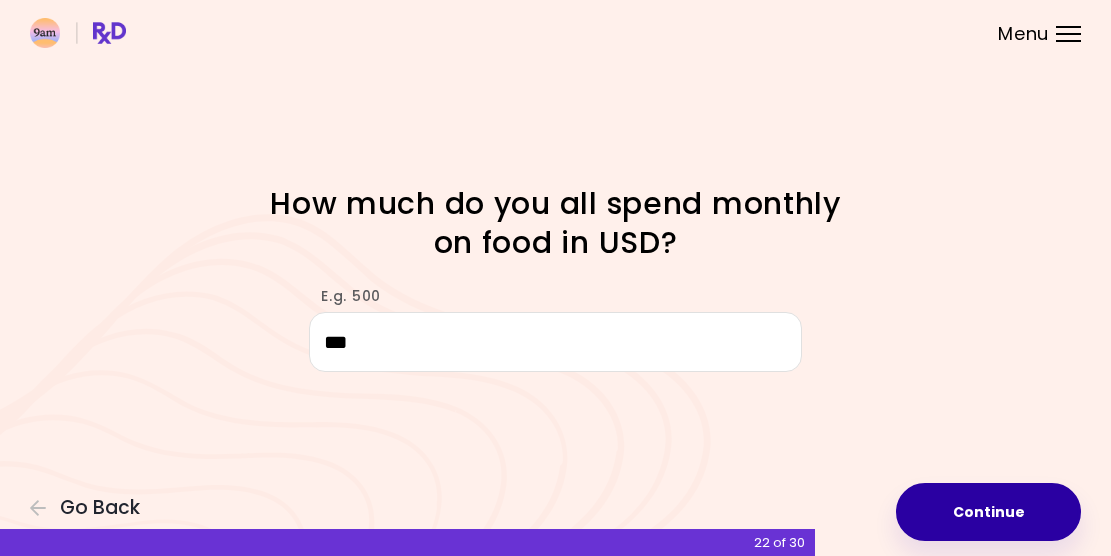click on "Continue" at bounding box center (988, 512) 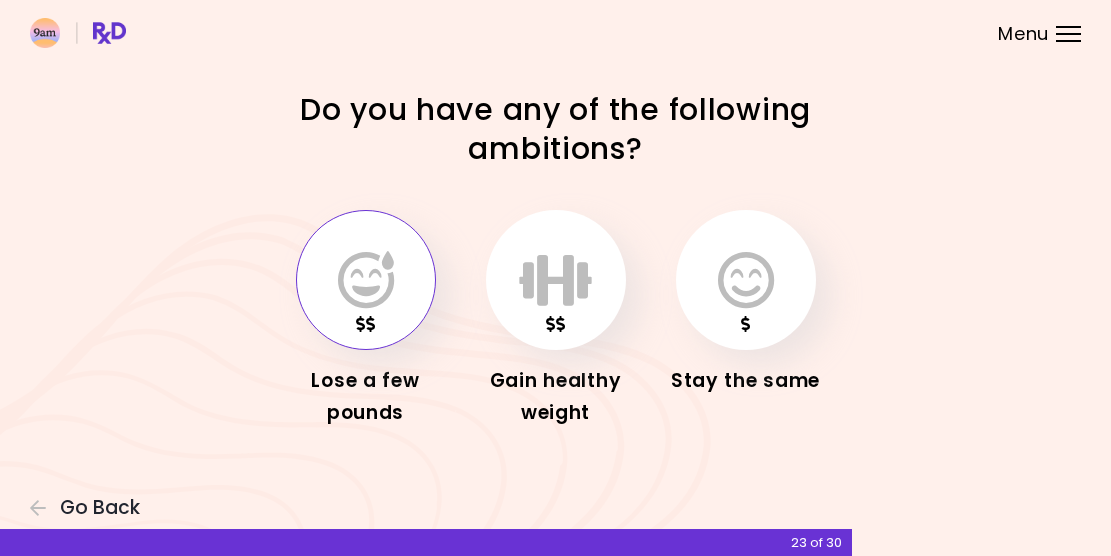 click at bounding box center [366, 280] 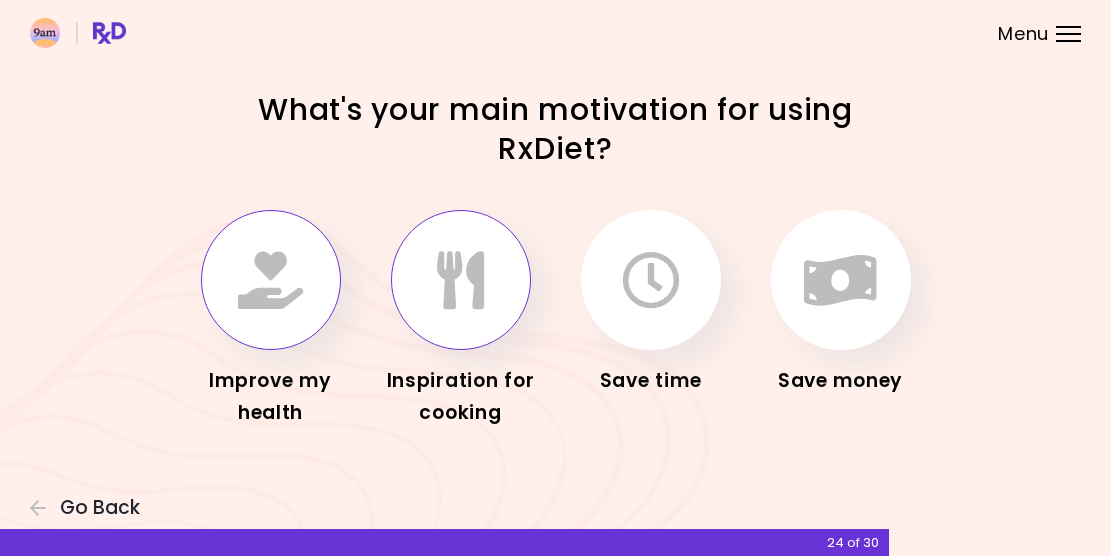 click at bounding box center (460, 280) 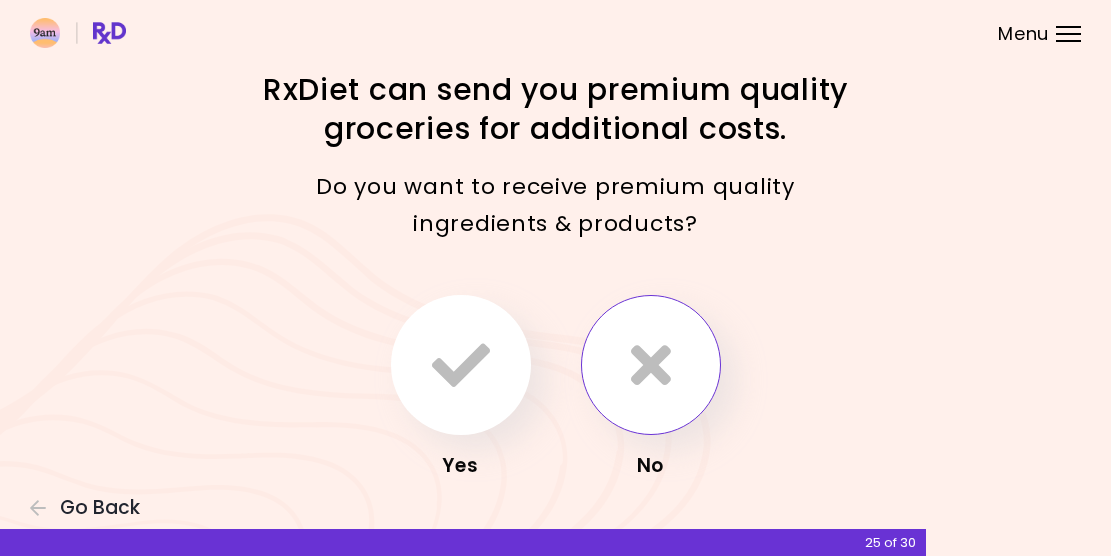 click at bounding box center (651, 365) 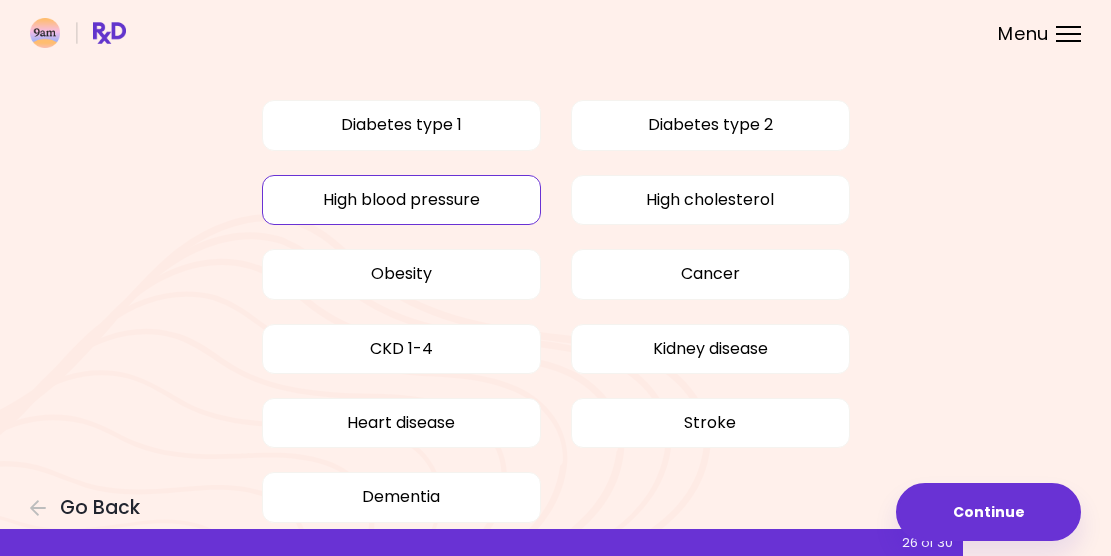 scroll, scrollTop: 188, scrollLeft: 0, axis: vertical 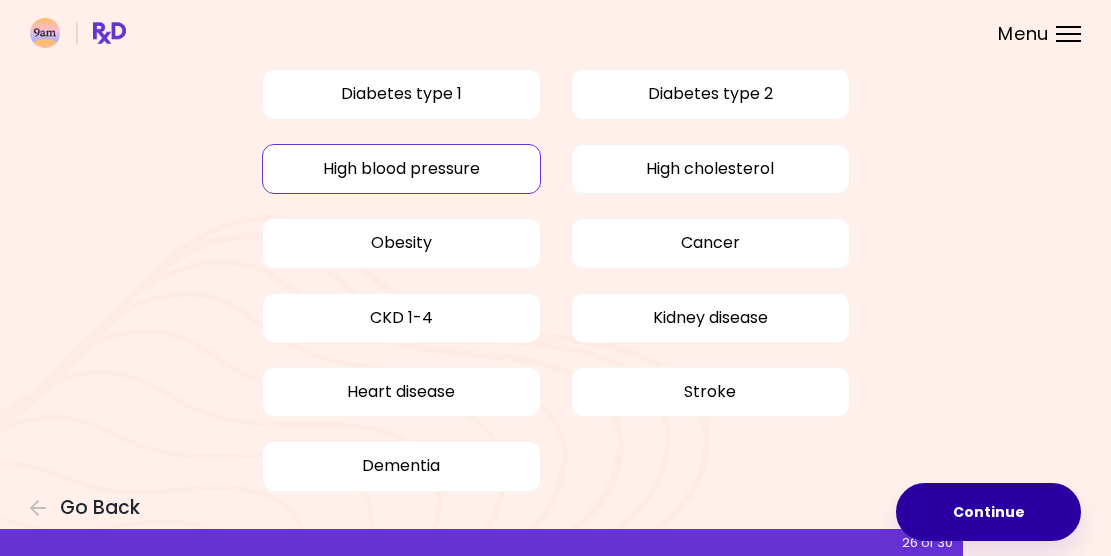 click on "Continue" at bounding box center (988, 512) 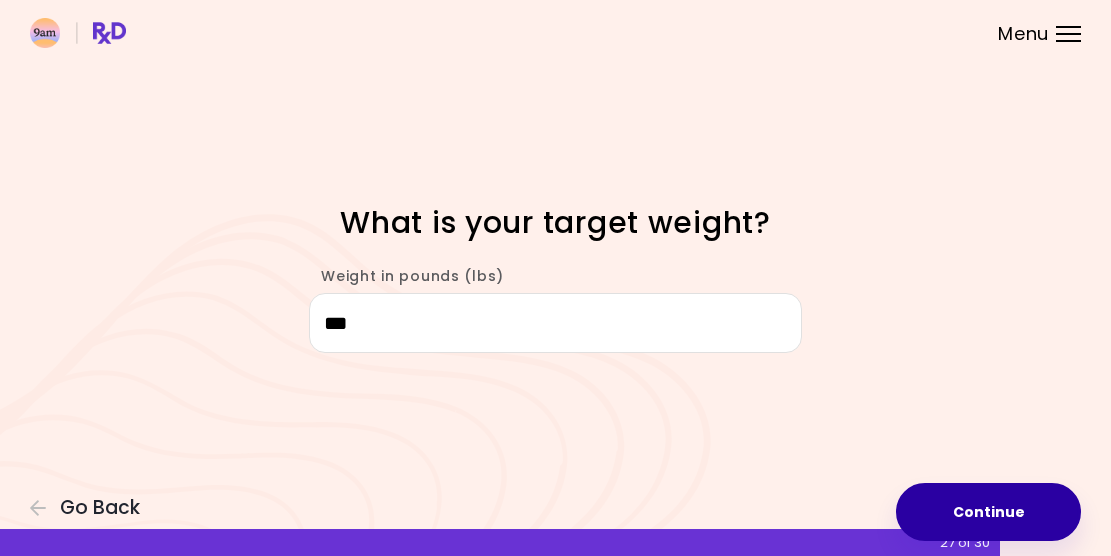 scroll, scrollTop: 0, scrollLeft: 0, axis: both 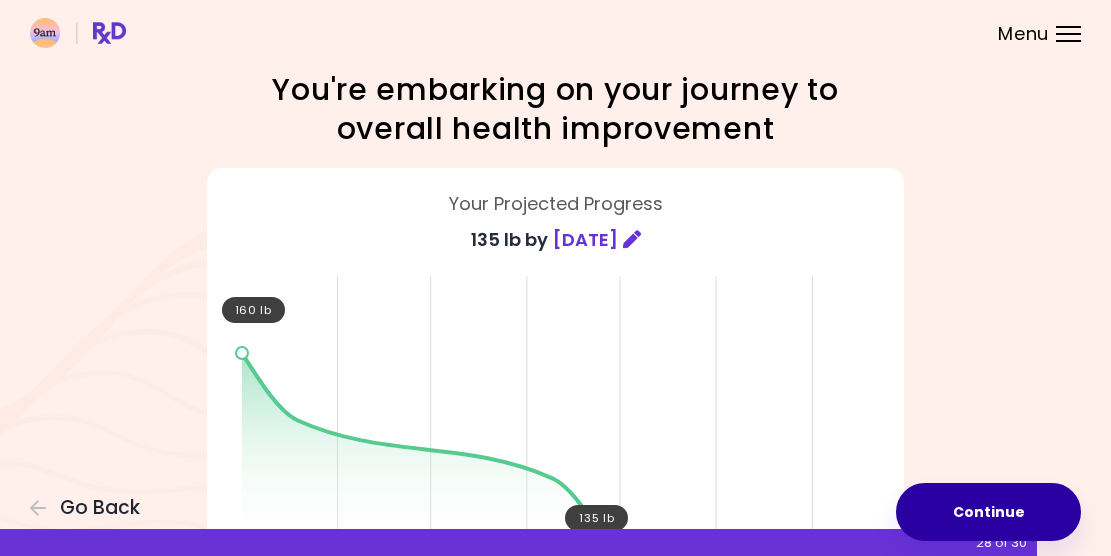 click on "Continue" at bounding box center (988, 512) 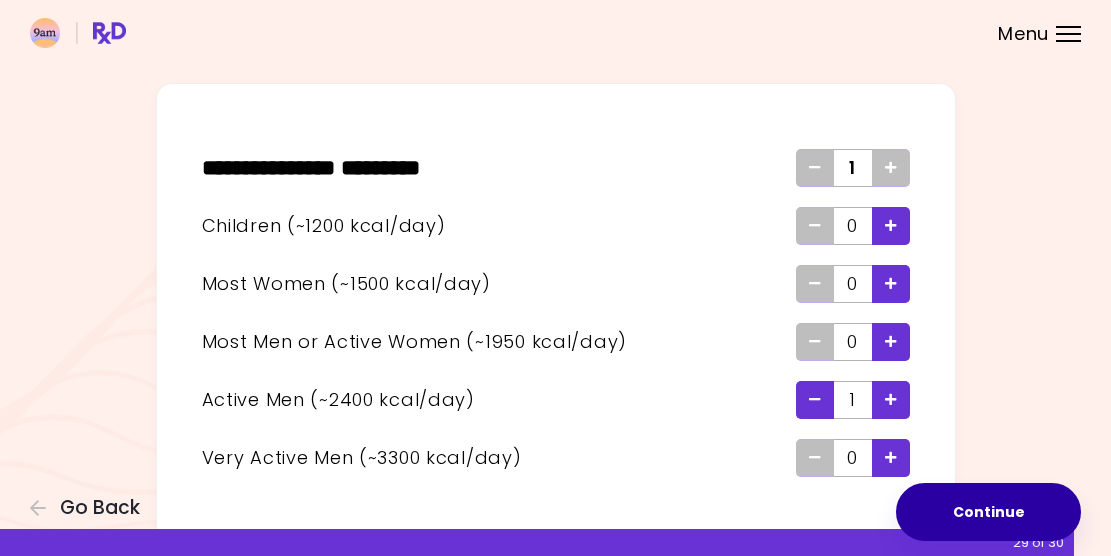 scroll, scrollTop: 86, scrollLeft: 0, axis: vertical 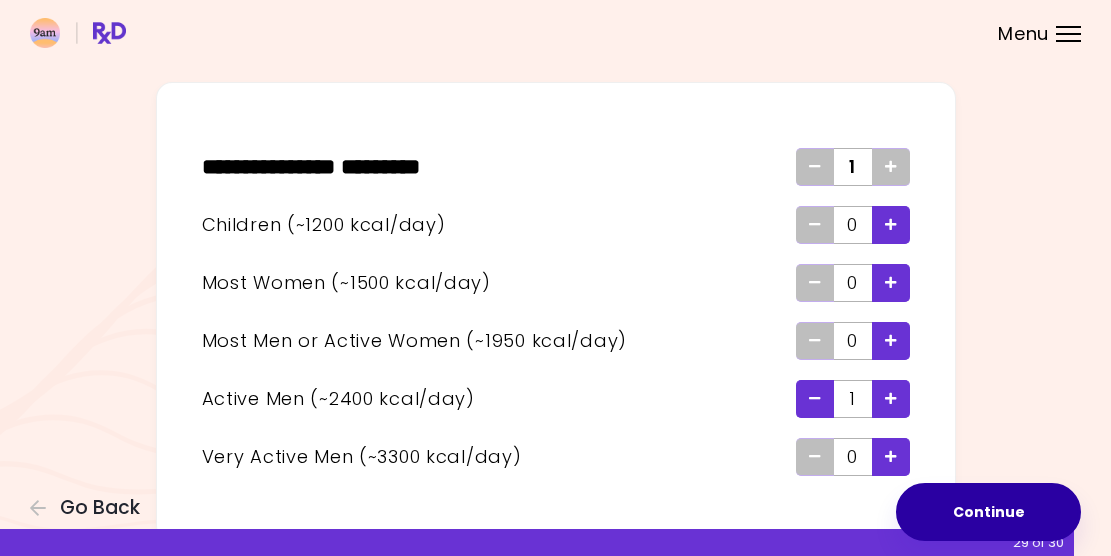click on "Continue" at bounding box center (988, 512) 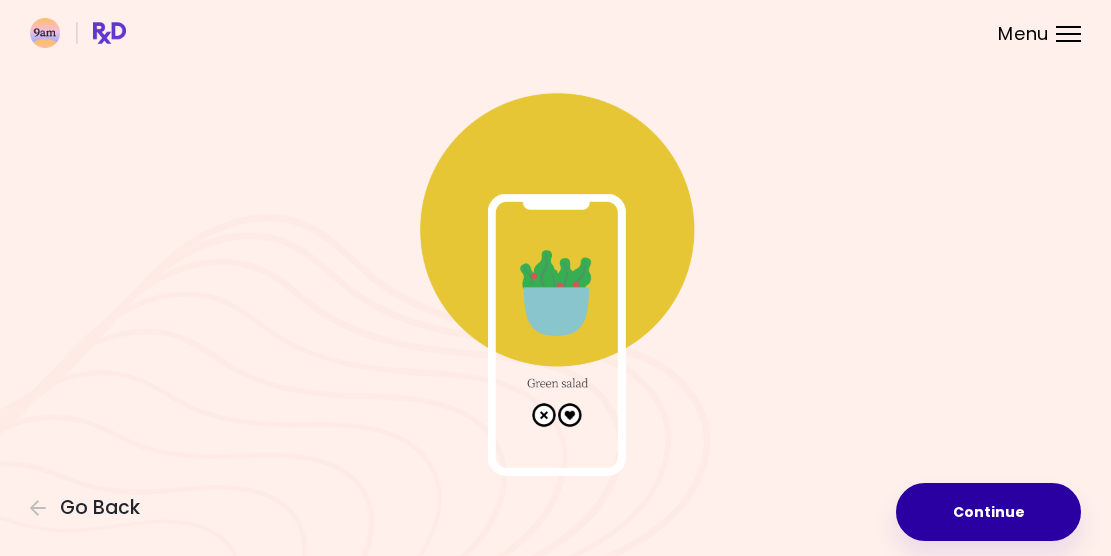 scroll, scrollTop: 0, scrollLeft: 0, axis: both 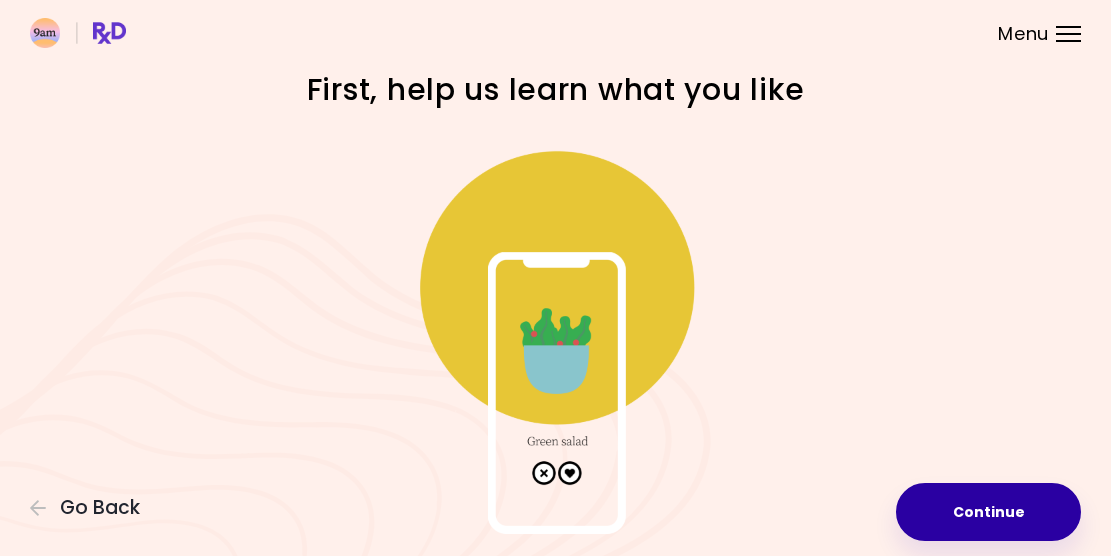 click on "Continue" at bounding box center [988, 512] 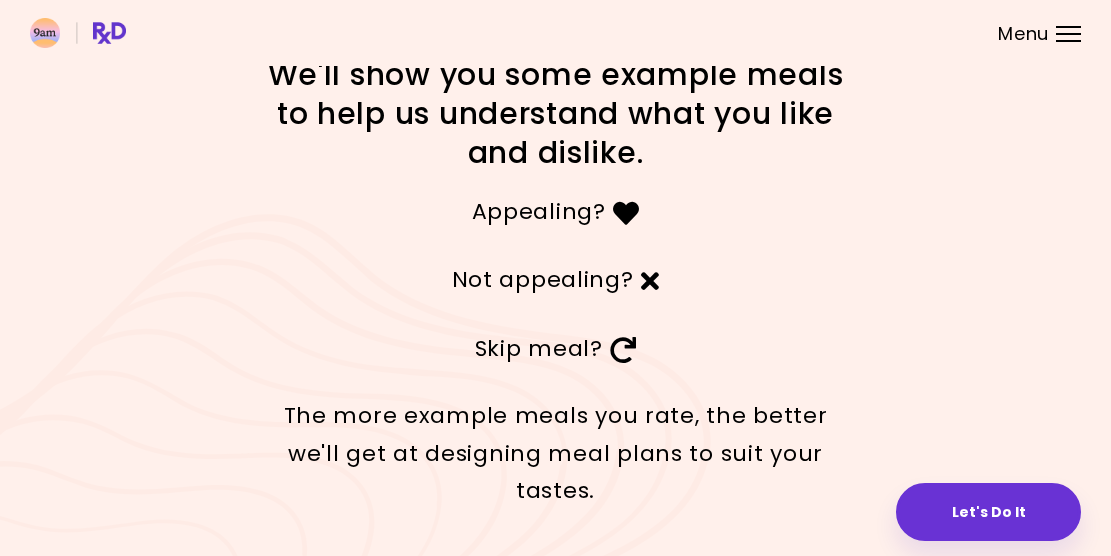 scroll, scrollTop: 14, scrollLeft: 0, axis: vertical 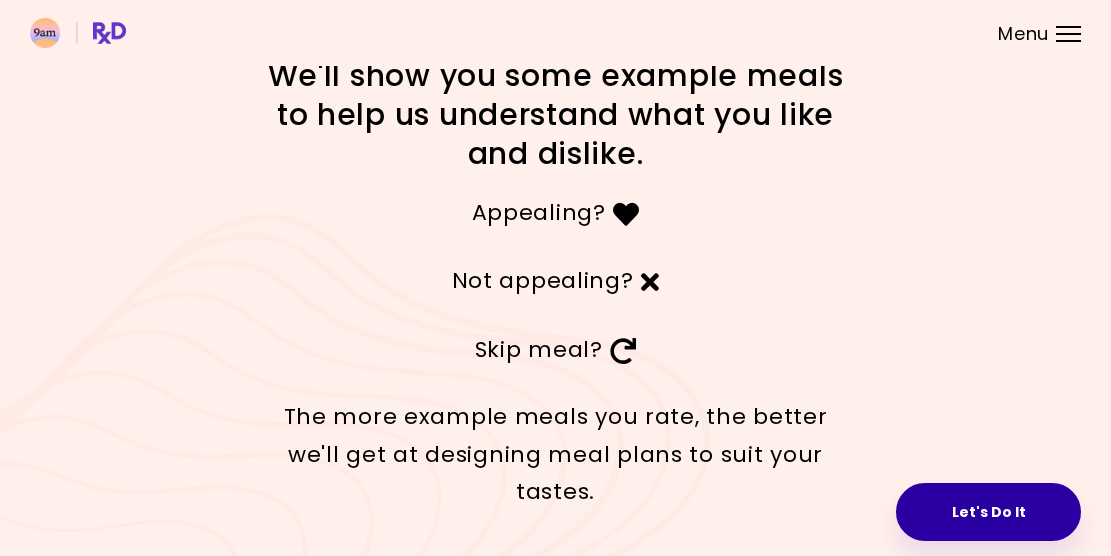 click on "Let's Do It" at bounding box center [988, 512] 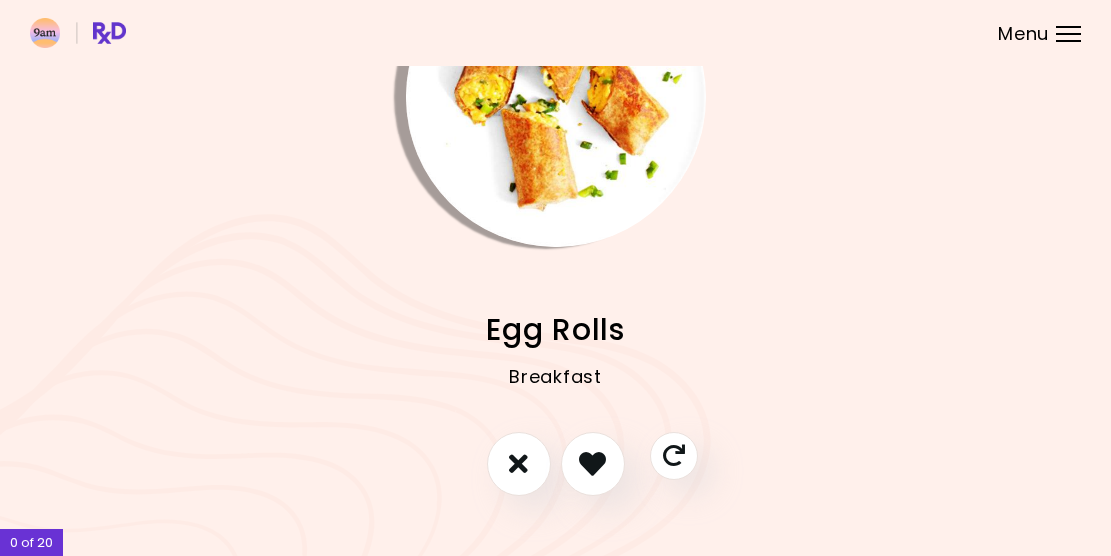 scroll, scrollTop: 123, scrollLeft: 0, axis: vertical 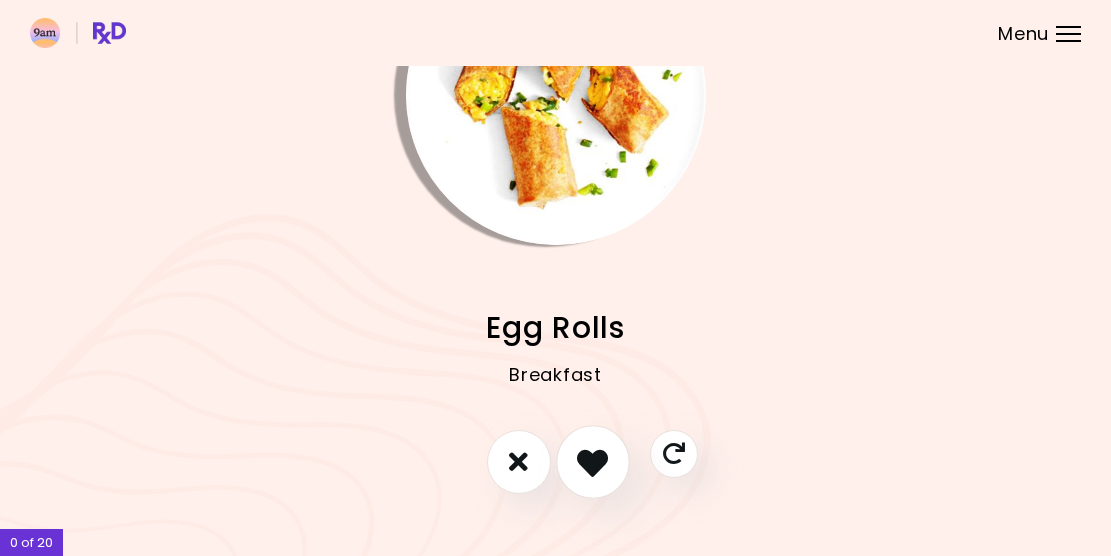 click at bounding box center [592, 461] 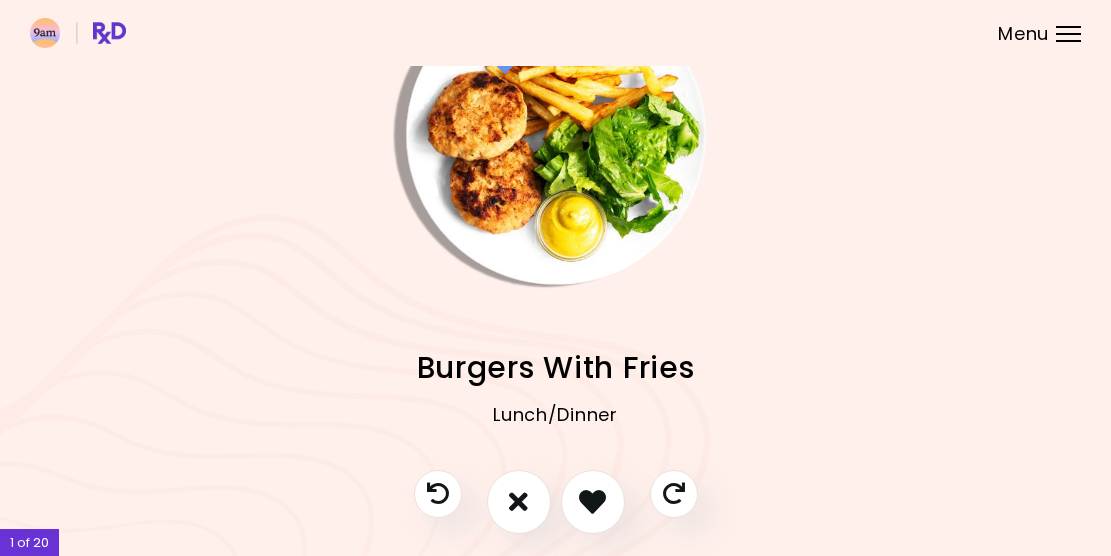 scroll, scrollTop: 88, scrollLeft: 0, axis: vertical 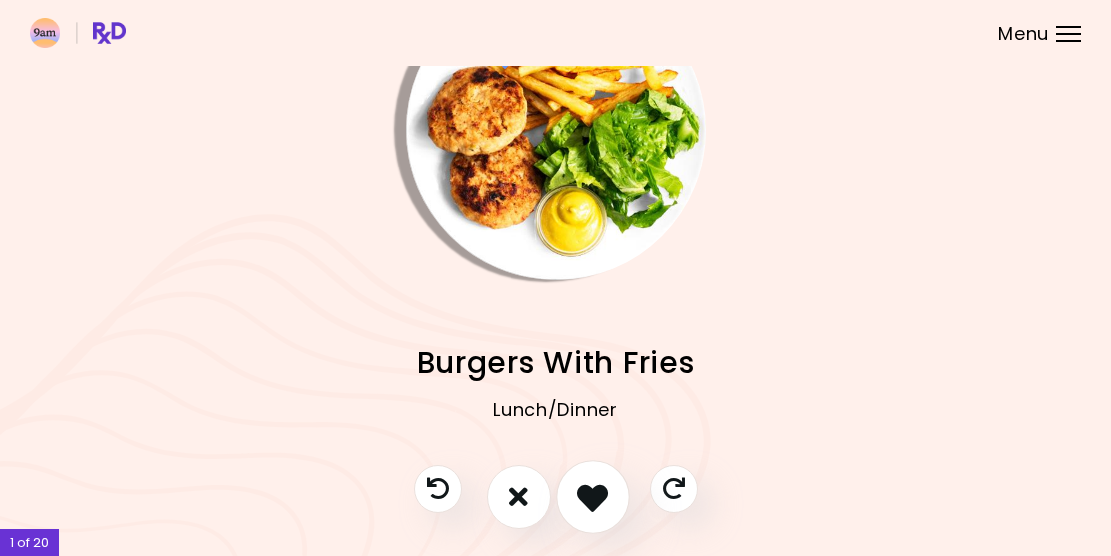 click at bounding box center (592, 496) 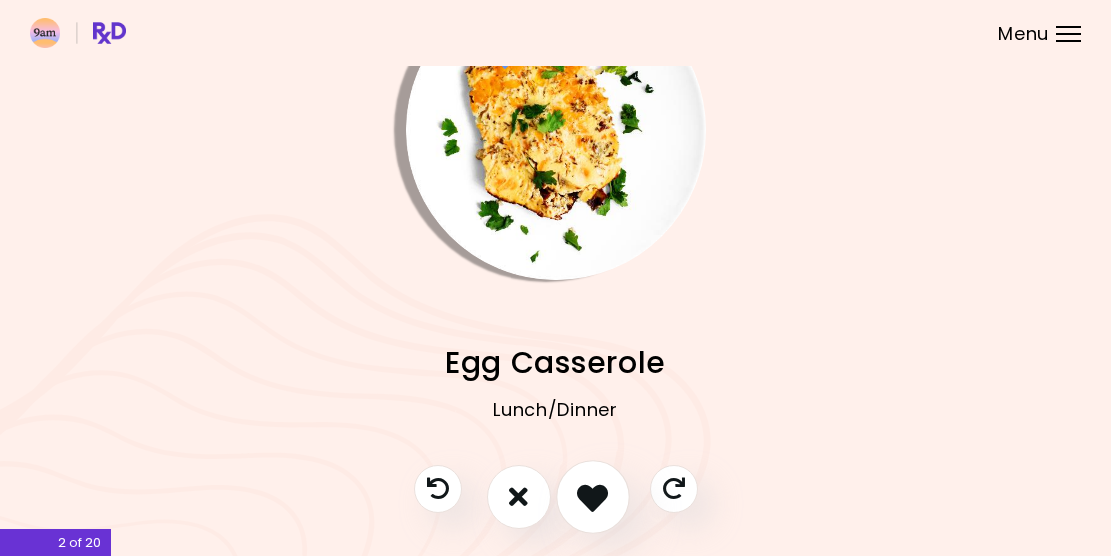 click at bounding box center (592, 496) 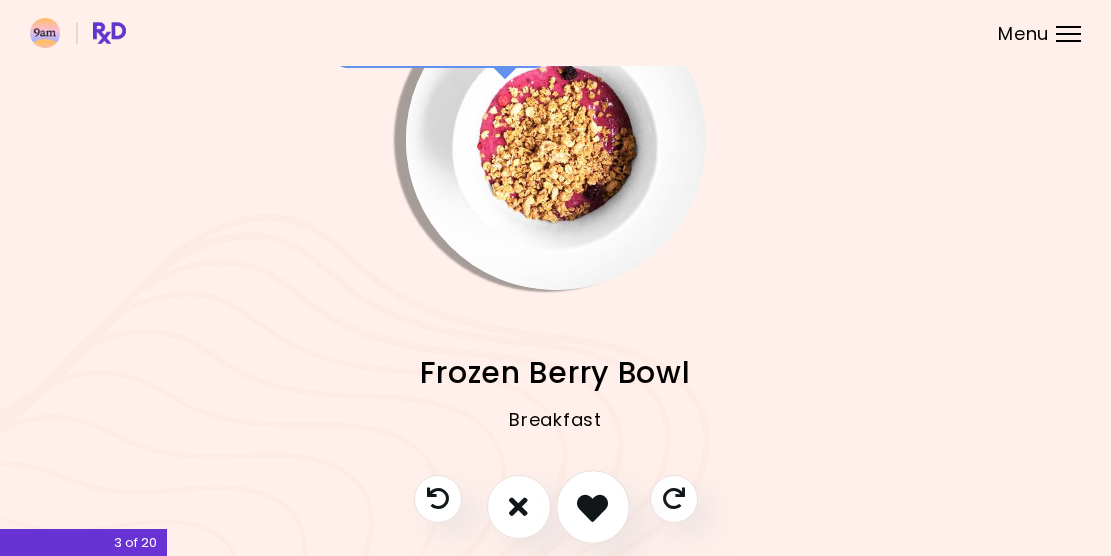 scroll, scrollTop: 80, scrollLeft: 0, axis: vertical 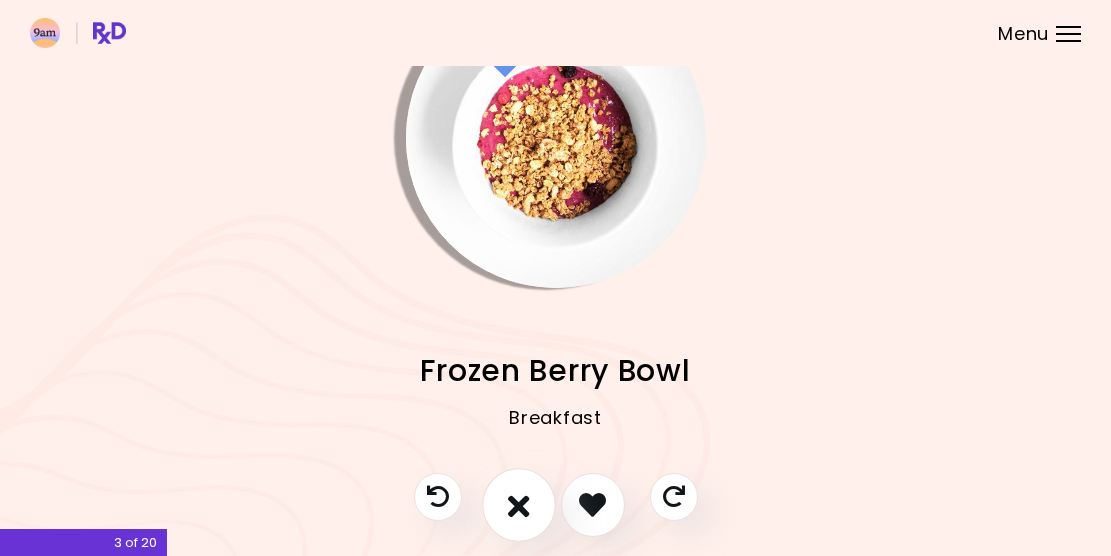 click at bounding box center [519, 504] 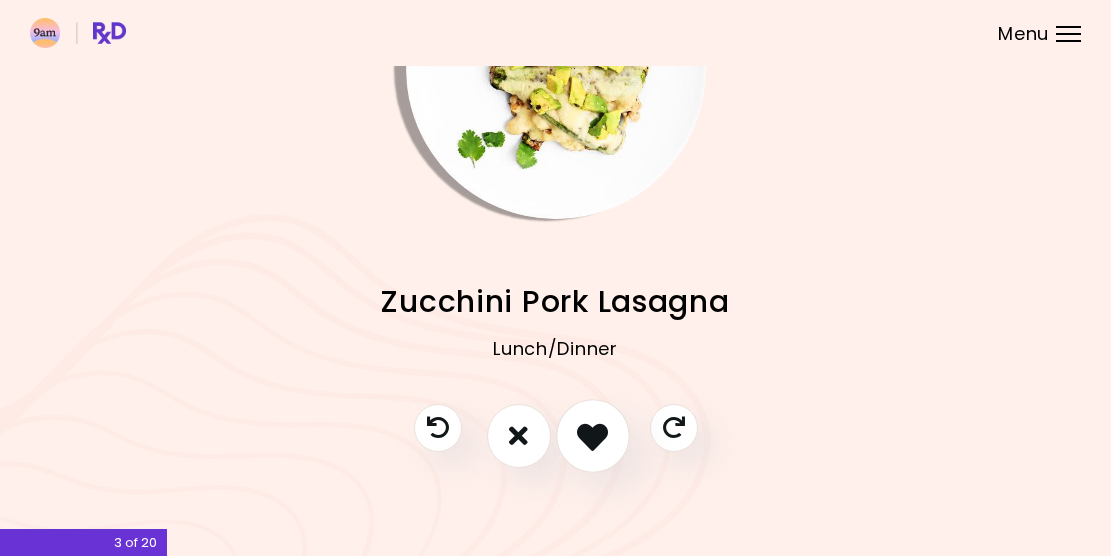scroll, scrollTop: 148, scrollLeft: 0, axis: vertical 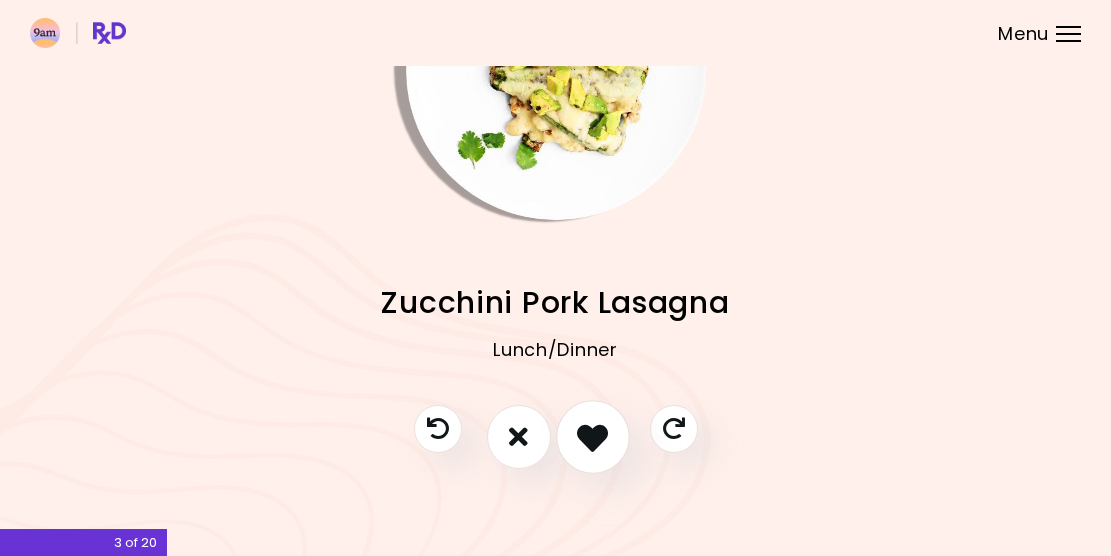 click at bounding box center [592, 436] 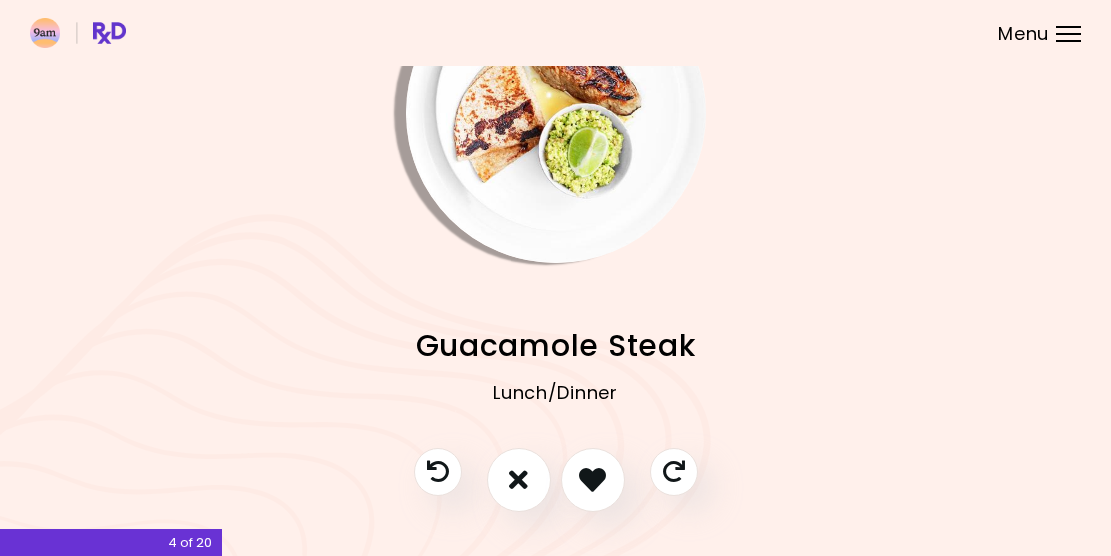 scroll, scrollTop: 109, scrollLeft: 0, axis: vertical 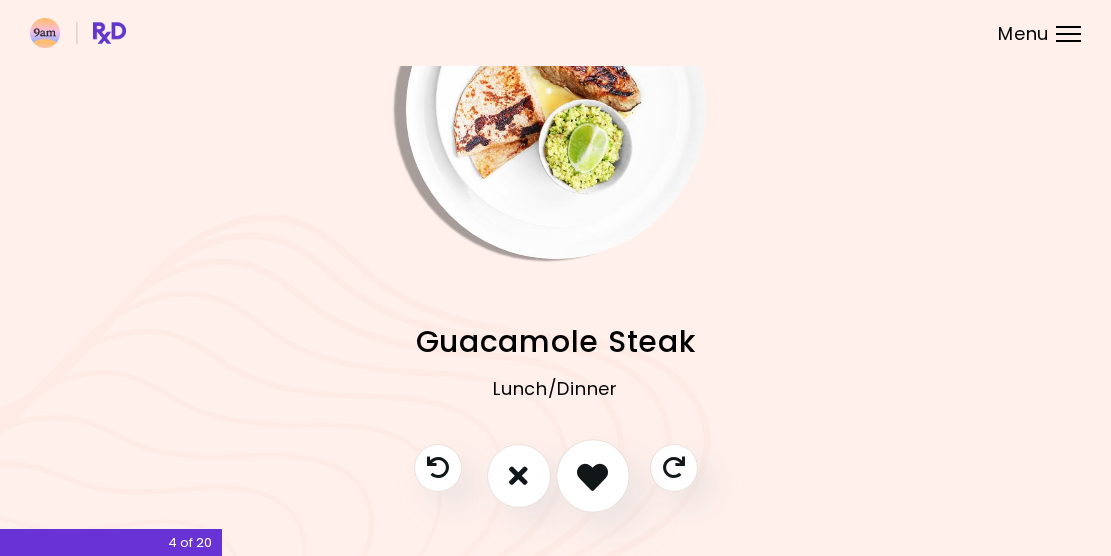 click at bounding box center [592, 475] 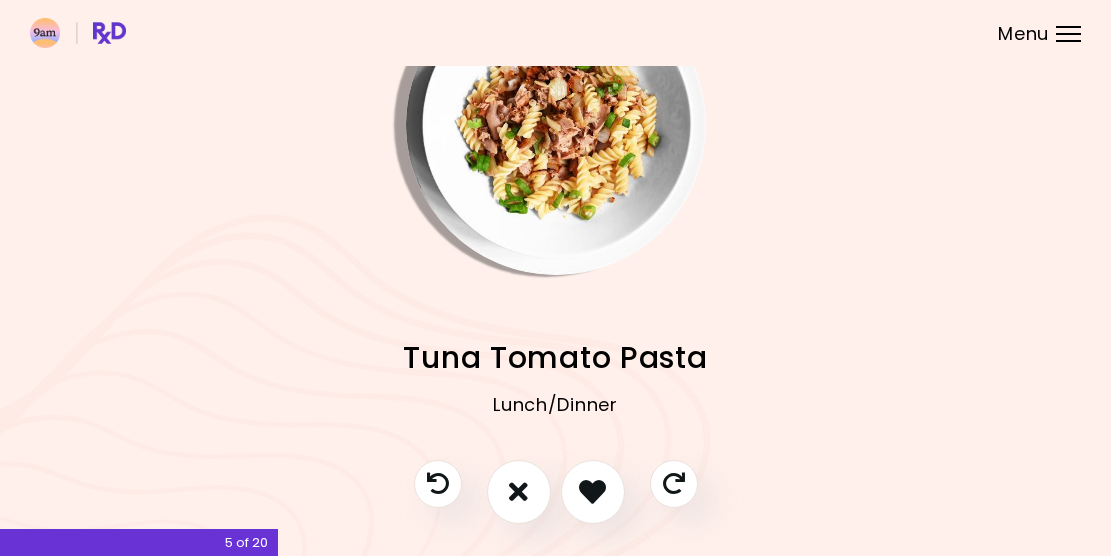 scroll, scrollTop: 94, scrollLeft: 0, axis: vertical 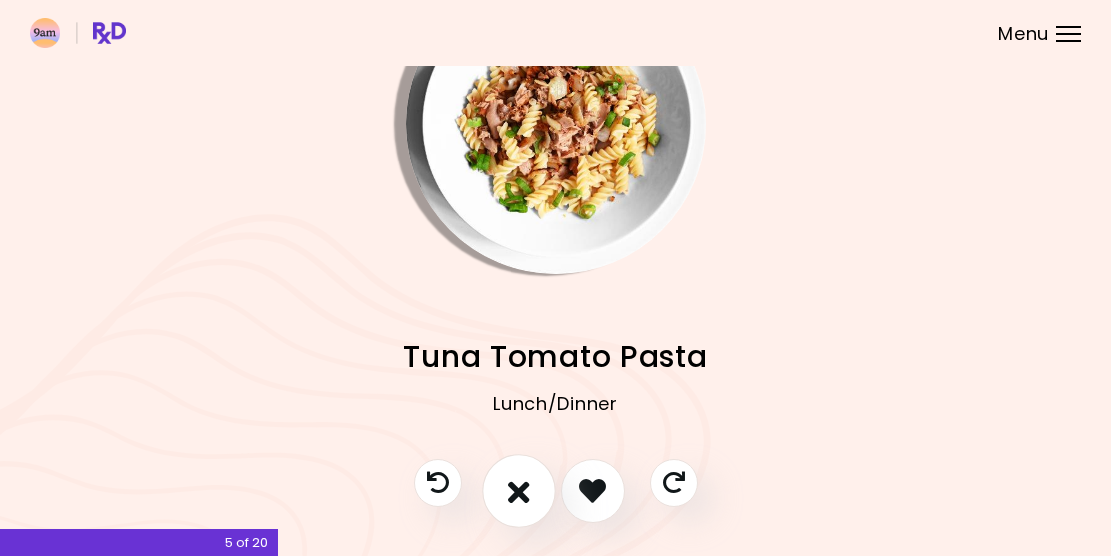 click at bounding box center (519, 490) 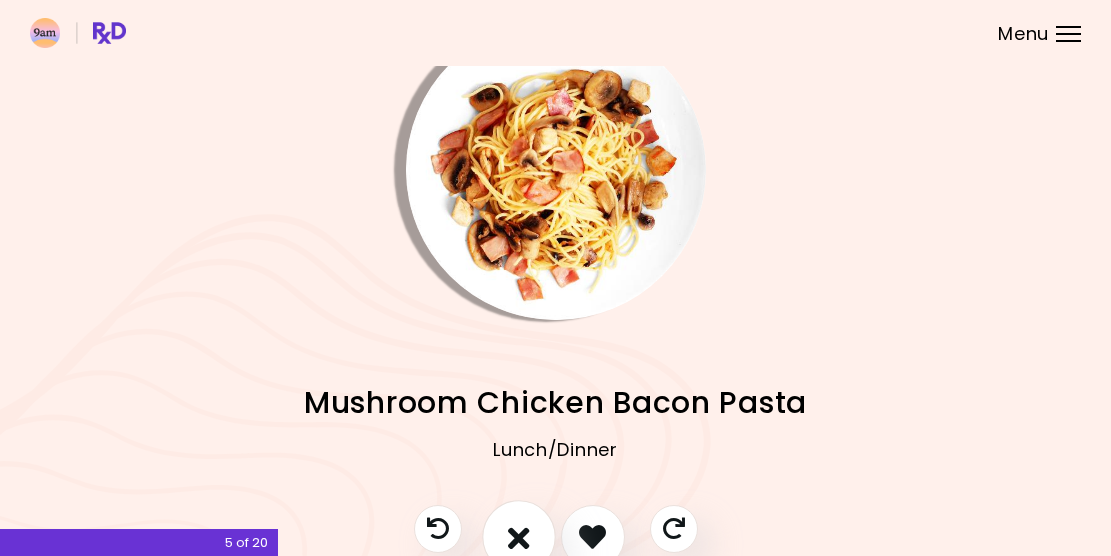 scroll, scrollTop: 47, scrollLeft: 0, axis: vertical 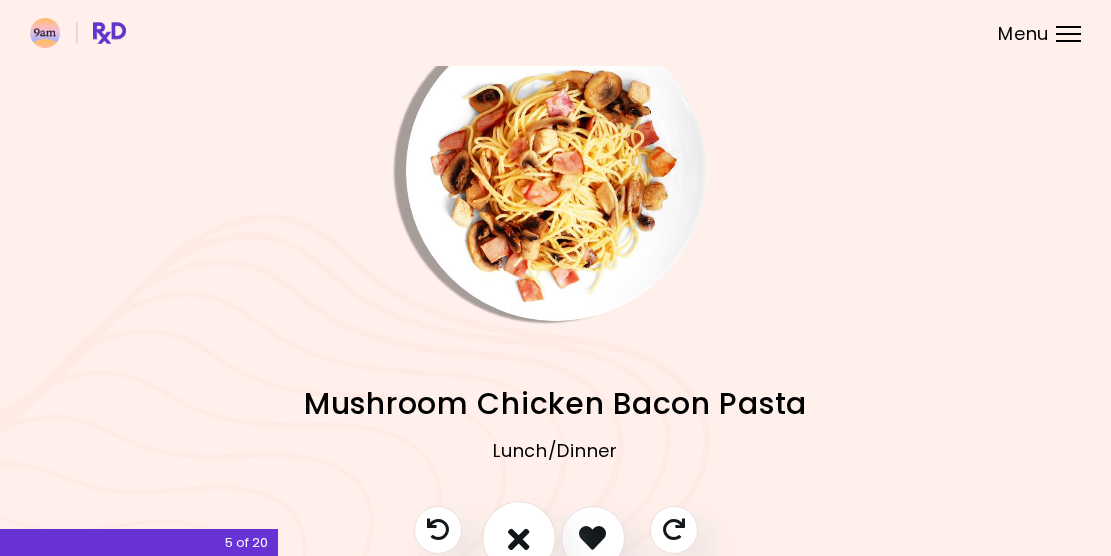 click at bounding box center [519, 537] 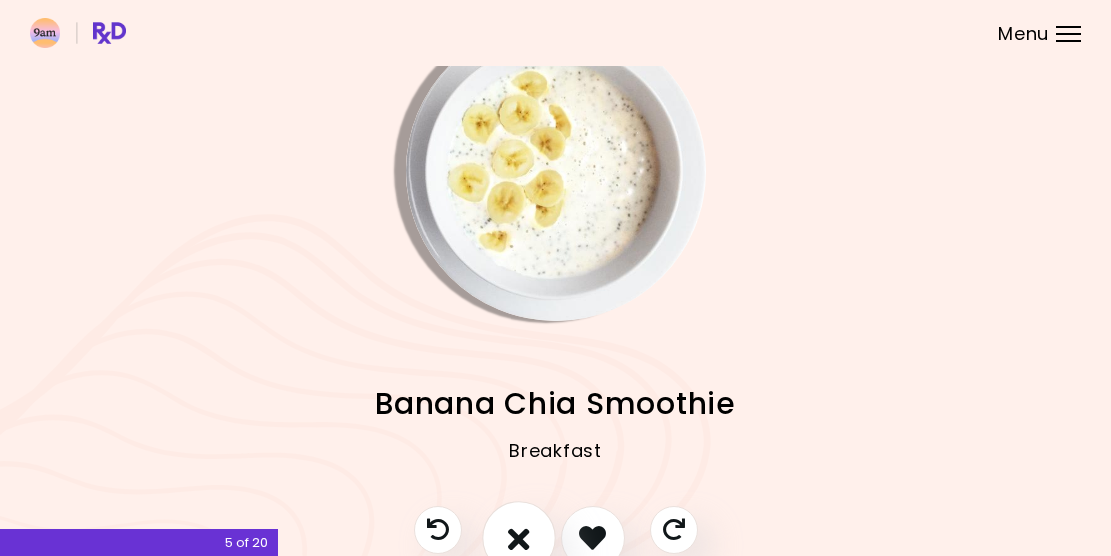 click at bounding box center (519, 537) 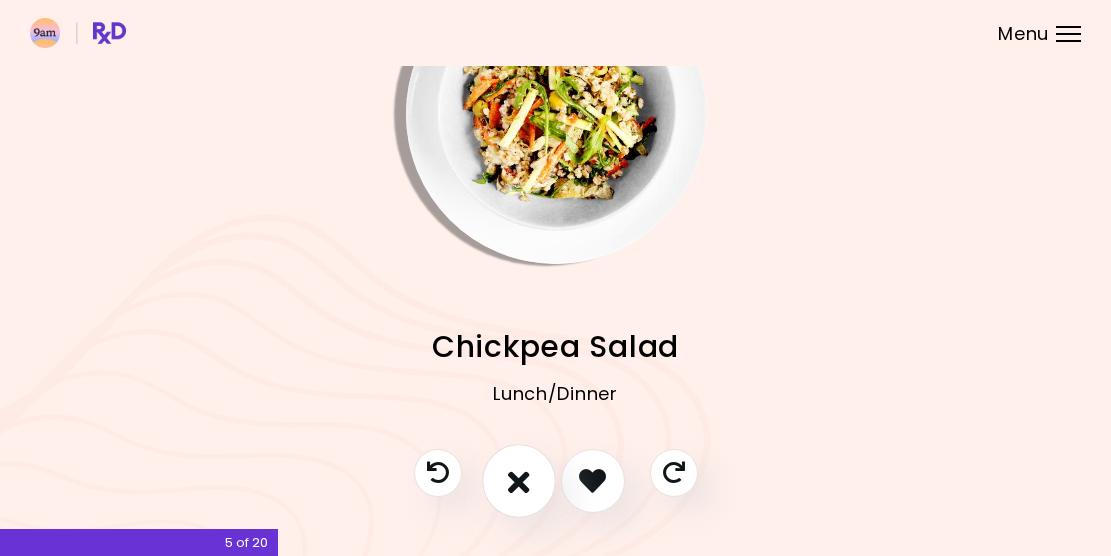 scroll, scrollTop: 107, scrollLeft: 0, axis: vertical 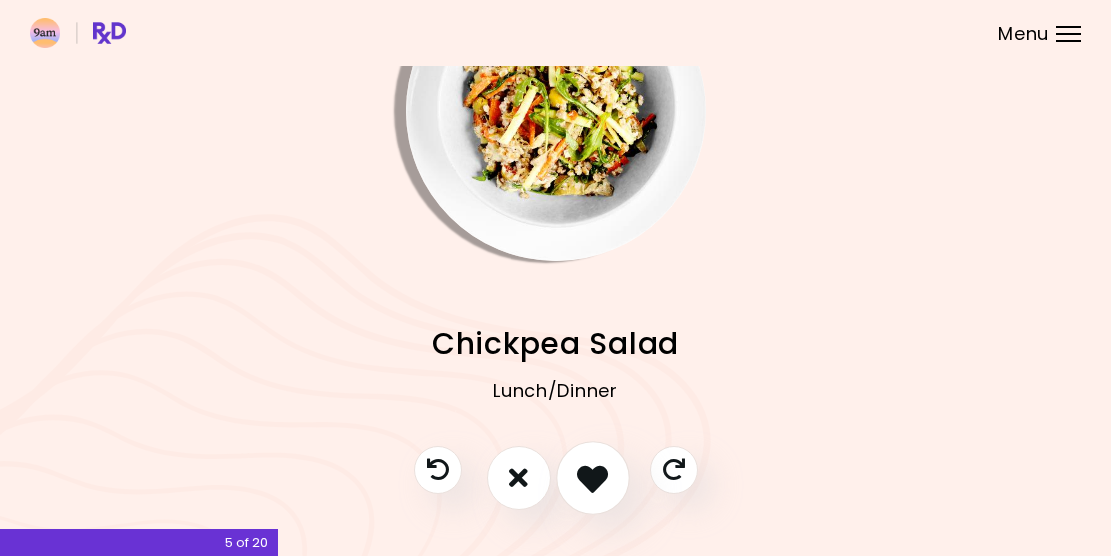 click at bounding box center (592, 477) 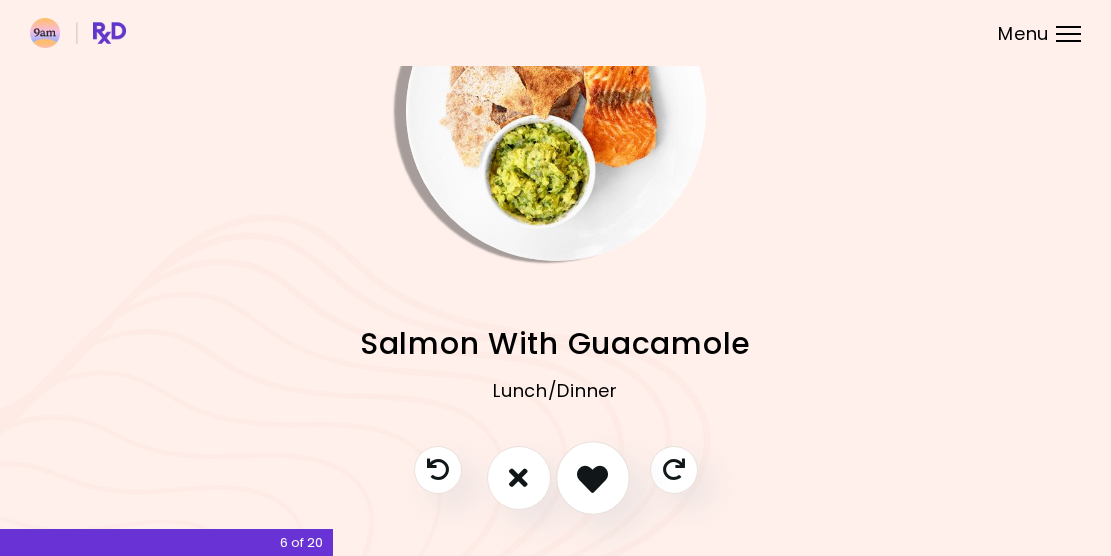 click at bounding box center [592, 477] 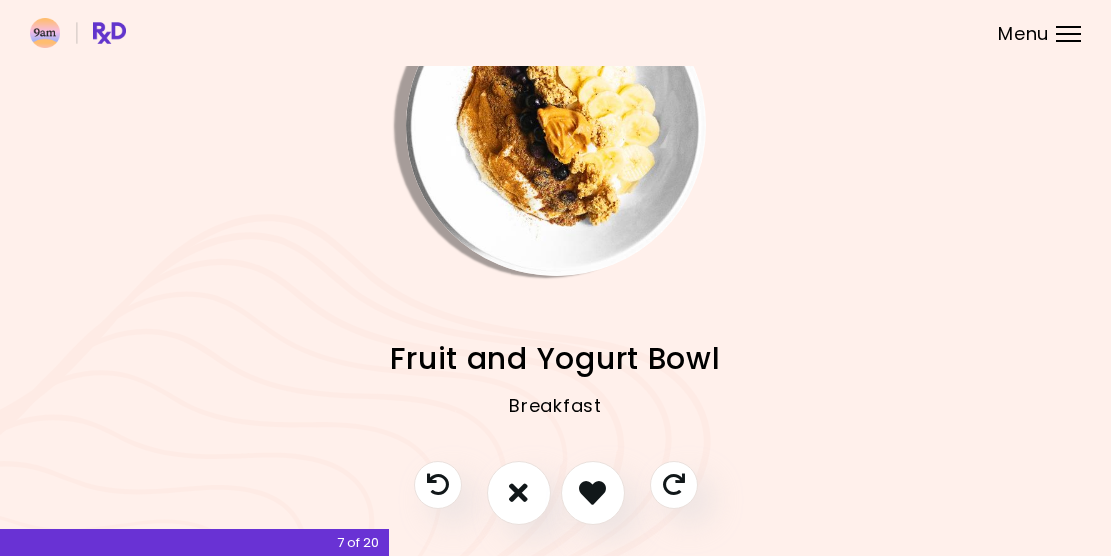 scroll, scrollTop: 98, scrollLeft: 0, axis: vertical 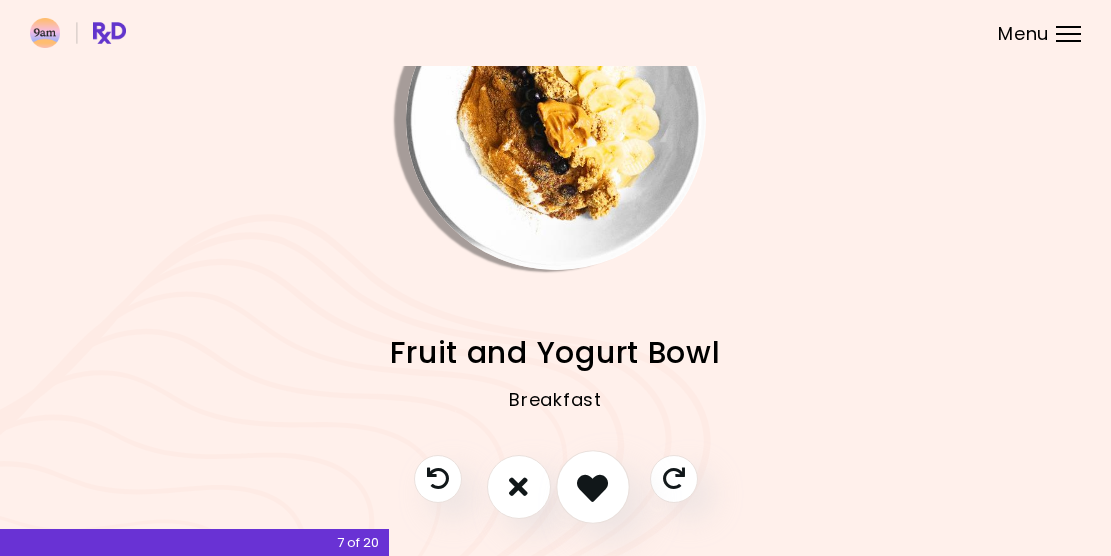 click at bounding box center [592, 486] 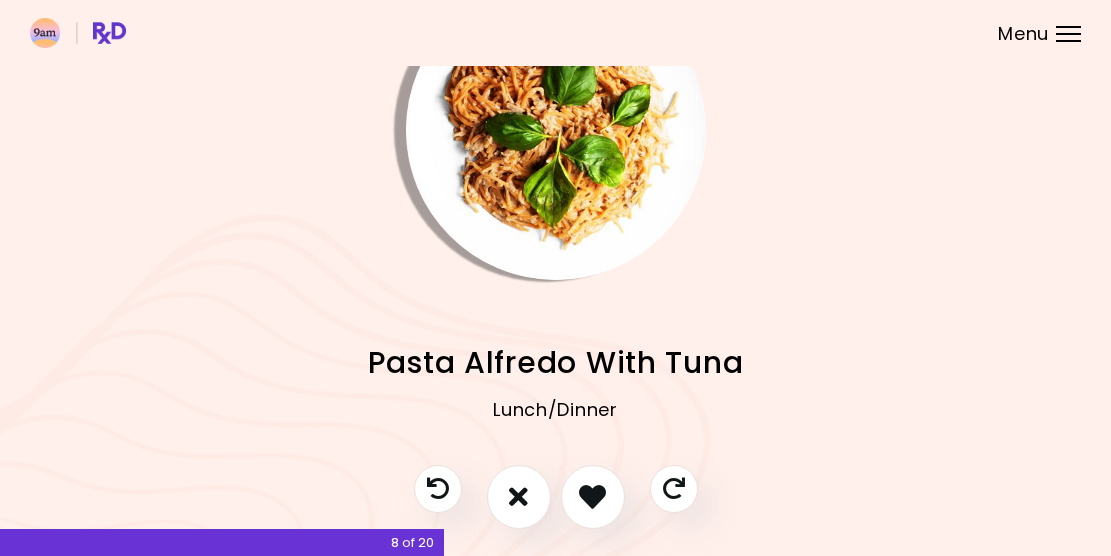 scroll, scrollTop: 94, scrollLeft: 0, axis: vertical 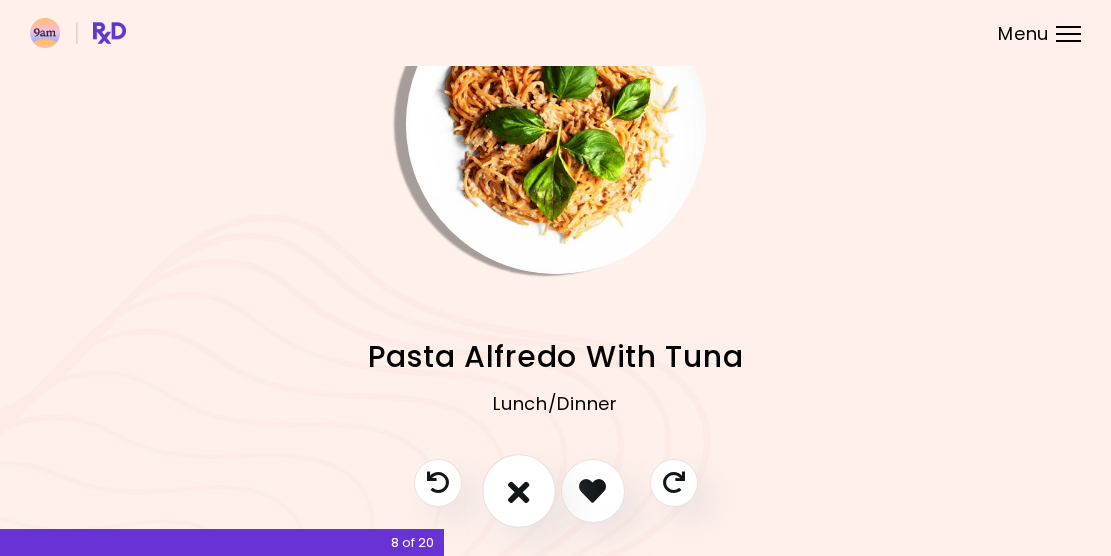 click at bounding box center [519, 490] 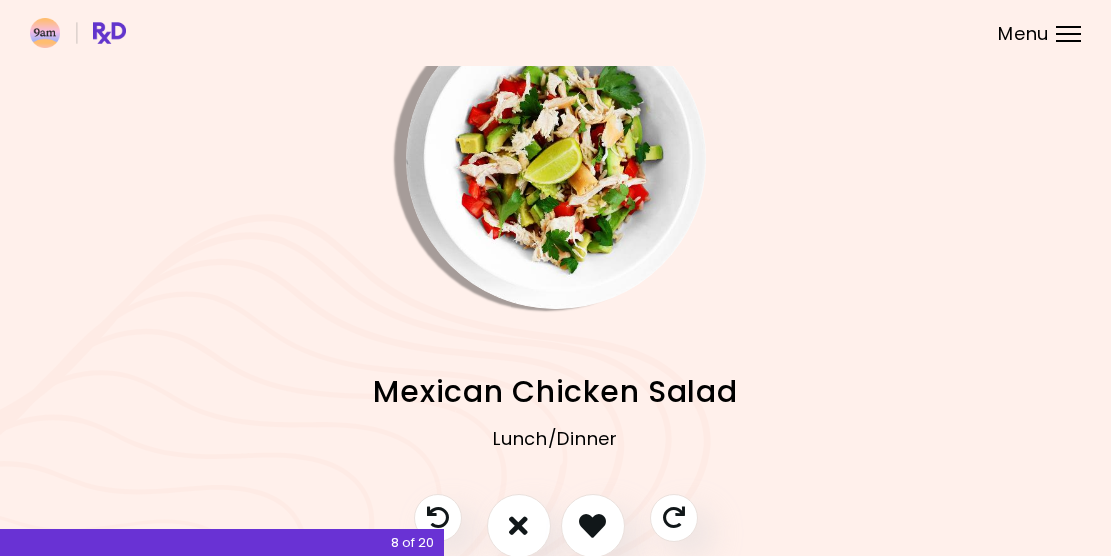 scroll, scrollTop: 53, scrollLeft: 0, axis: vertical 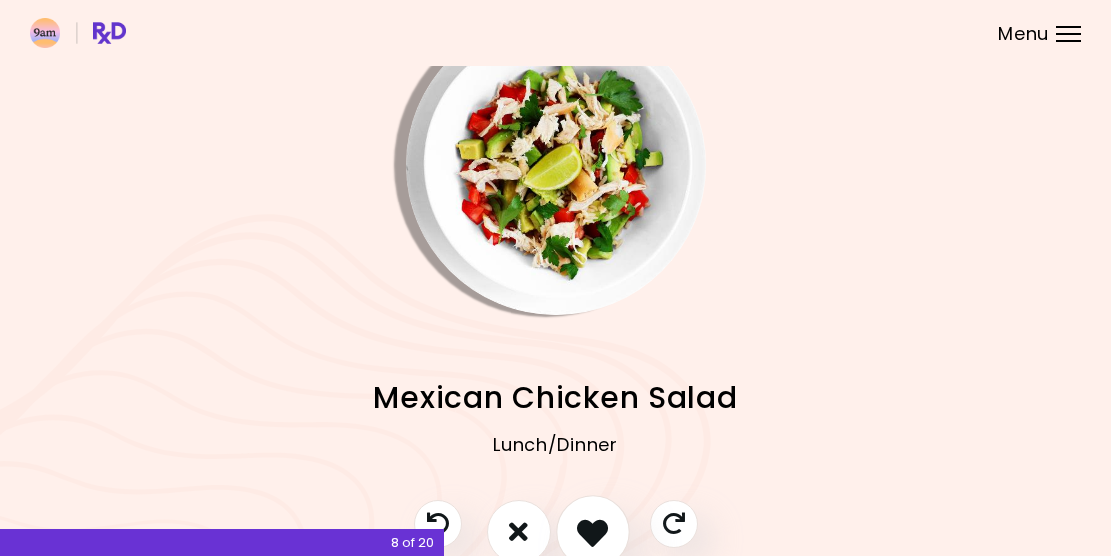 click at bounding box center (592, 531) 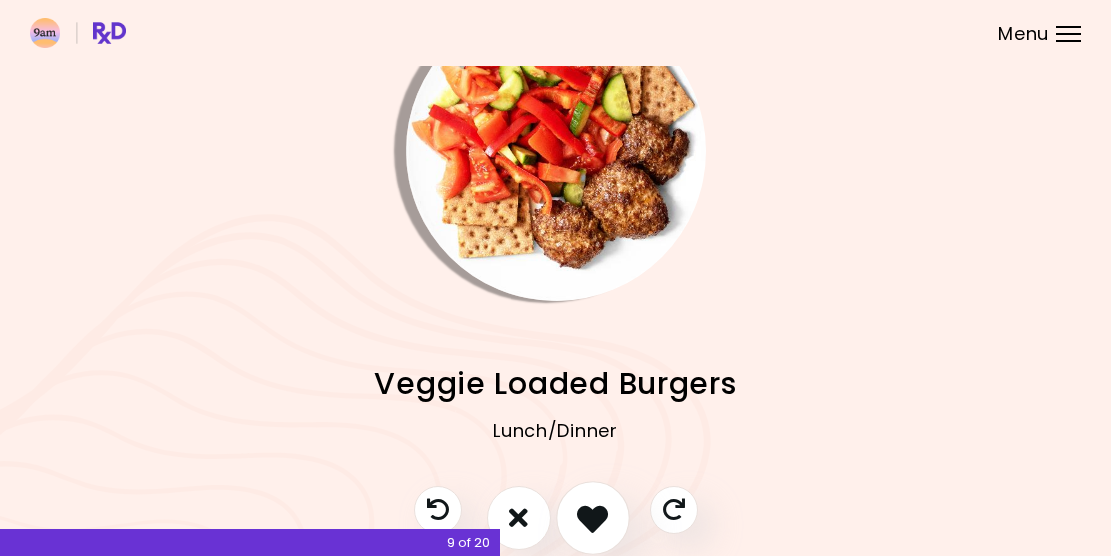 scroll, scrollTop: 68, scrollLeft: 0, axis: vertical 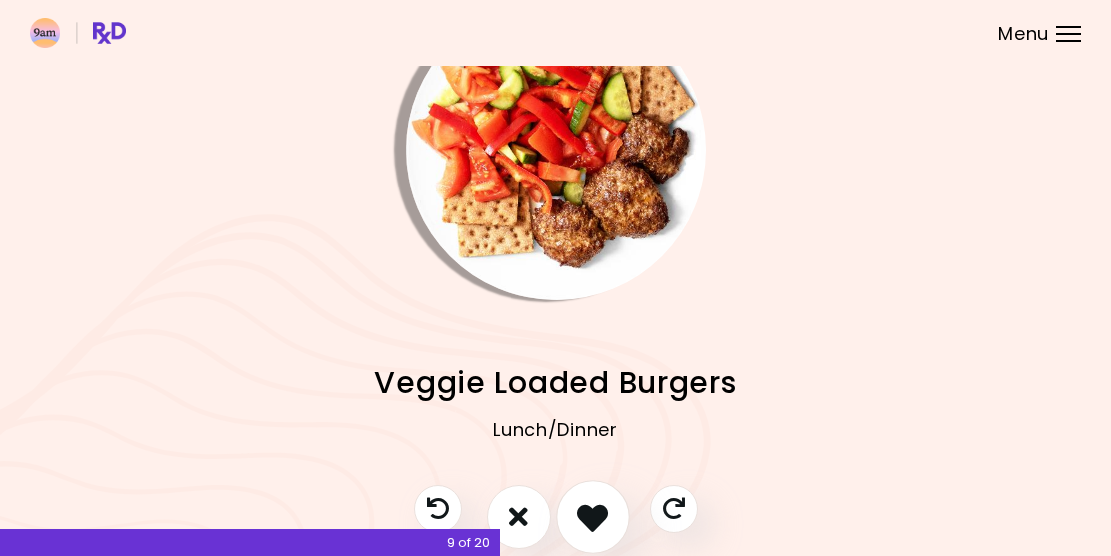 click at bounding box center [592, 516] 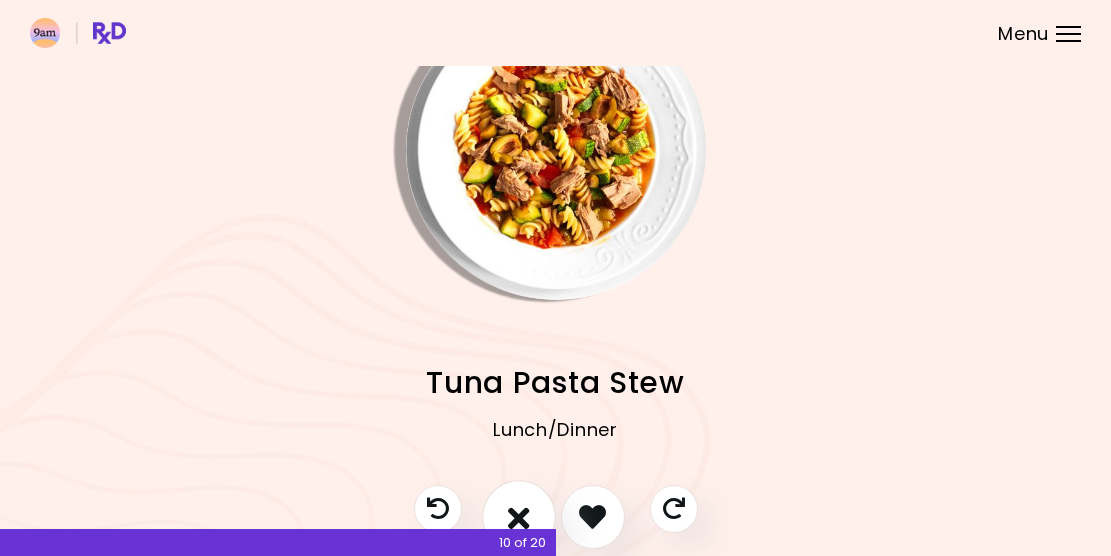 click at bounding box center (519, 516) 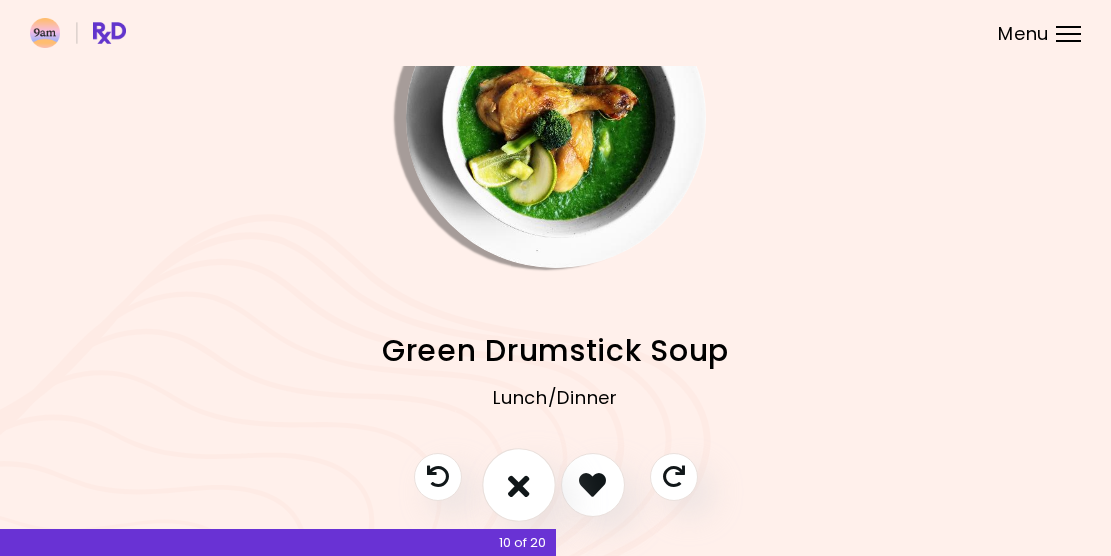 scroll, scrollTop: 128, scrollLeft: 0, axis: vertical 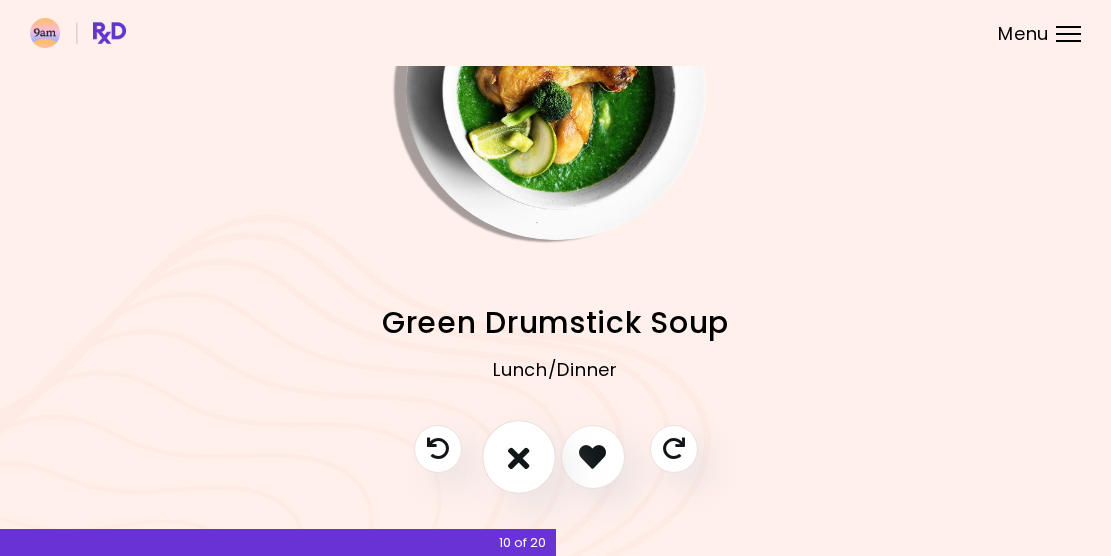 click at bounding box center [519, 456] 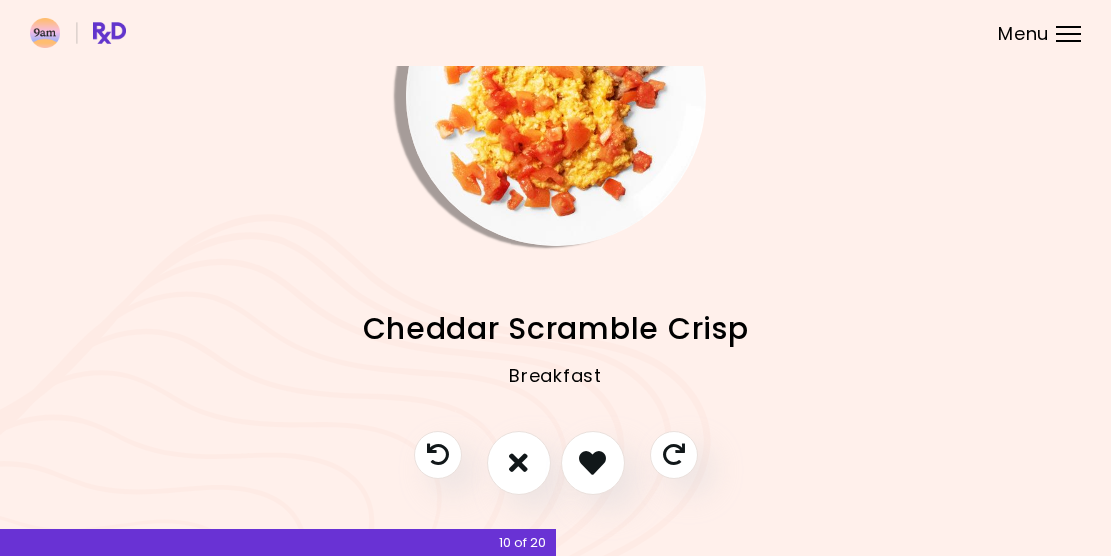 scroll, scrollTop: 135, scrollLeft: 0, axis: vertical 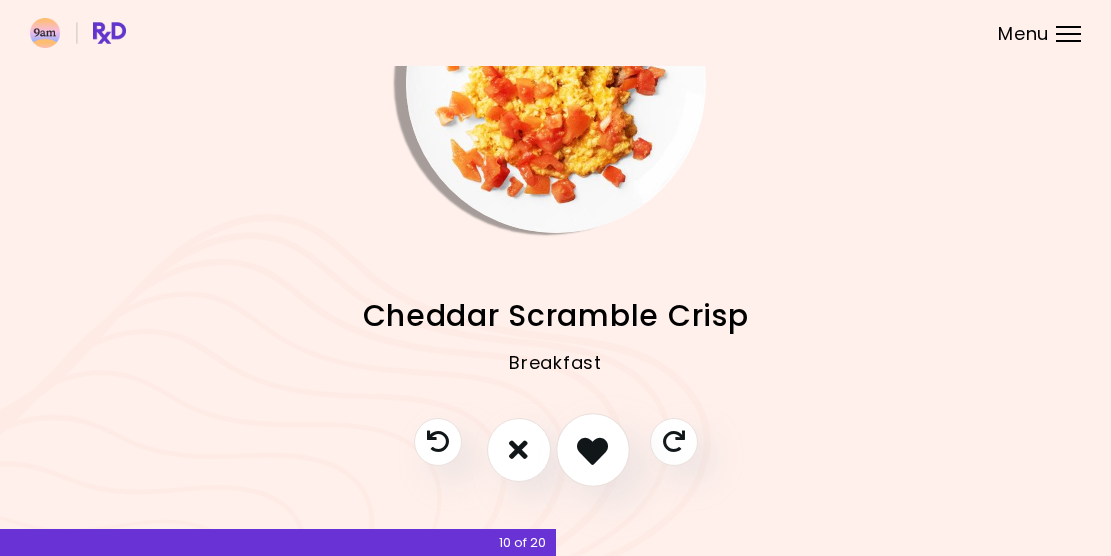 click at bounding box center (592, 449) 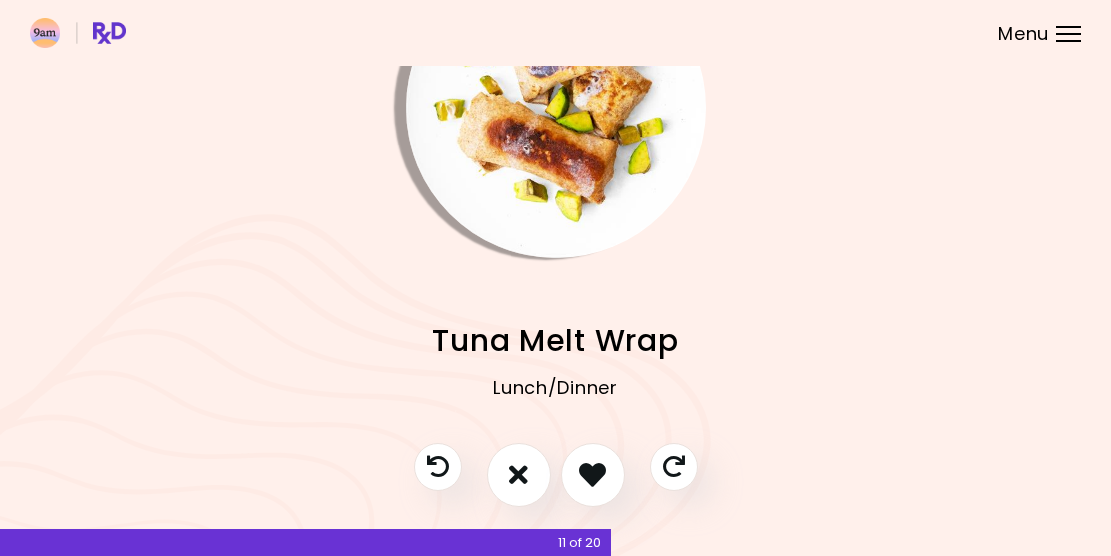 scroll, scrollTop: 143, scrollLeft: 0, axis: vertical 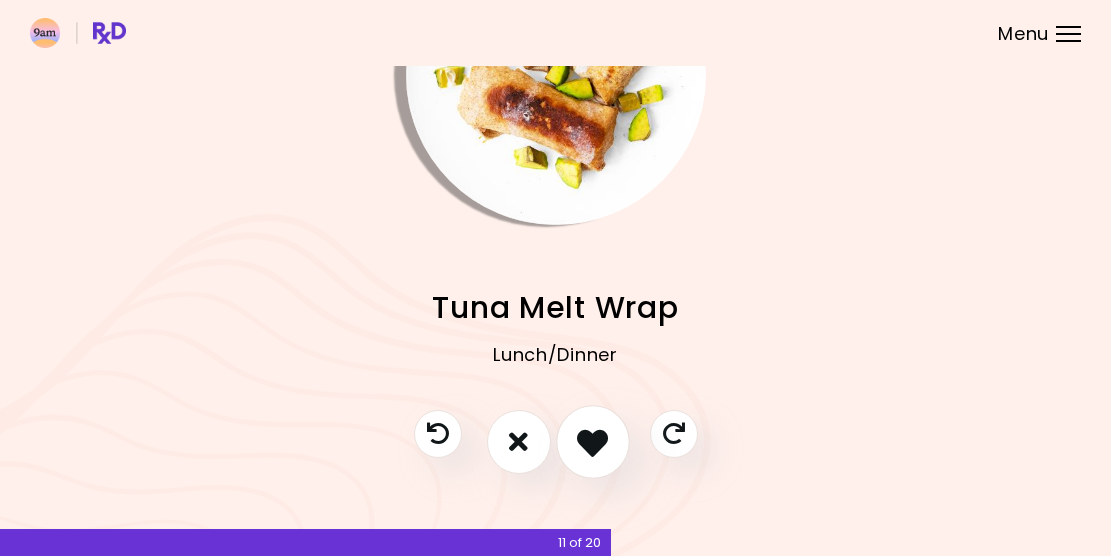 click at bounding box center [592, 441] 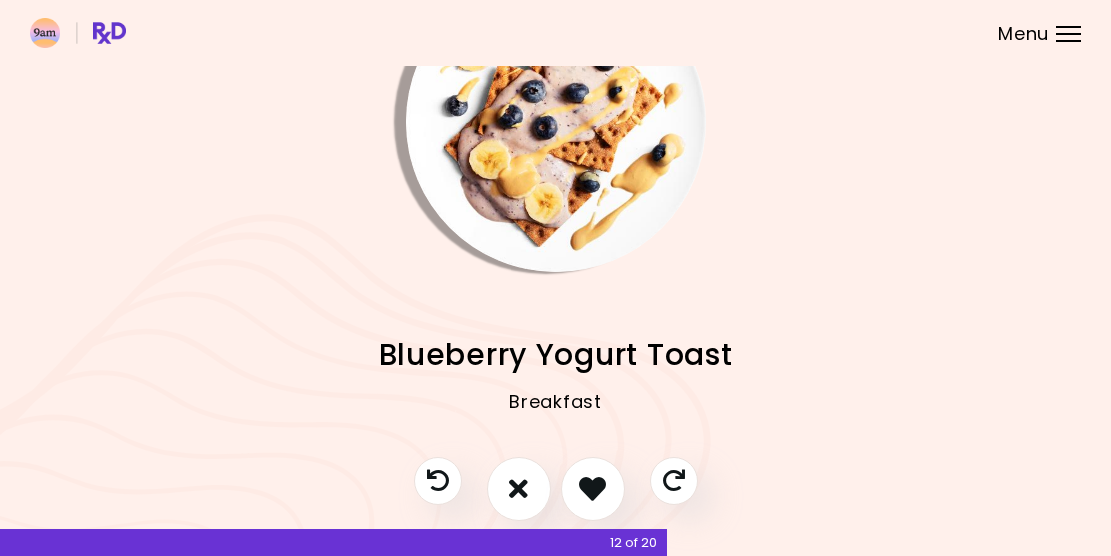 scroll, scrollTop: 98, scrollLeft: 0, axis: vertical 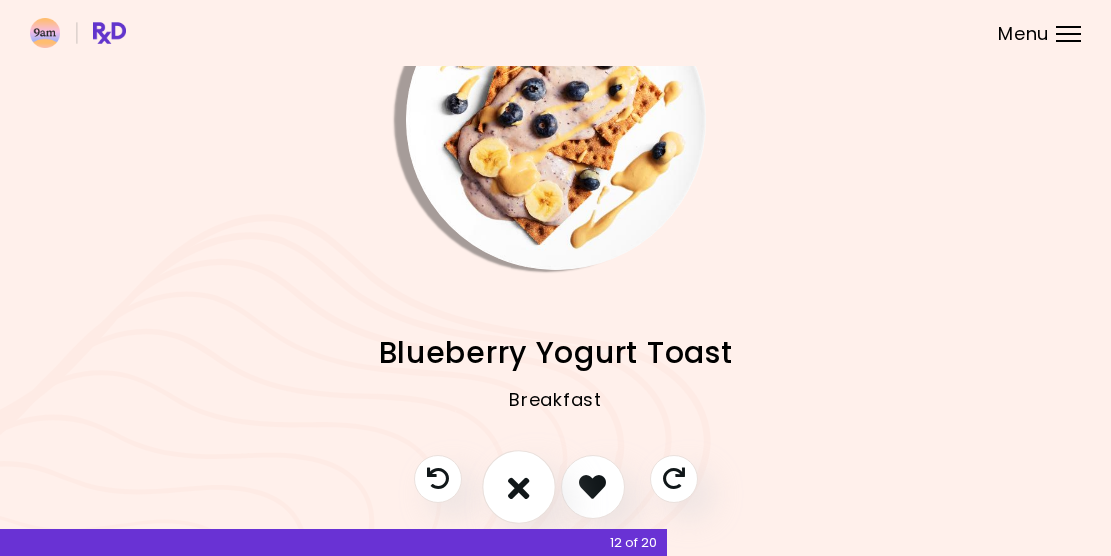 click at bounding box center [519, 486] 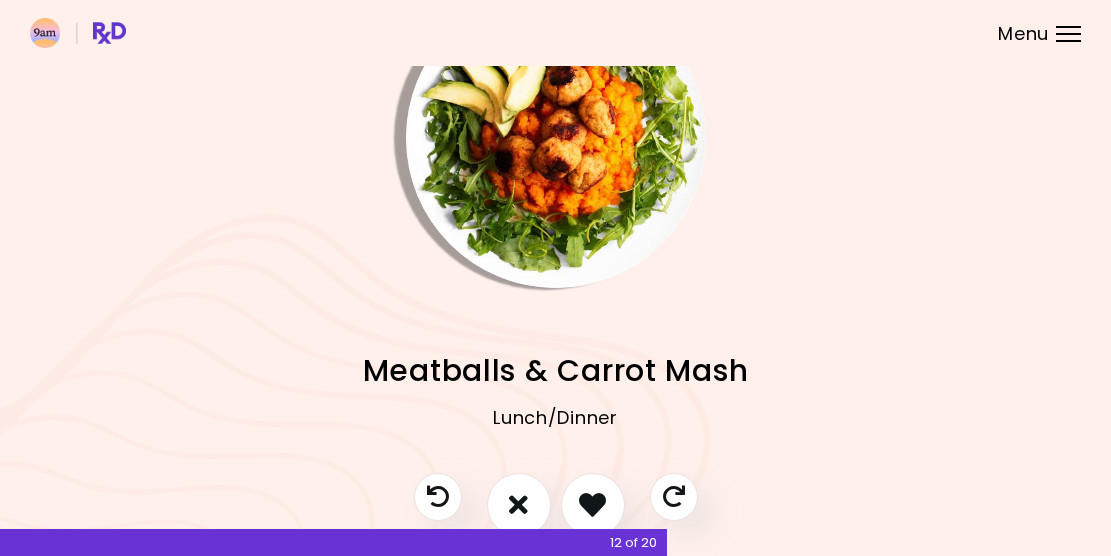 scroll, scrollTop: 103, scrollLeft: 0, axis: vertical 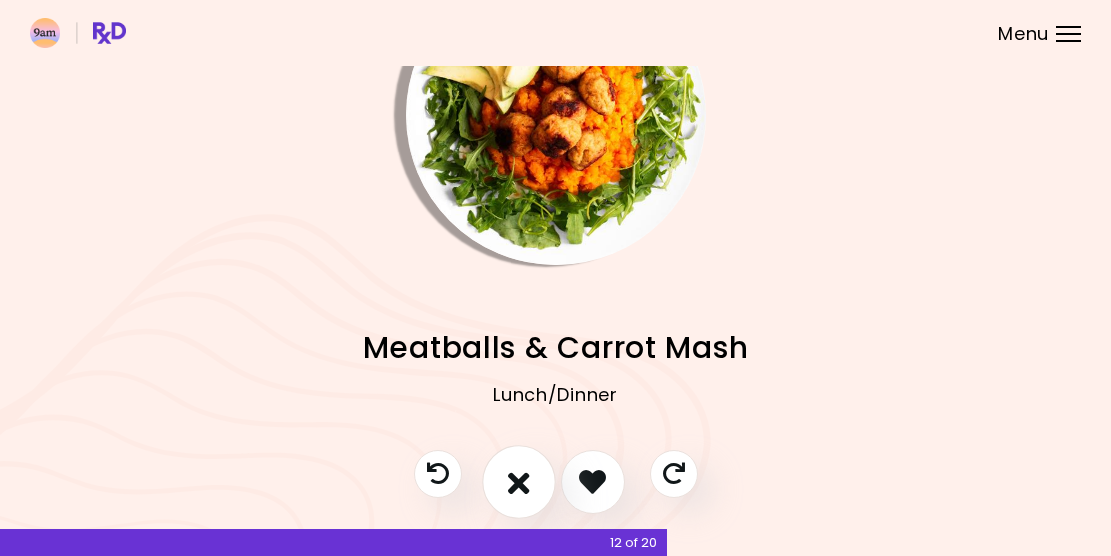 click at bounding box center (519, 481) 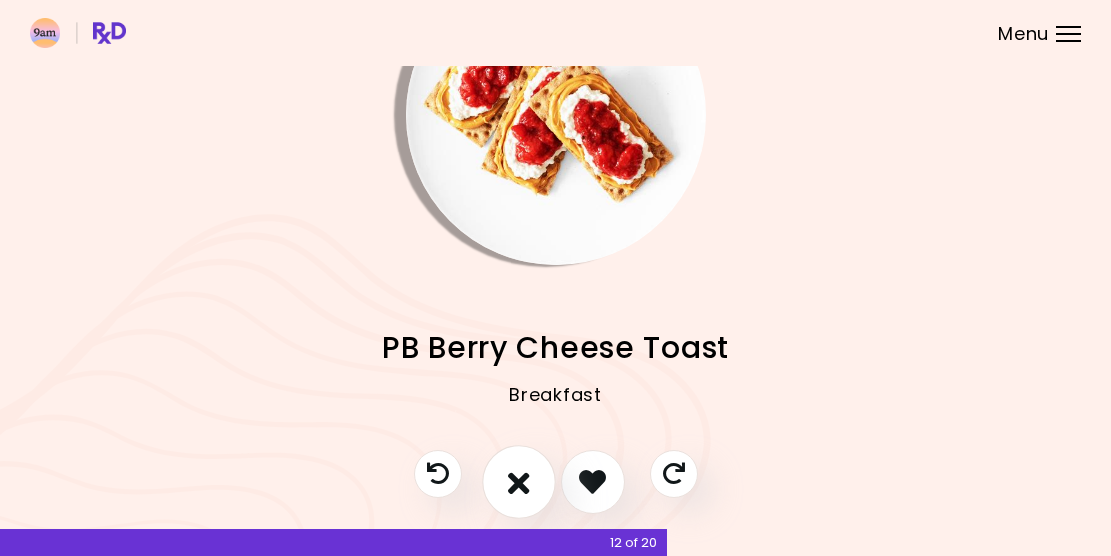 click at bounding box center [519, 481] 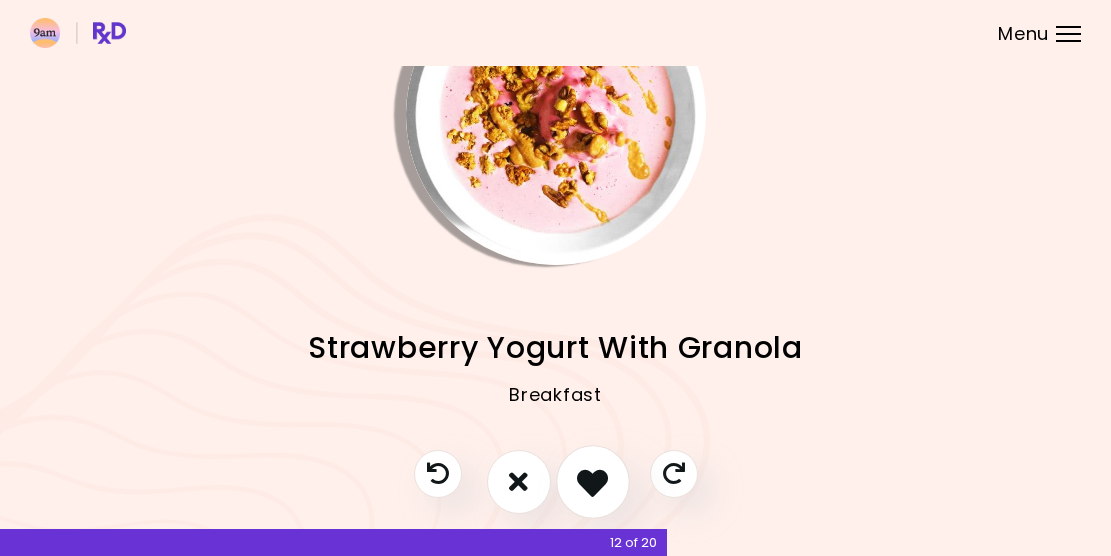 click at bounding box center (592, 481) 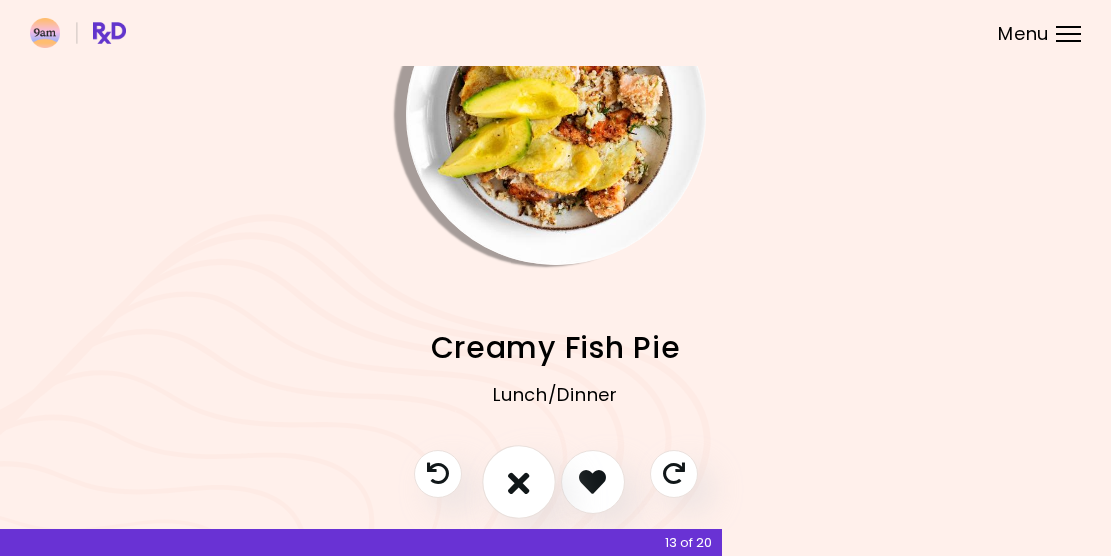 click at bounding box center (519, 482) 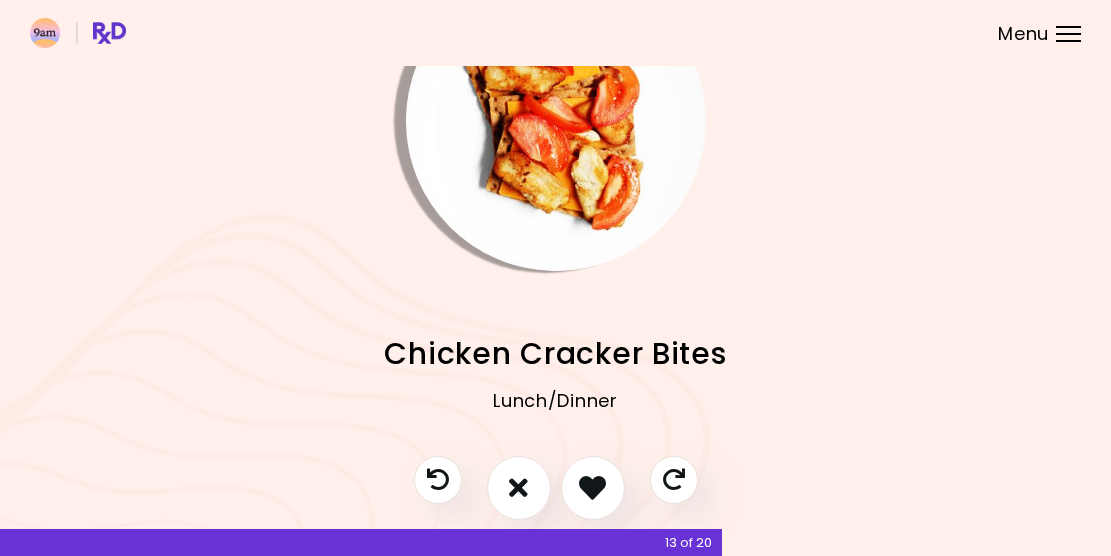 scroll, scrollTop: 102, scrollLeft: 0, axis: vertical 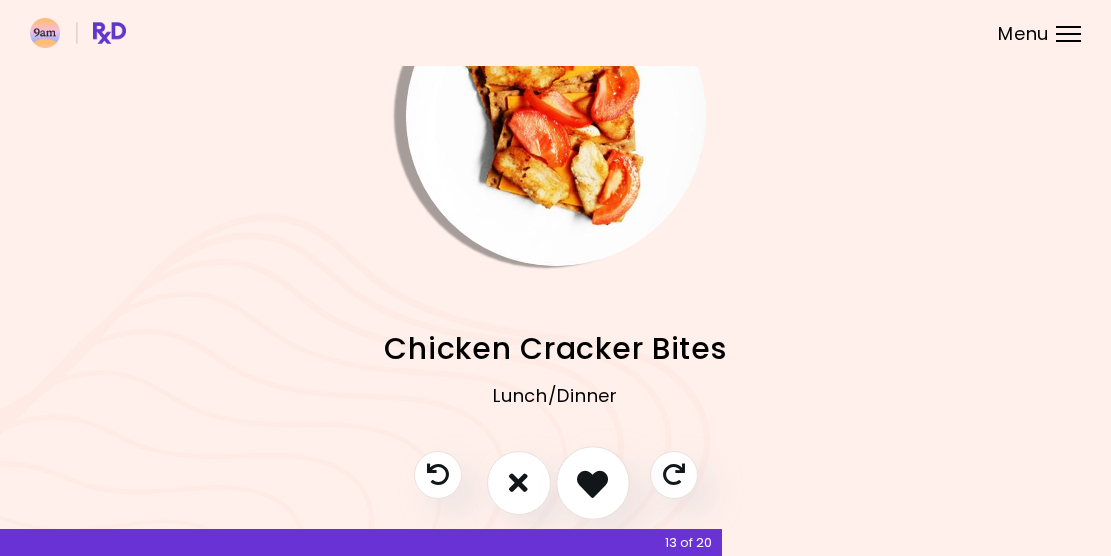 click at bounding box center [592, 482] 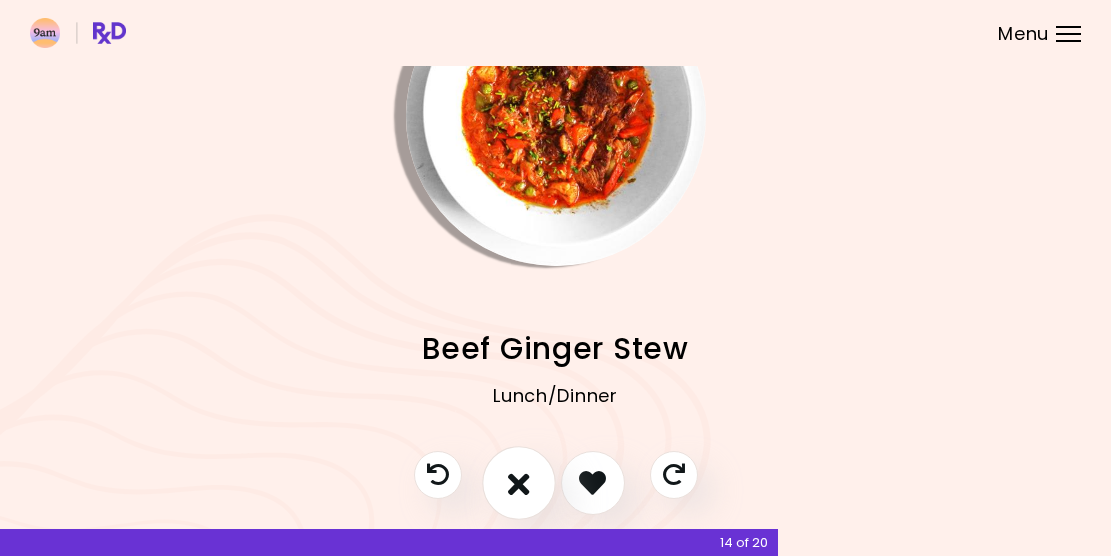 click at bounding box center (519, 483) 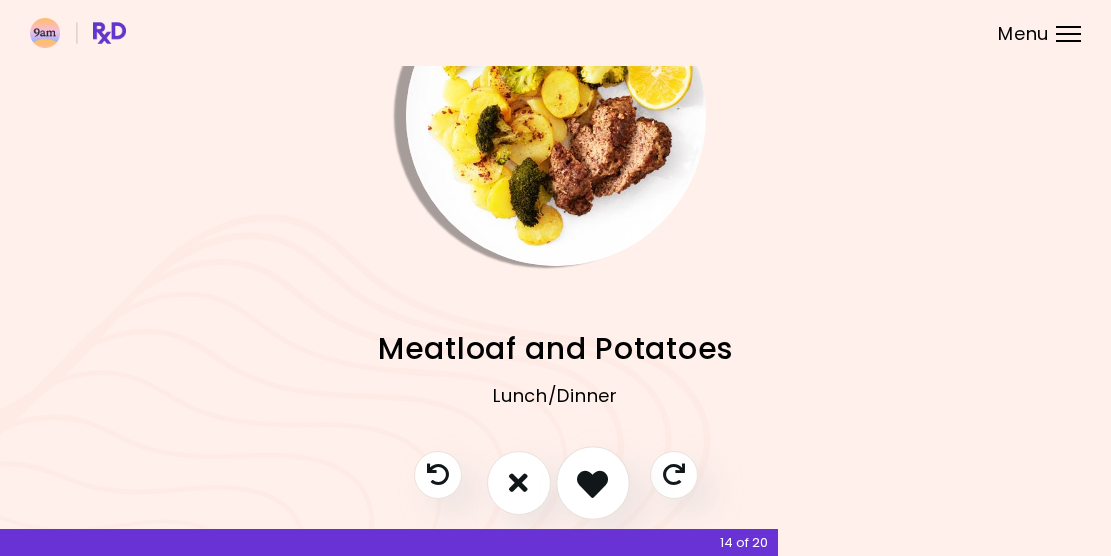 click at bounding box center (592, 482) 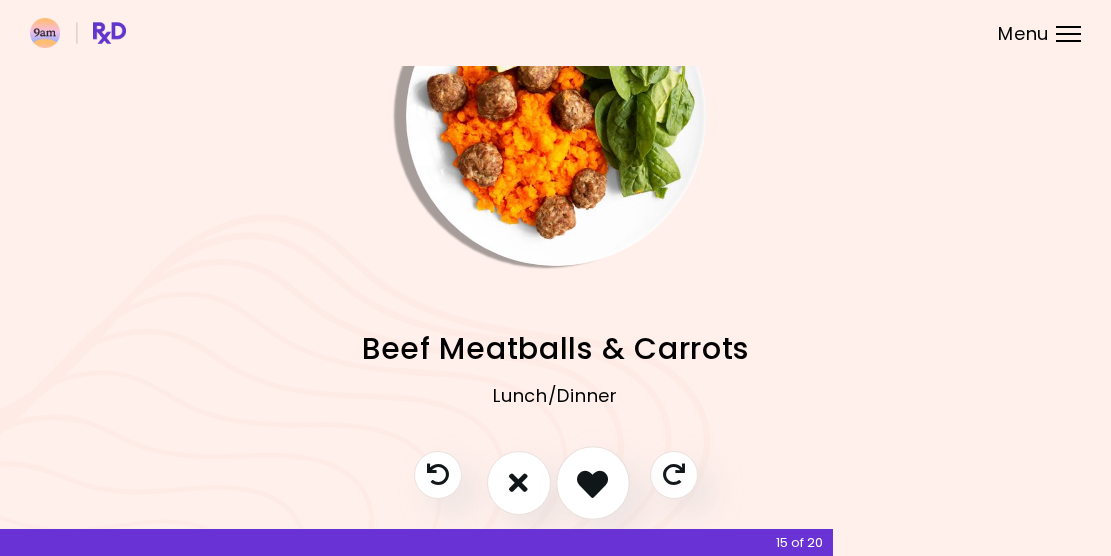 click at bounding box center (592, 482) 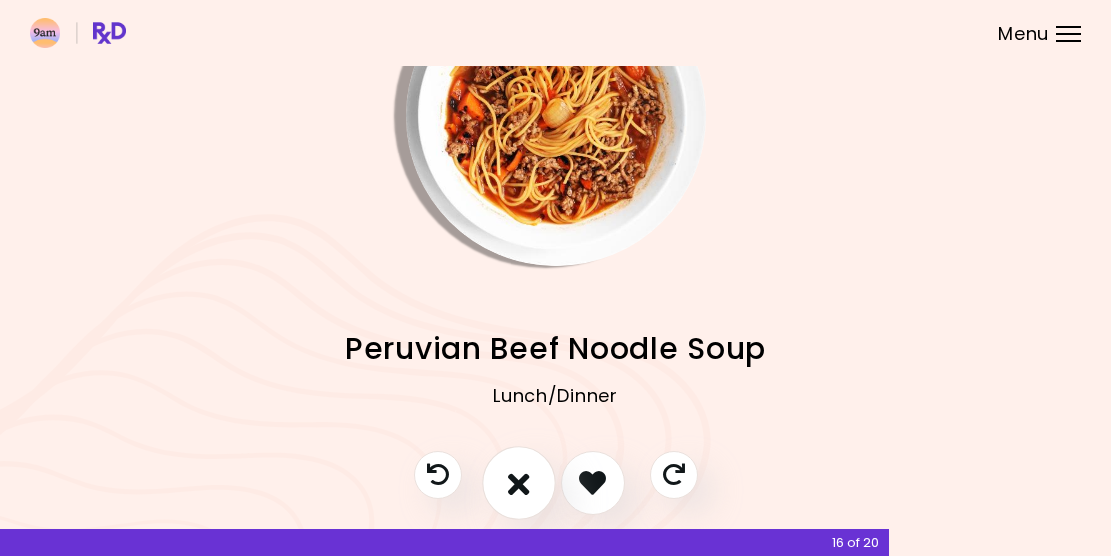 click at bounding box center [519, 482] 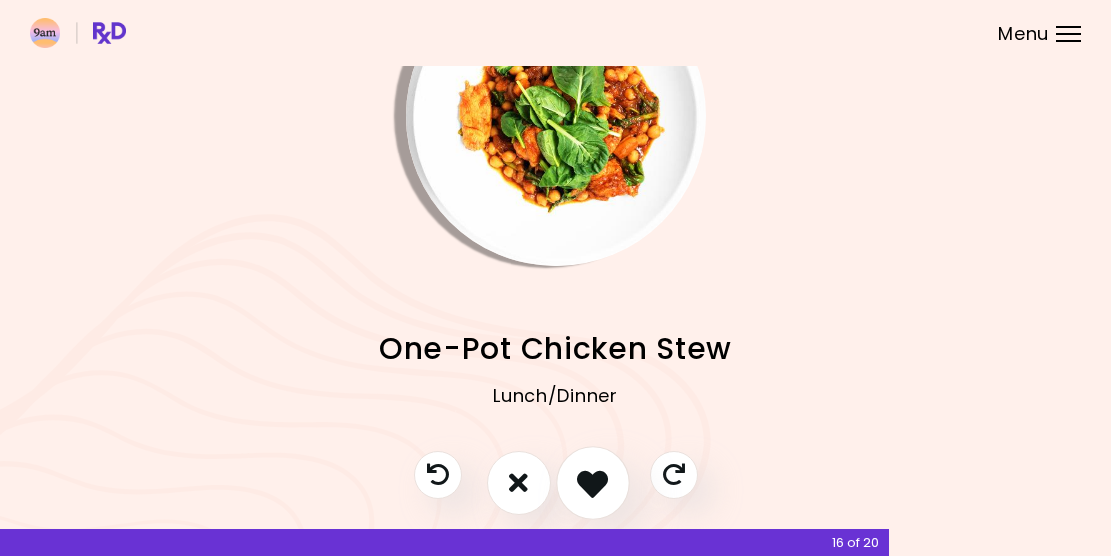click at bounding box center (592, 482) 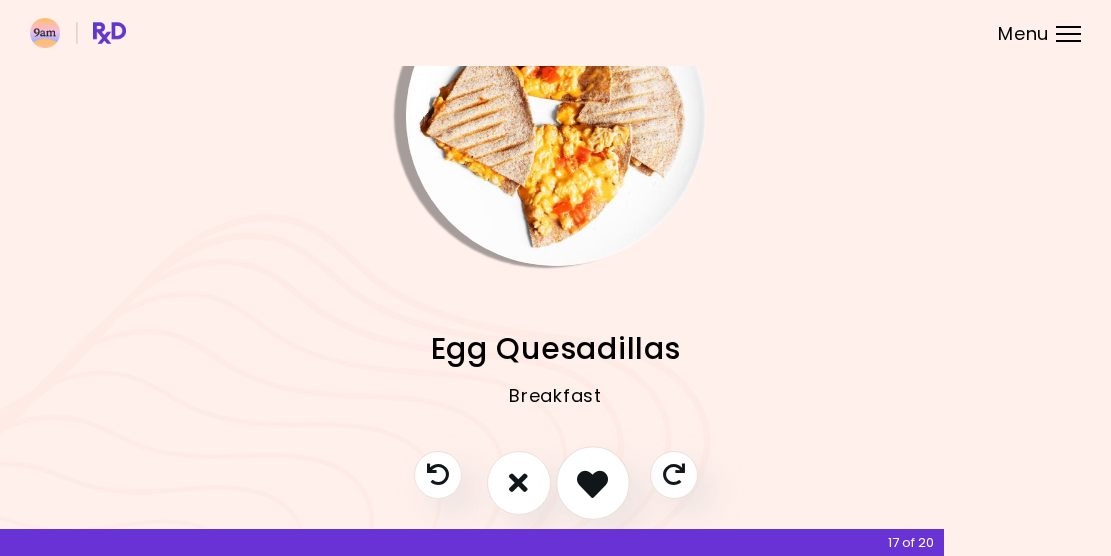 click at bounding box center (592, 482) 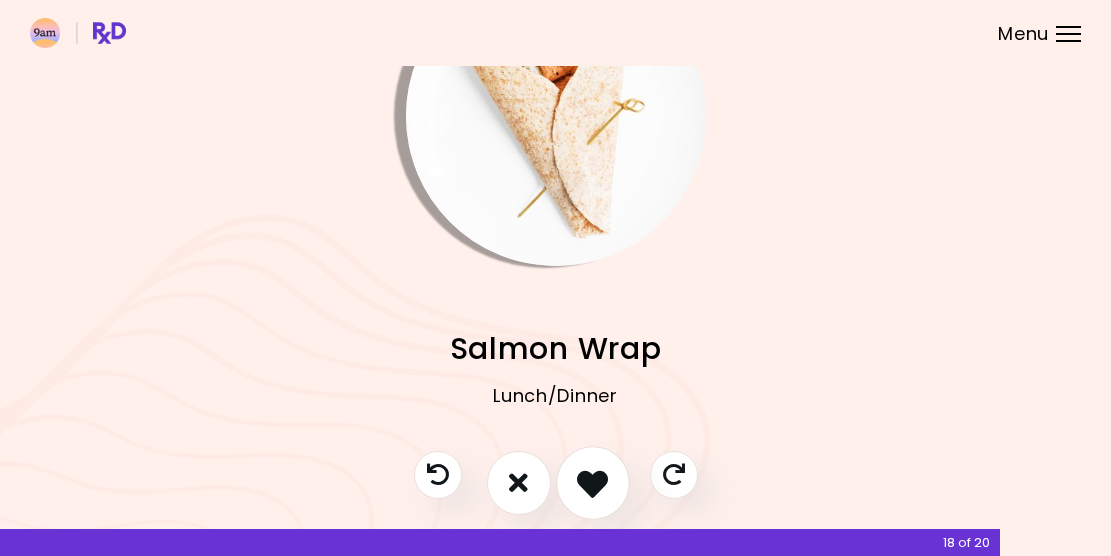 click at bounding box center [592, 482] 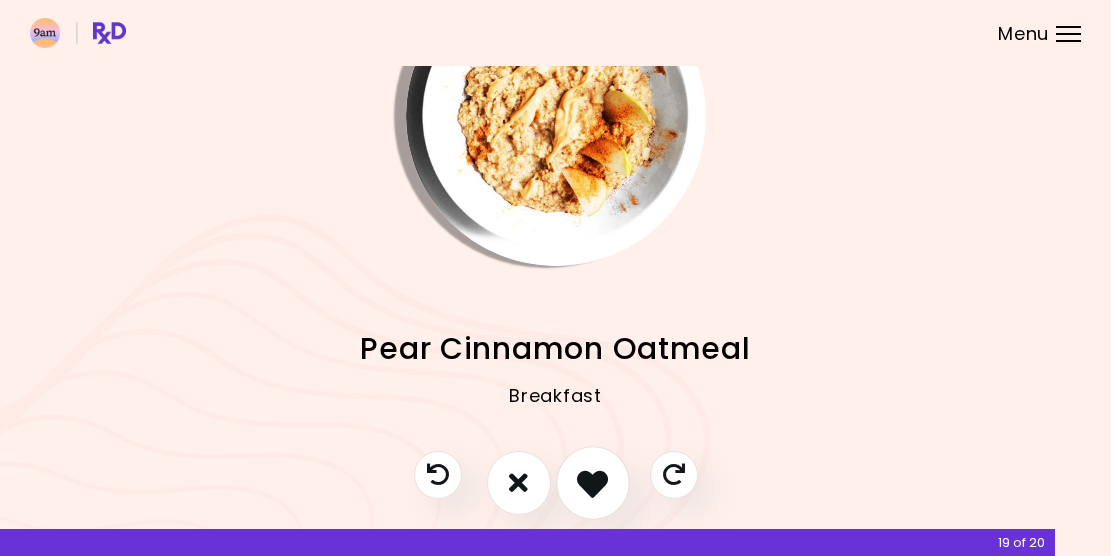 click at bounding box center [592, 482] 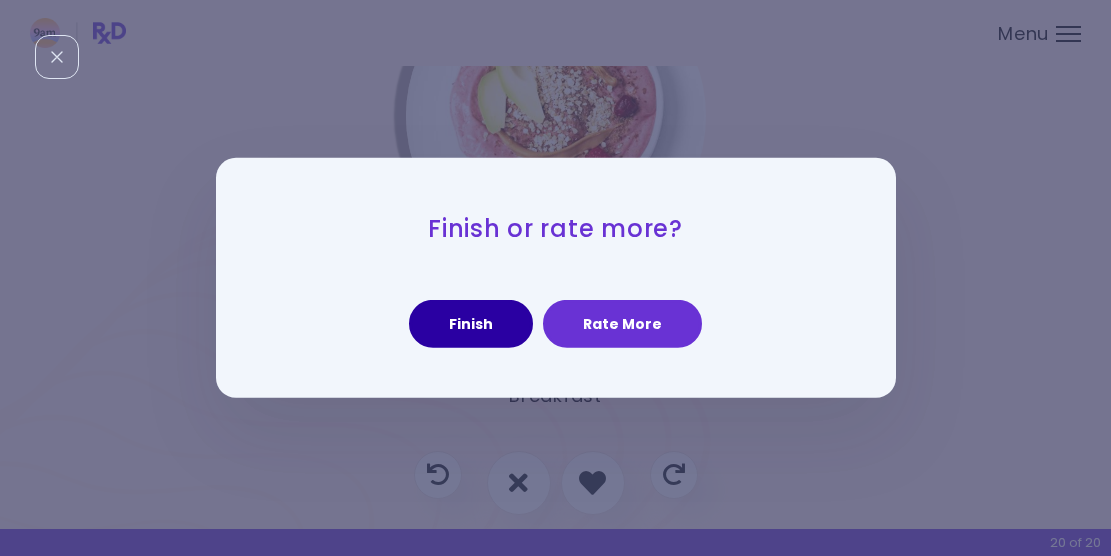 click on "Finish" at bounding box center [471, 324] 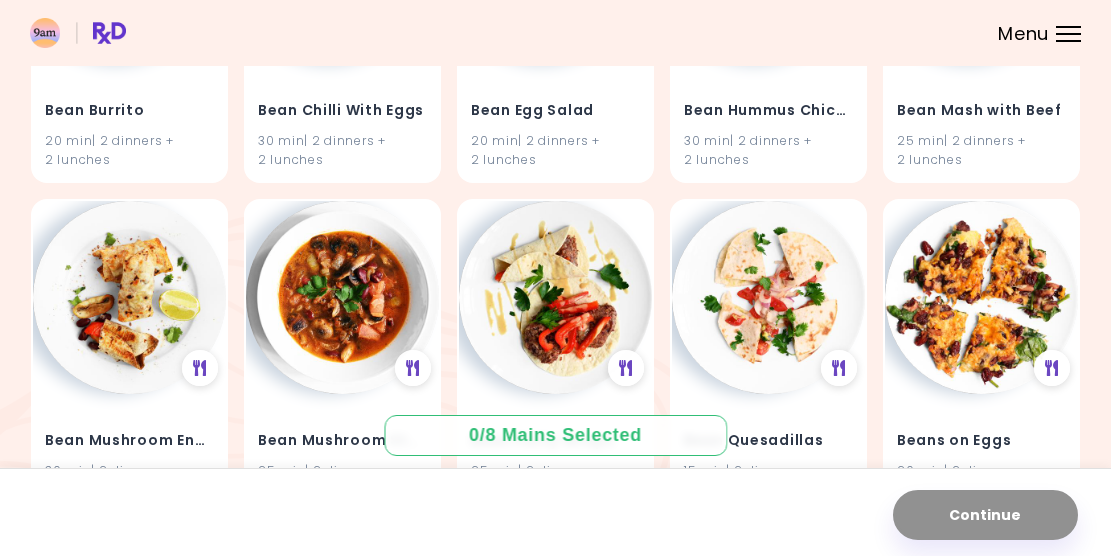 scroll, scrollTop: 2737, scrollLeft: 0, axis: vertical 